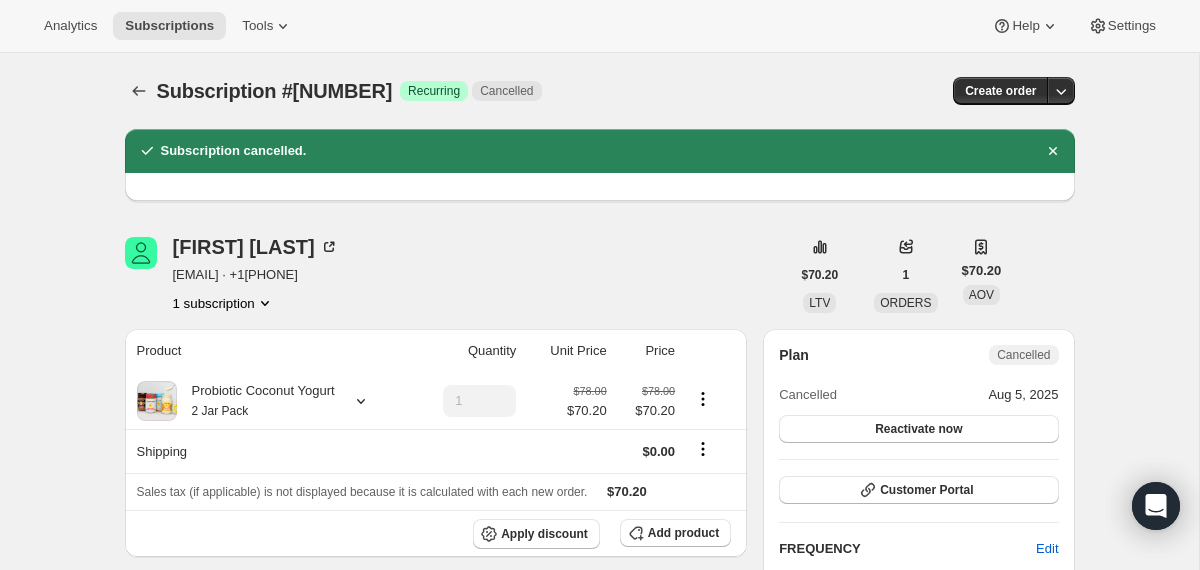scroll, scrollTop: 0, scrollLeft: 0, axis: both 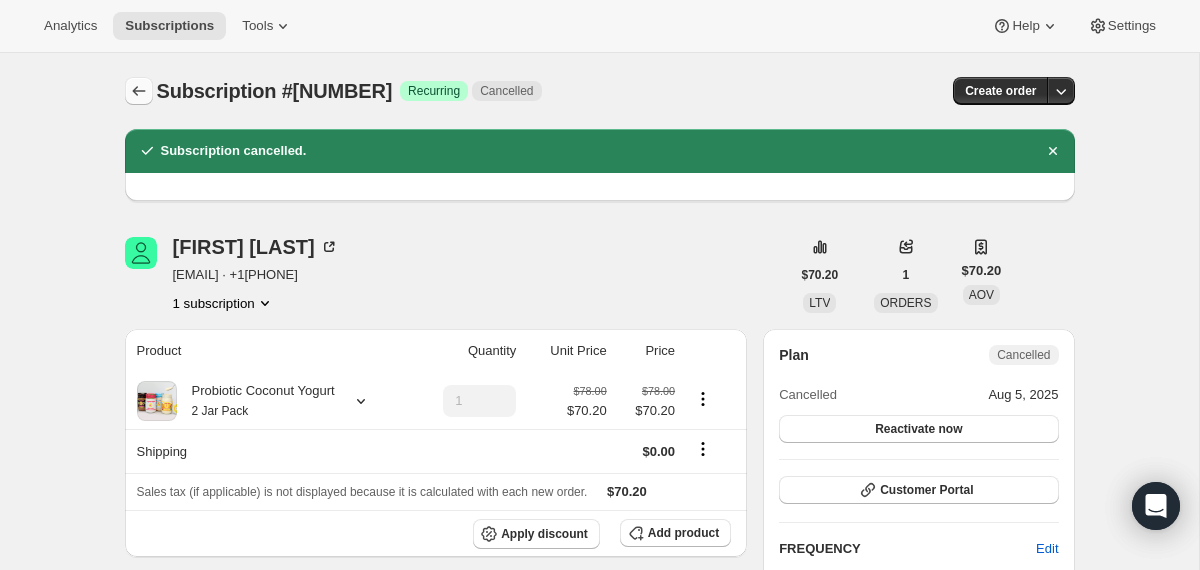 click 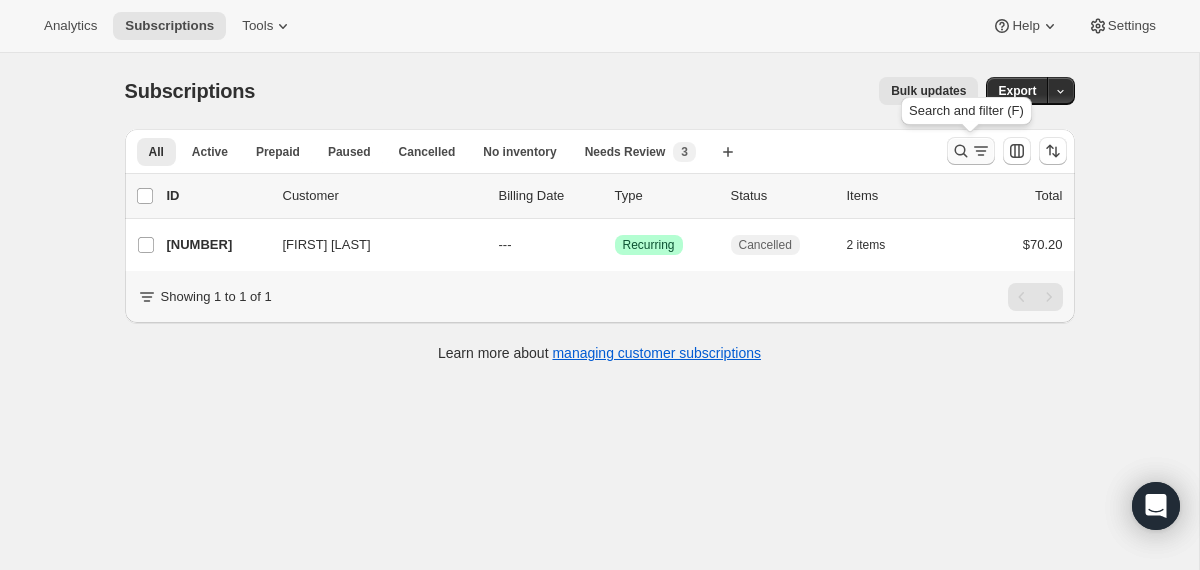 click 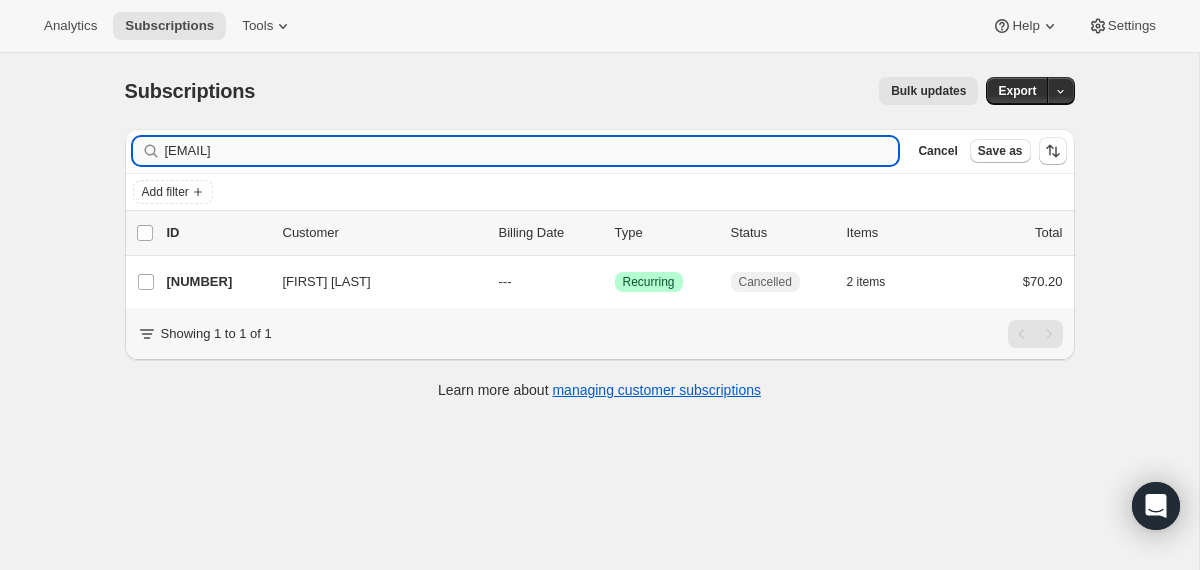 click on "[EMAIL]" at bounding box center (532, 151) 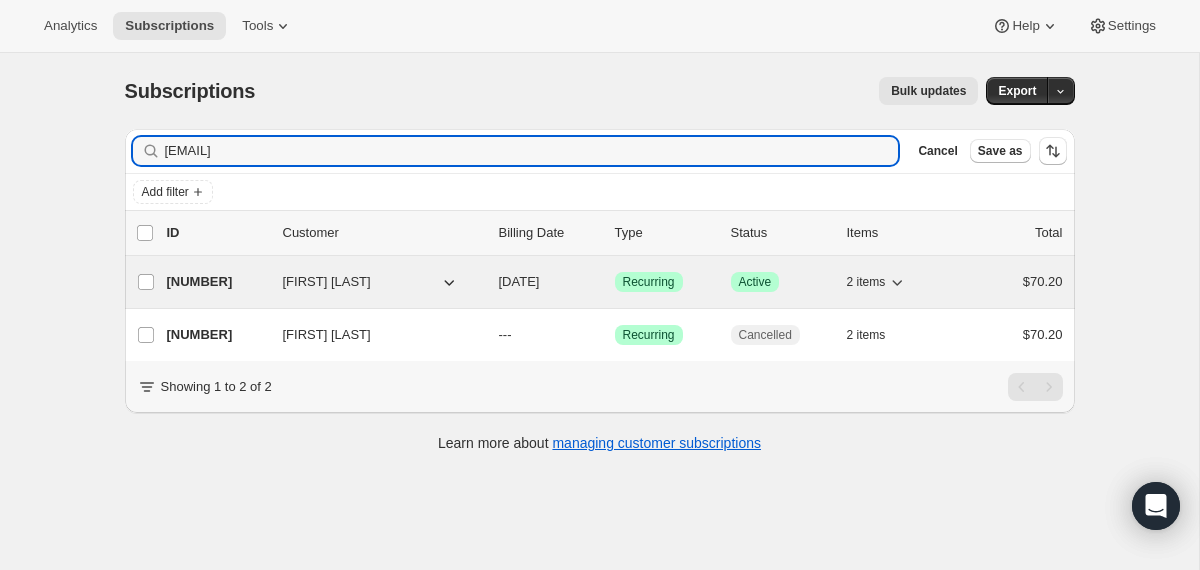 type on "[EMAIL]" 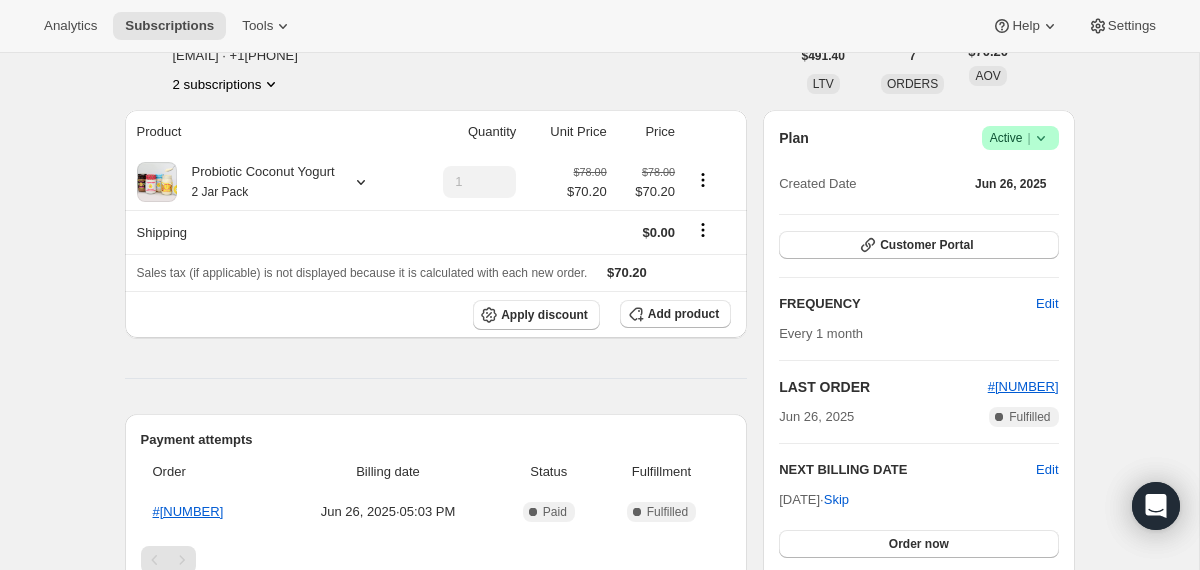 scroll, scrollTop: 0, scrollLeft: 0, axis: both 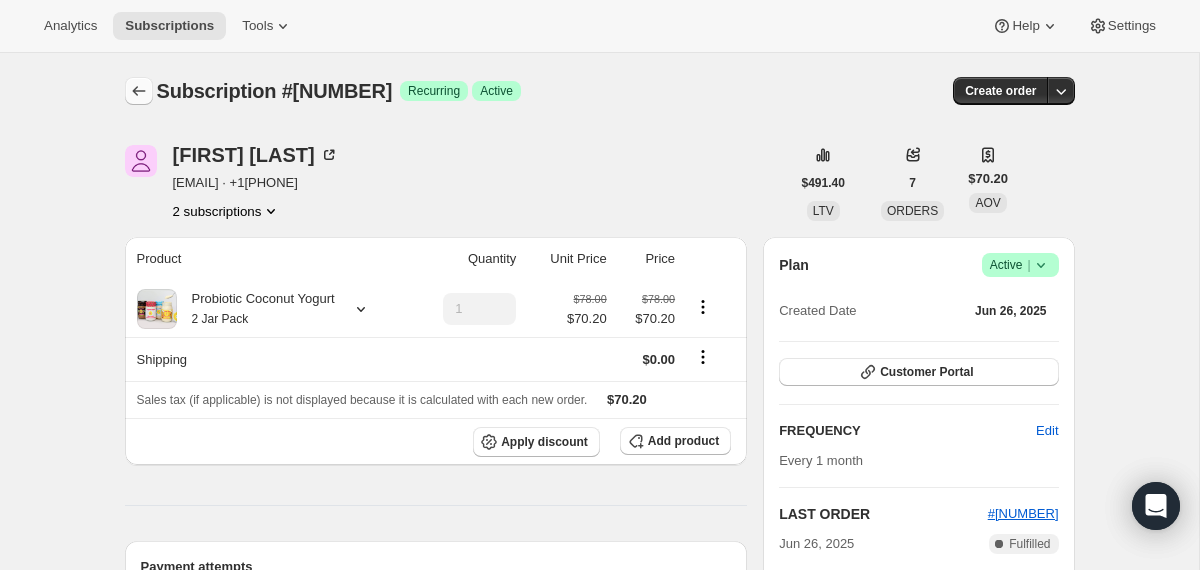 click 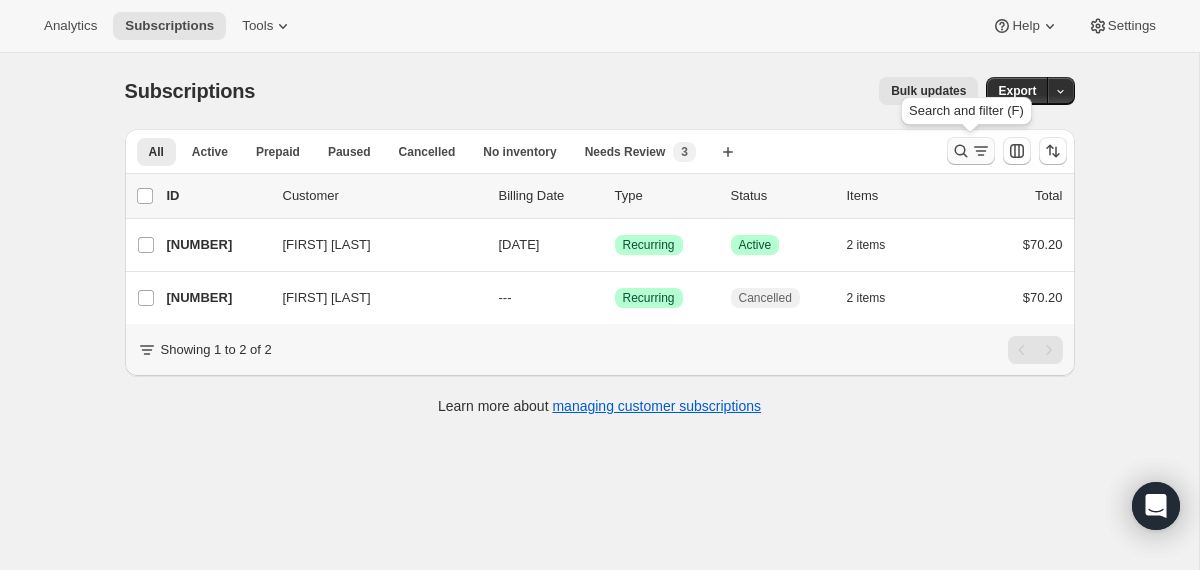 click 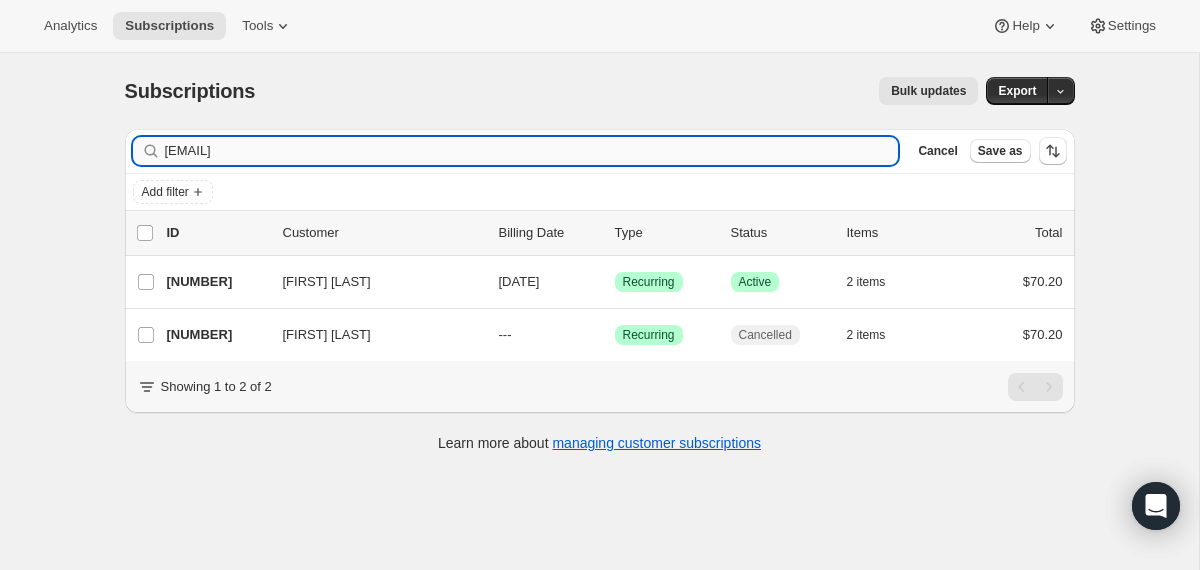 click on "[EMAIL]" at bounding box center [532, 151] 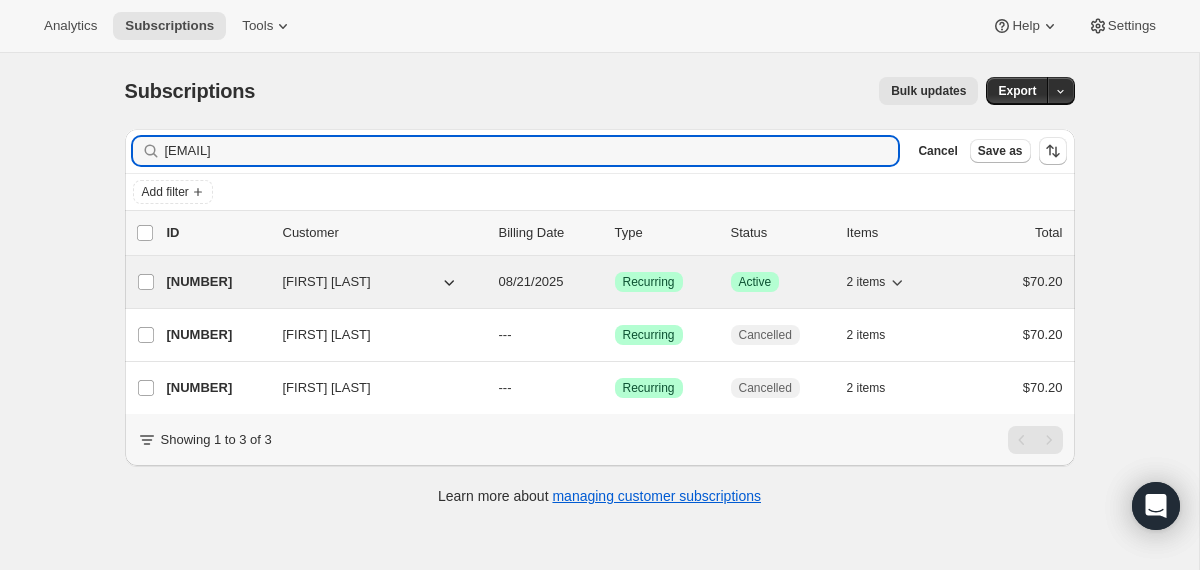 type on "[EMAIL]" 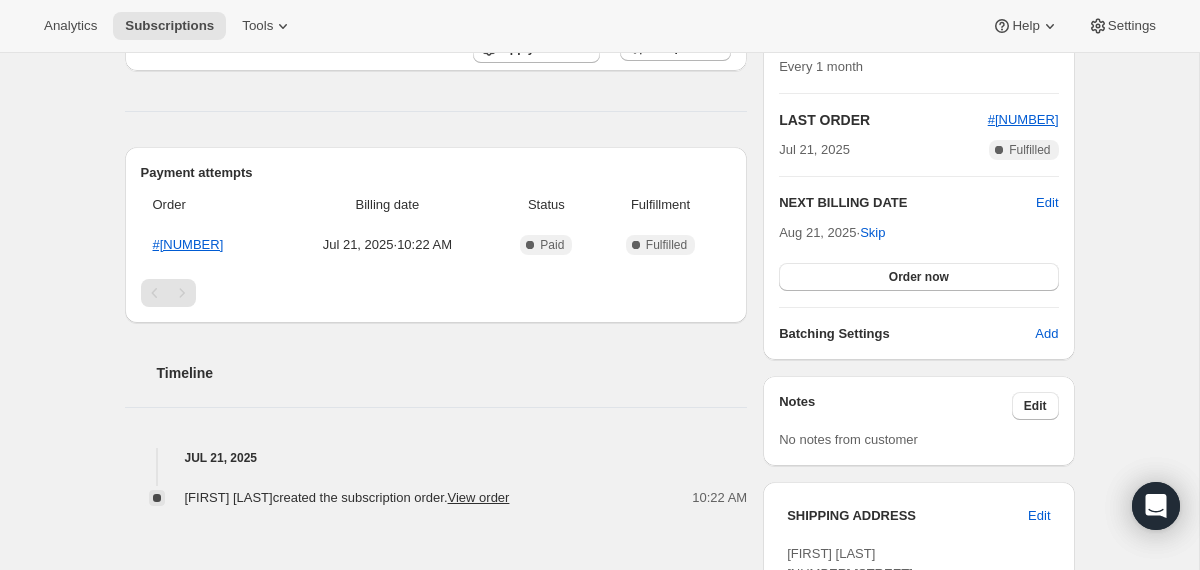 scroll, scrollTop: 0, scrollLeft: 0, axis: both 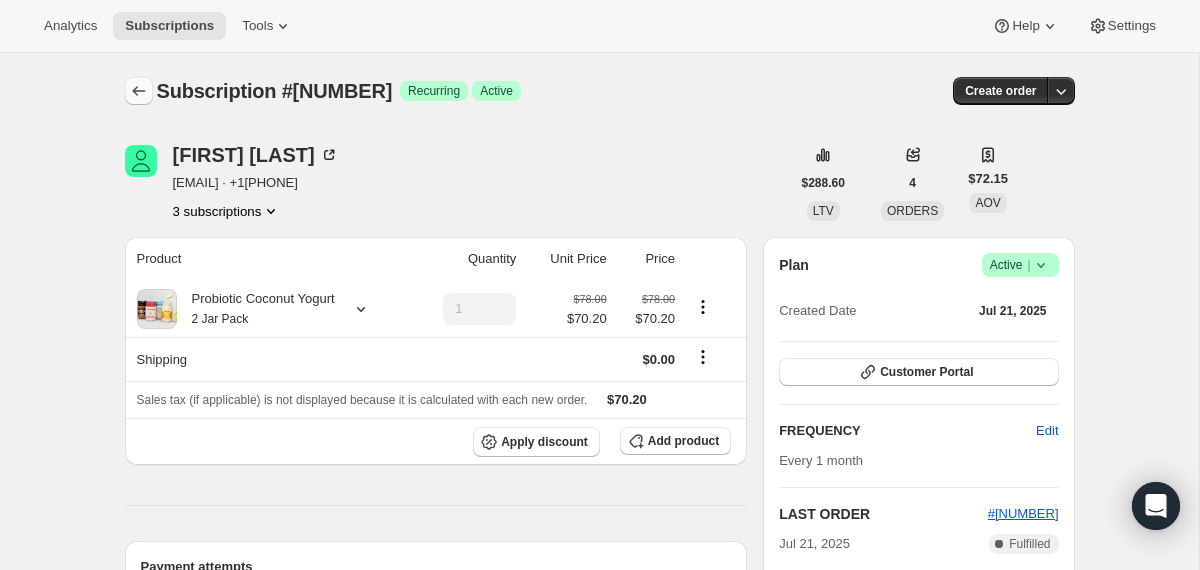 click 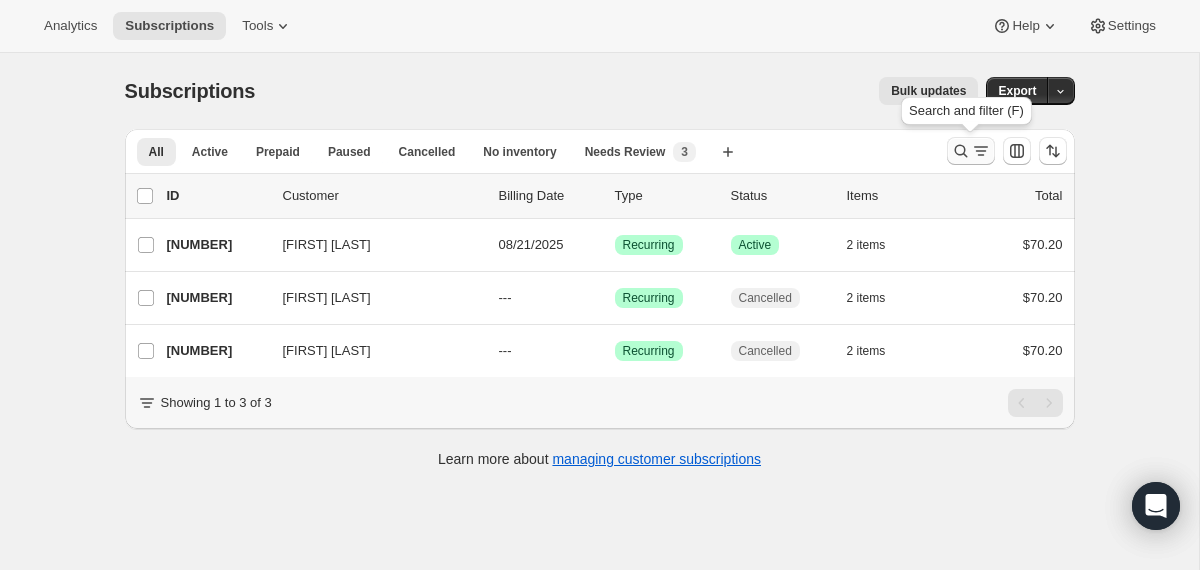 click 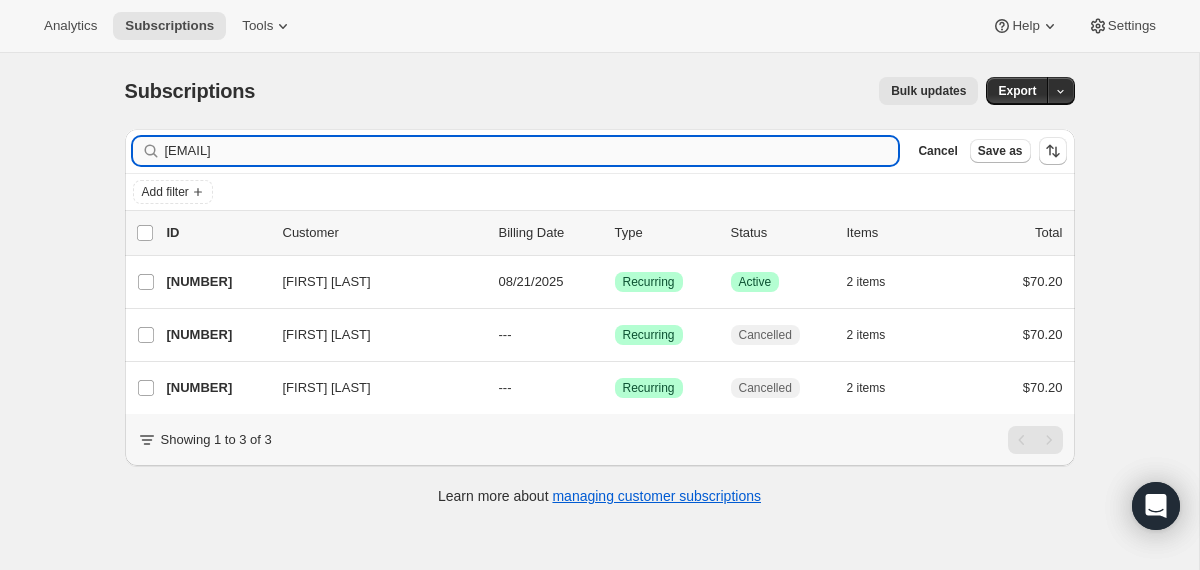click on "[EMAIL]" at bounding box center [532, 151] 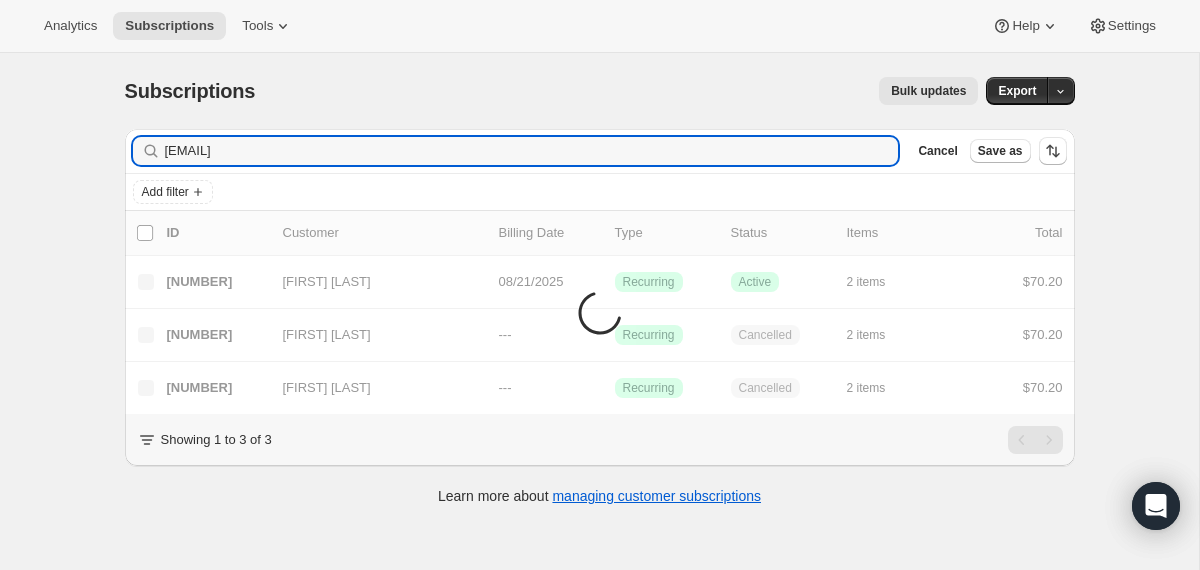 type on "[EMAIL]" 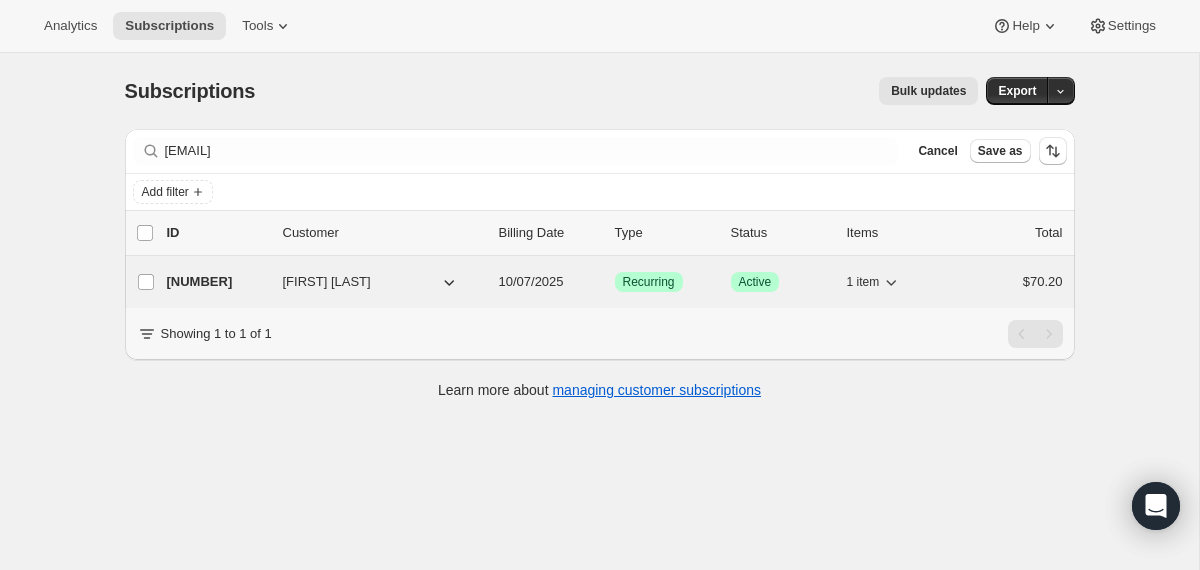 click on "[NUMBER] [FIRST] [LAST] [DATE] Success Recurring Success Active 1   item $[PRICE]" at bounding box center [615, 282] 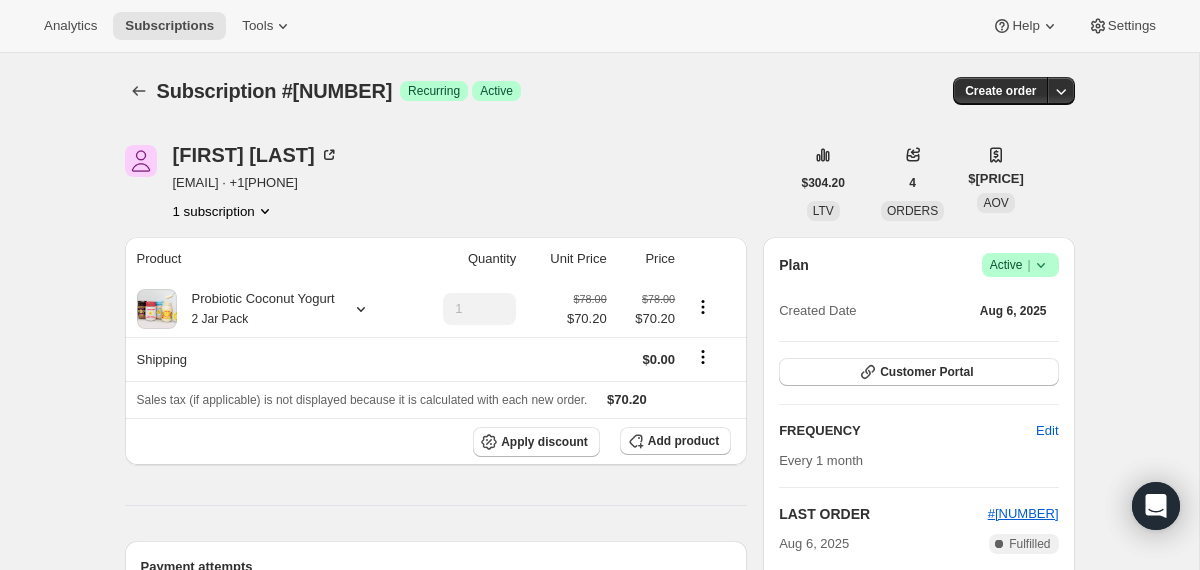 click 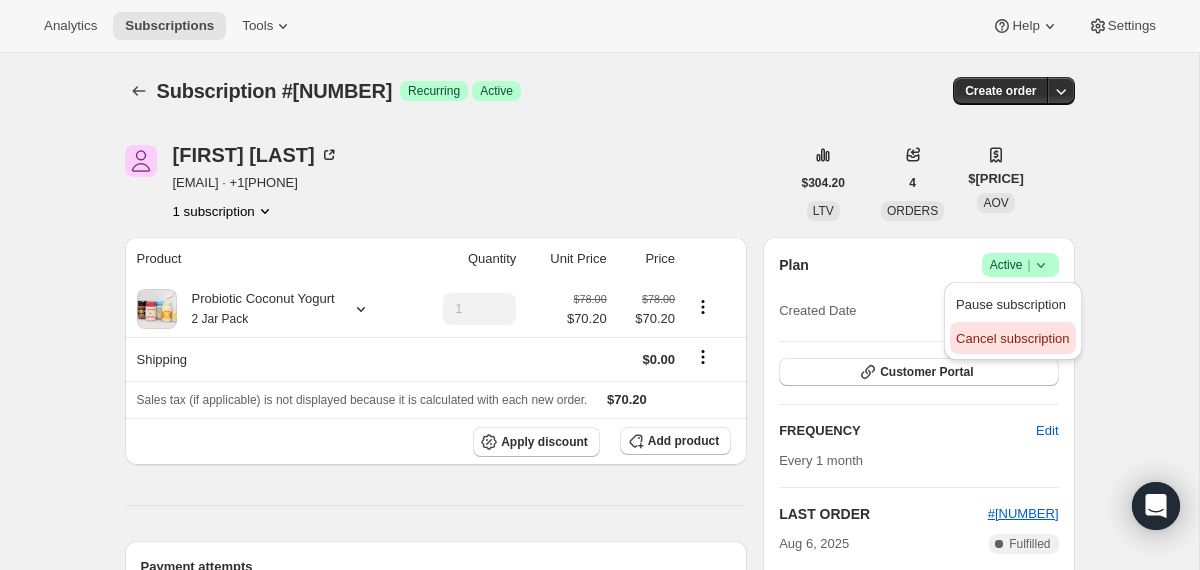 click on "Cancel subscription" at bounding box center [1012, 338] 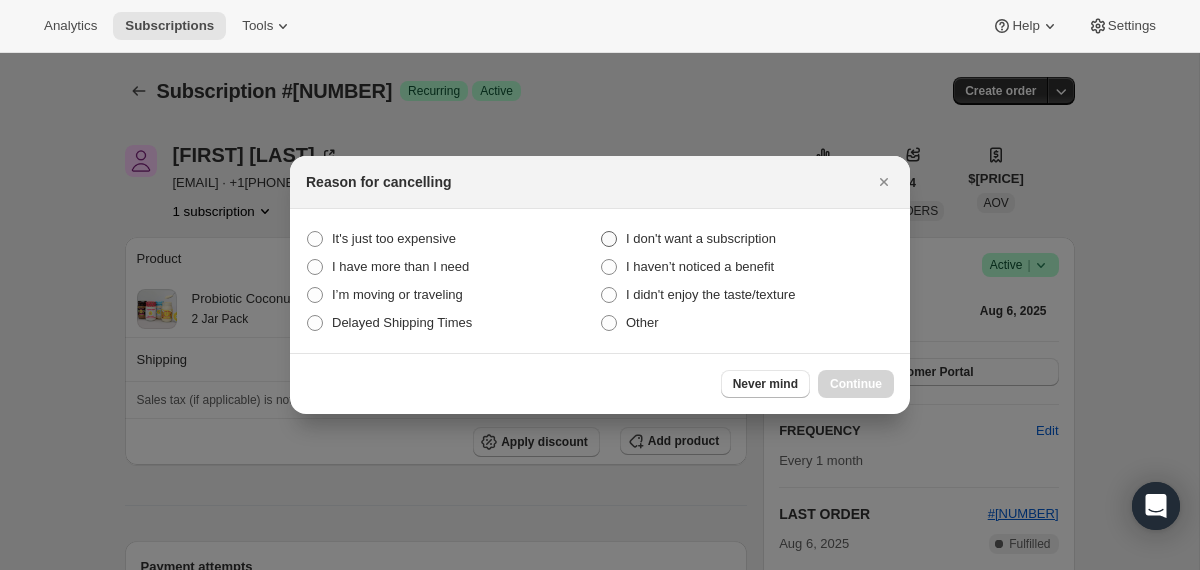 click on "I don't want a subscription" at bounding box center (701, 238) 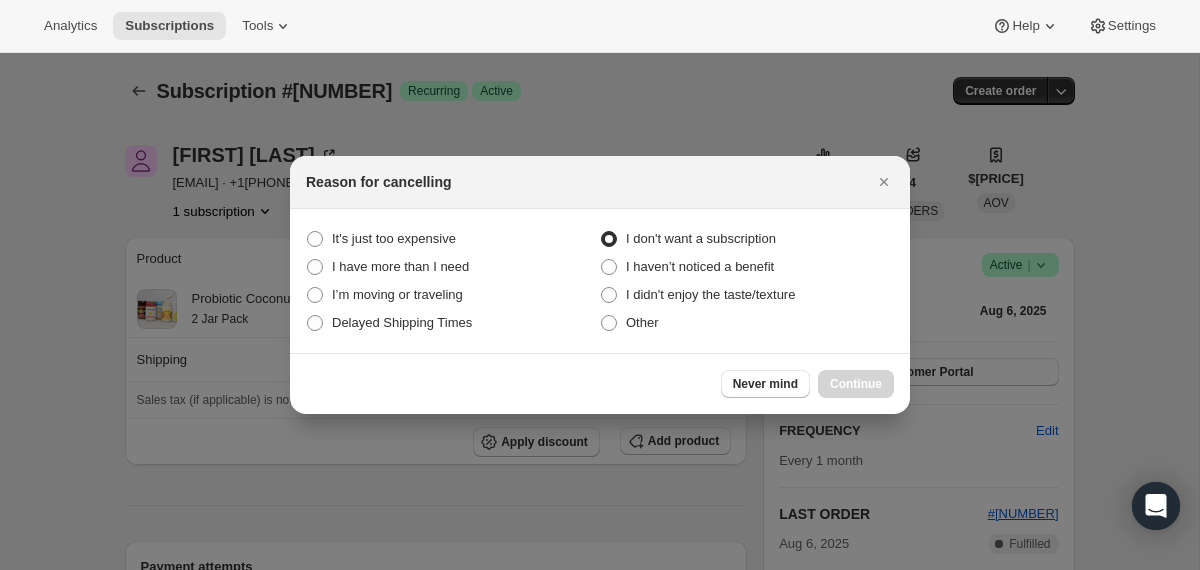 radio on "true" 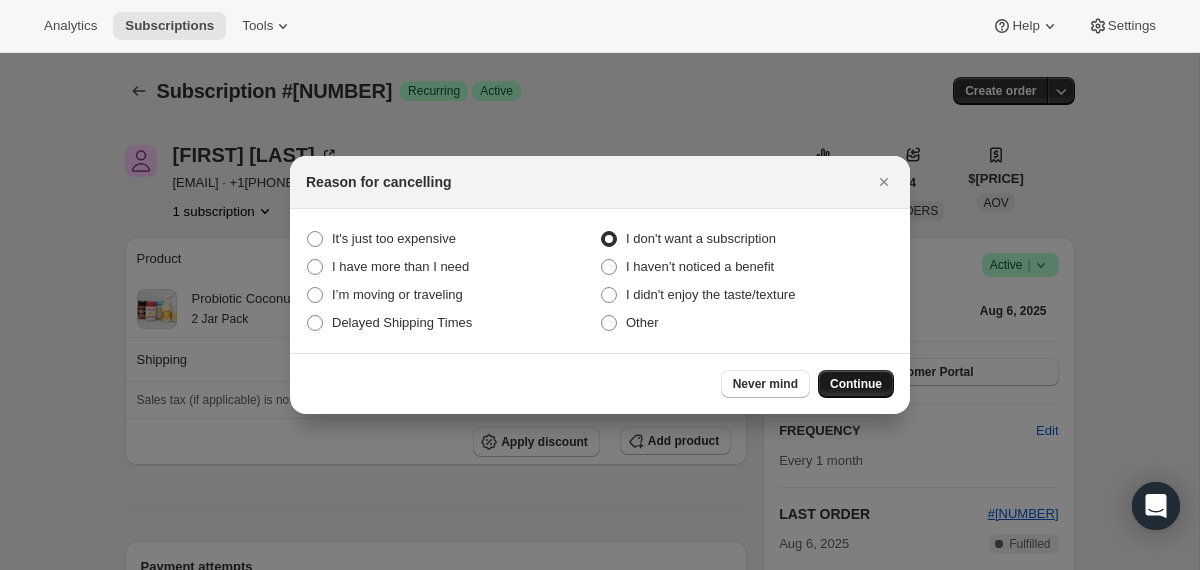 click on "Continue" at bounding box center (856, 384) 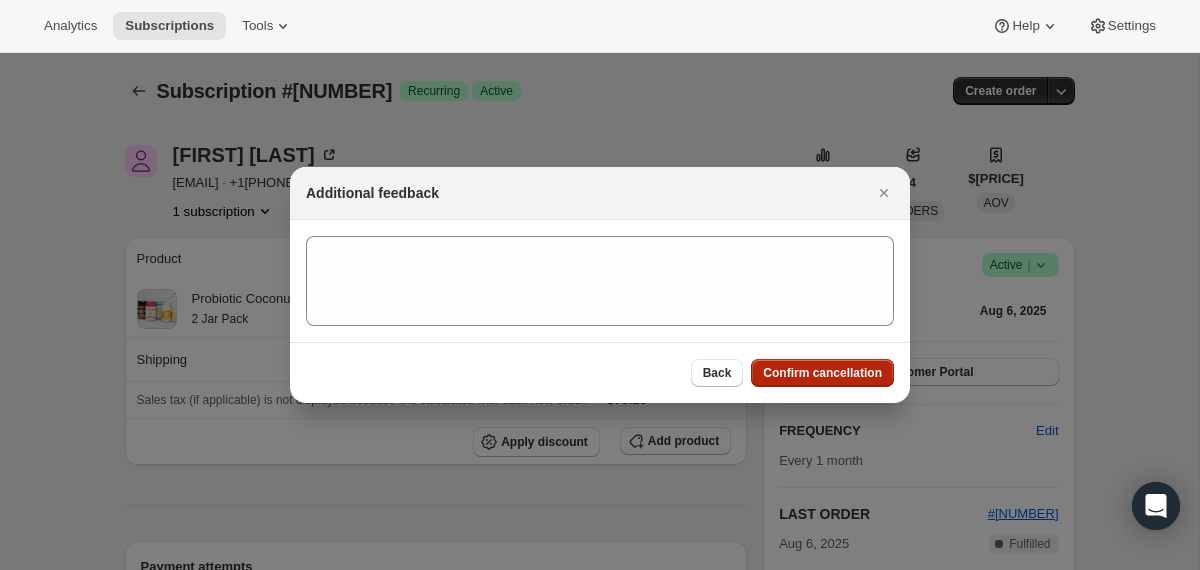 click on "Confirm cancellation" at bounding box center [822, 373] 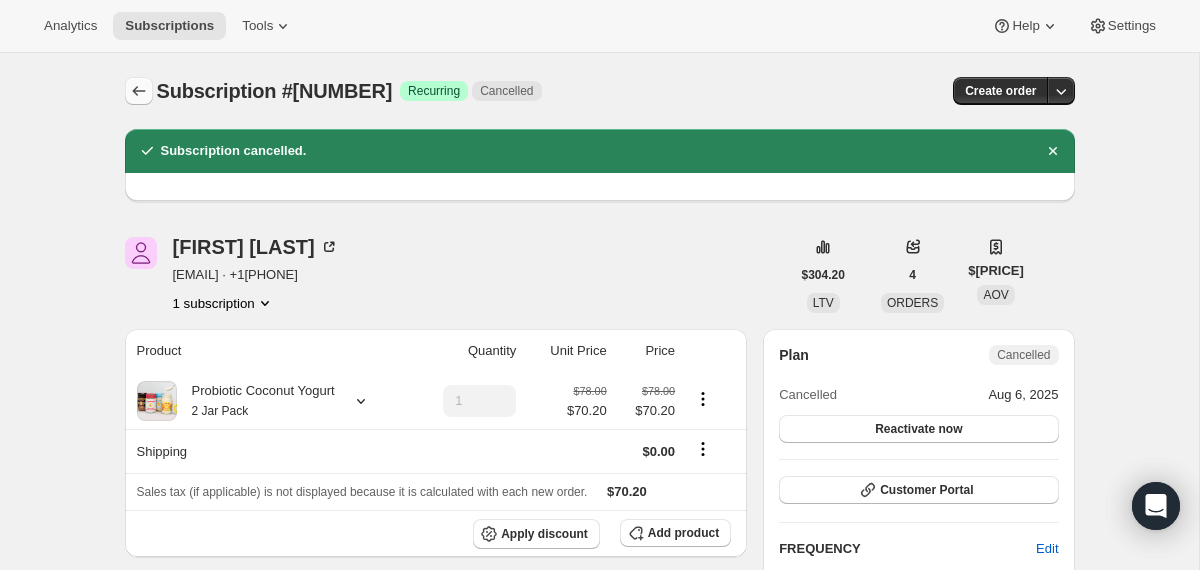 click at bounding box center (139, 91) 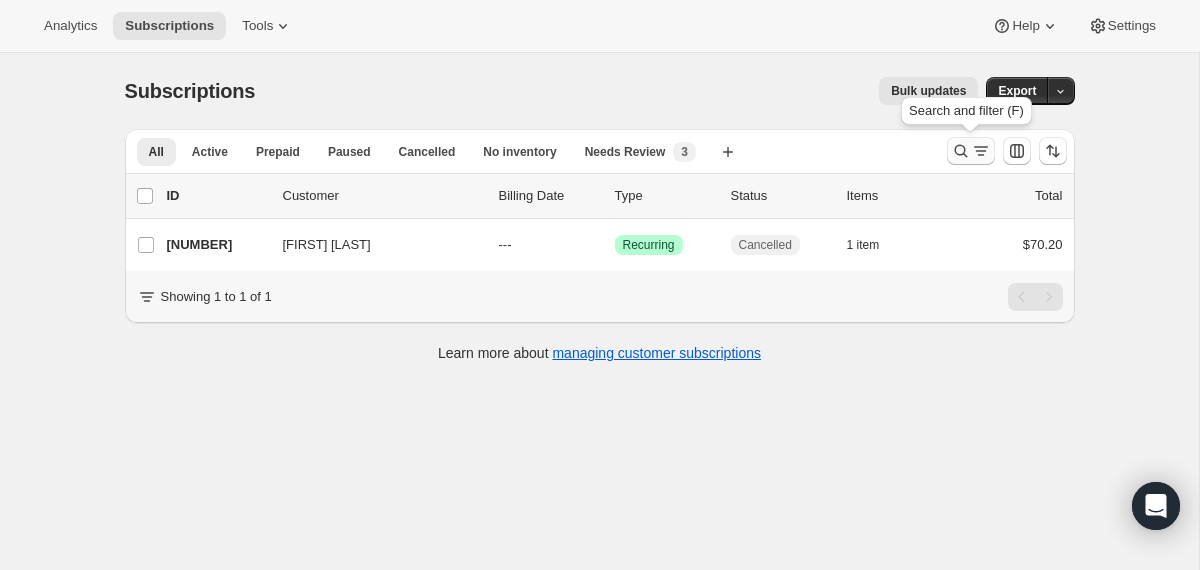 click 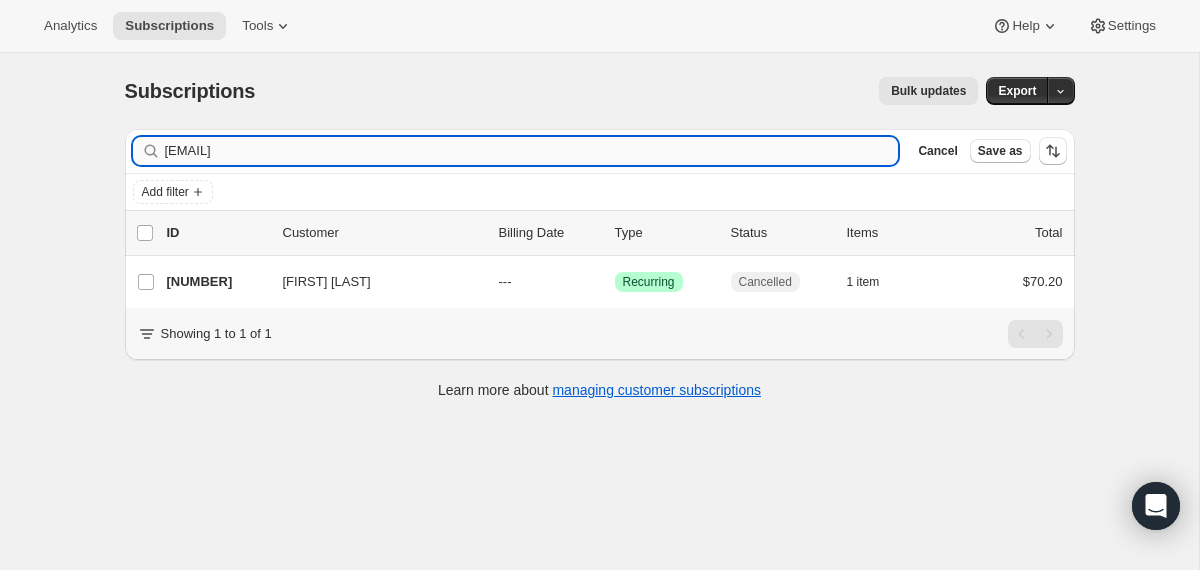 click on "[EMAIL]" at bounding box center [532, 151] 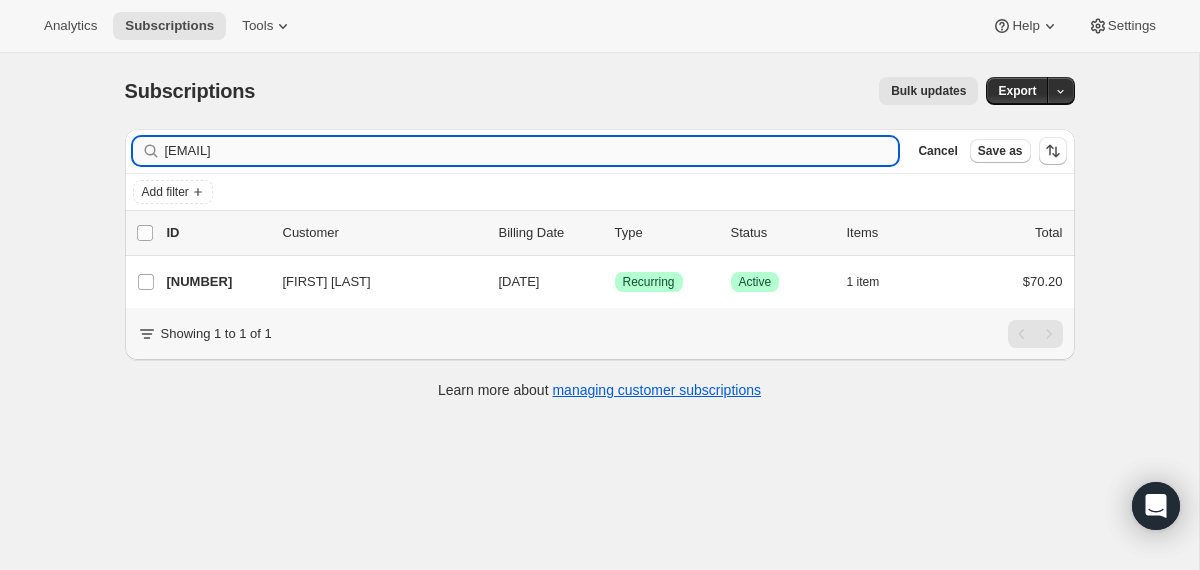 click on "[EMAIL]" at bounding box center (532, 151) 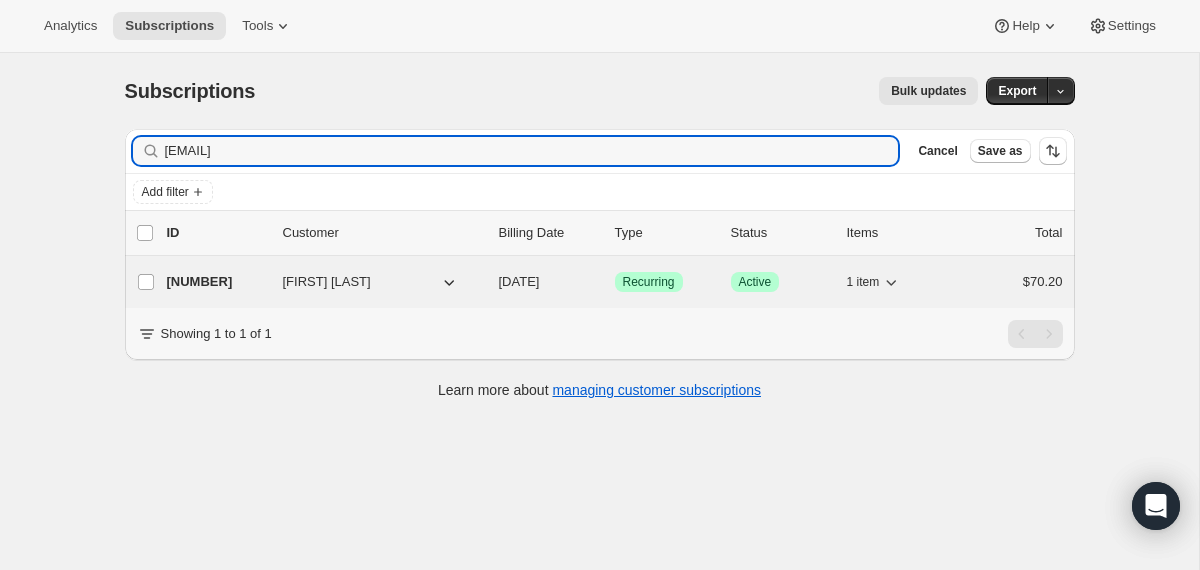 type on "[EMAIL]" 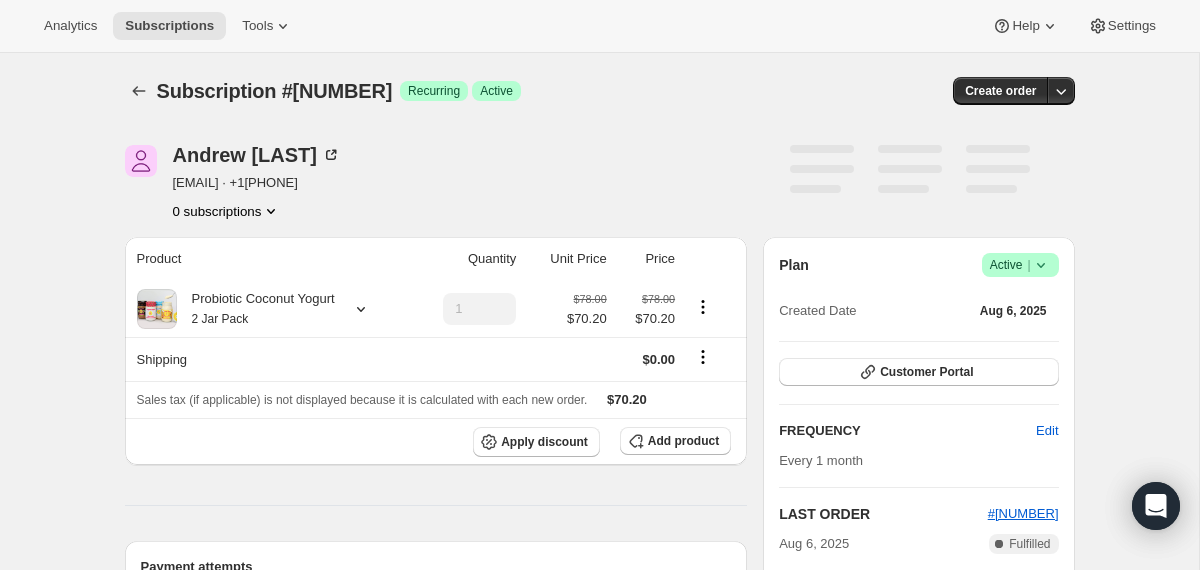 click 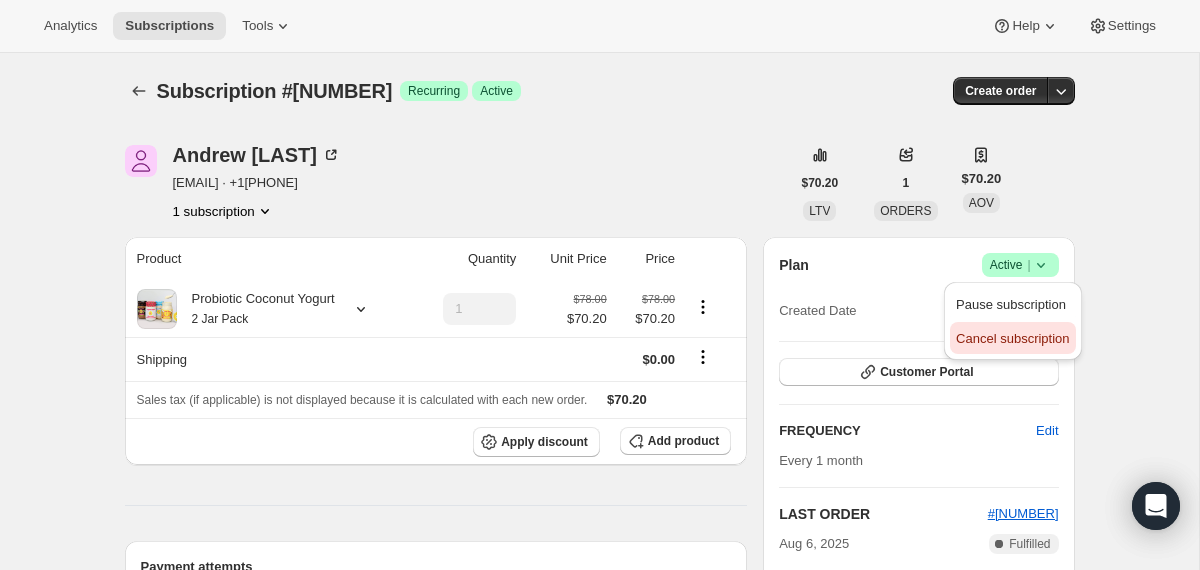 click on "Cancel subscription" at bounding box center [1012, 338] 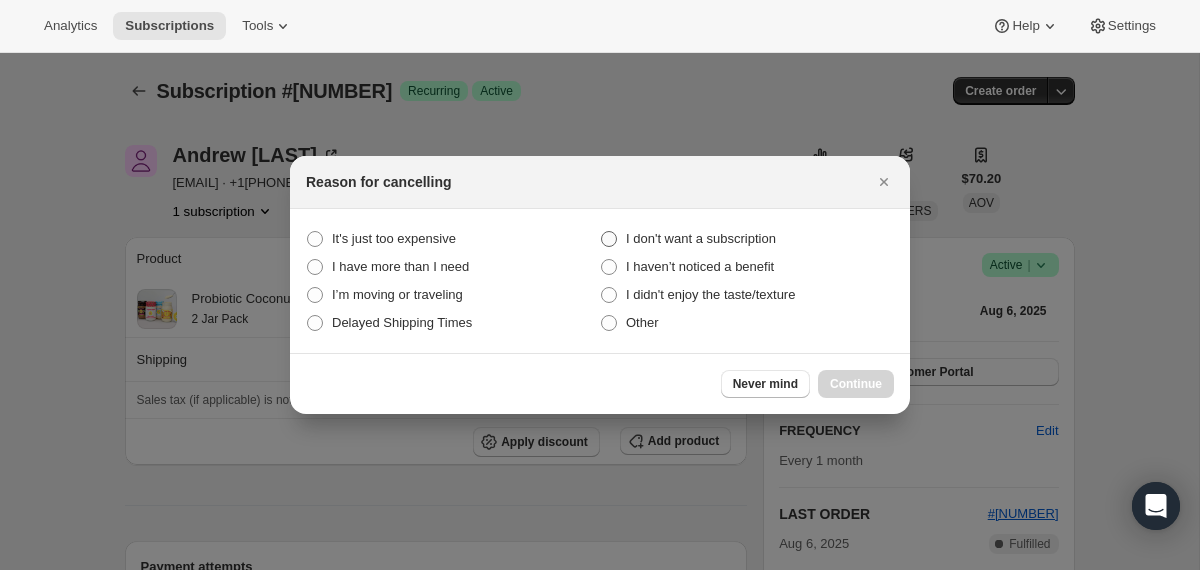 click on "I don't want a subscription" at bounding box center [701, 238] 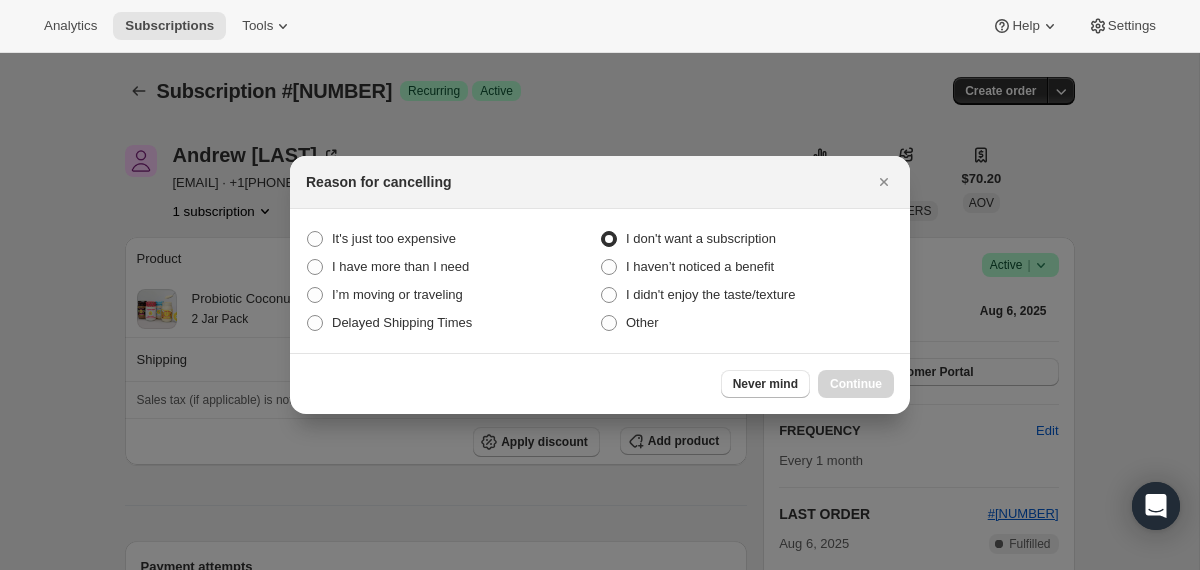 radio on "true" 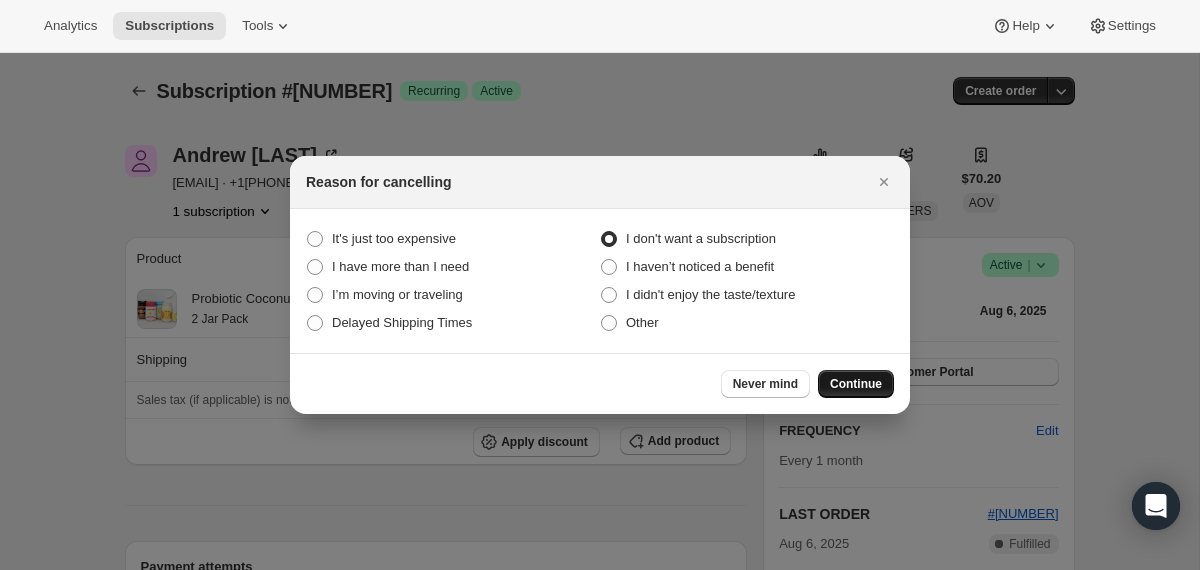 click on "Continue" at bounding box center [856, 384] 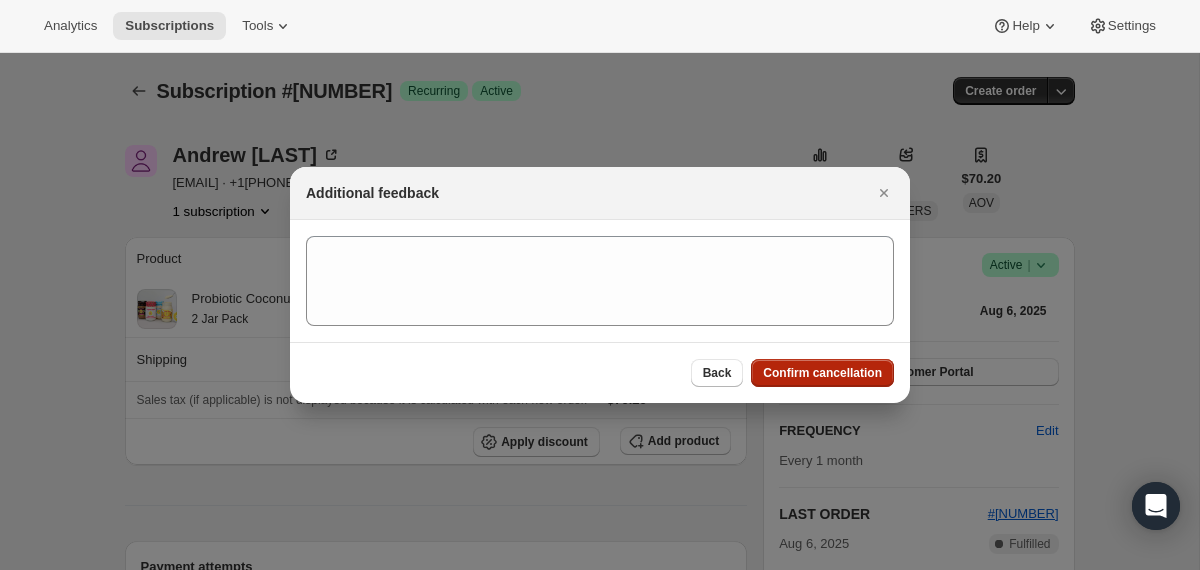 click on "Confirm cancellation" at bounding box center [822, 373] 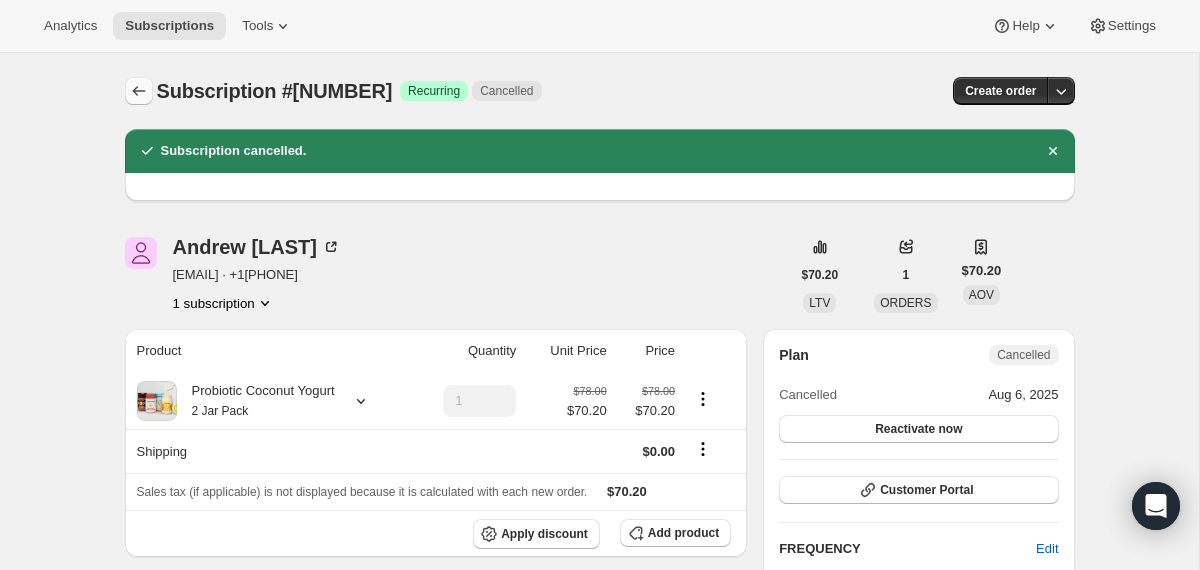 click at bounding box center (139, 91) 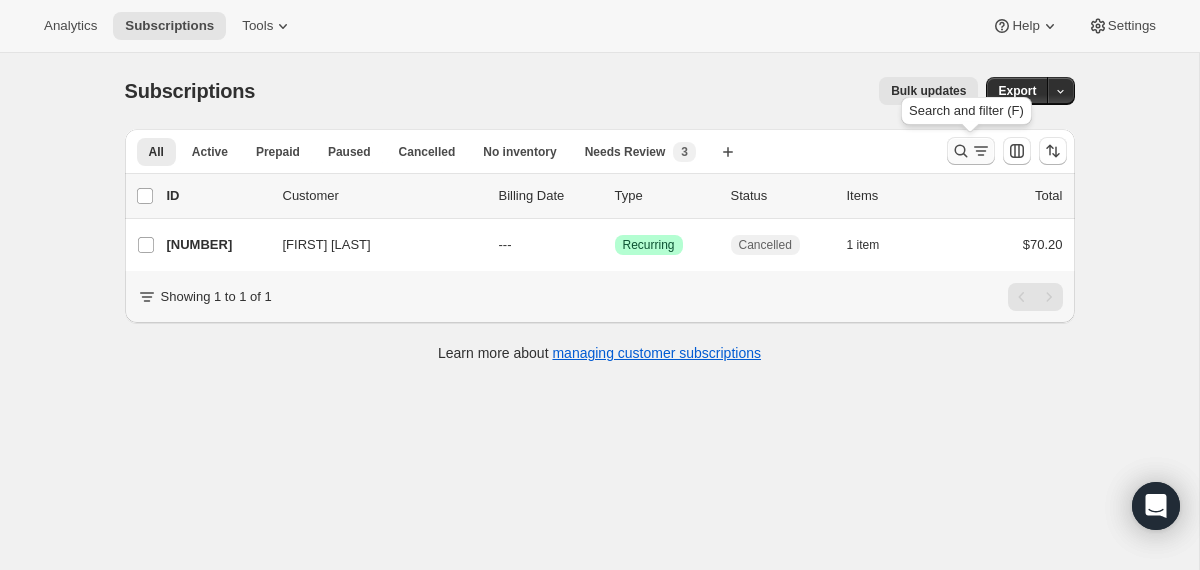 click 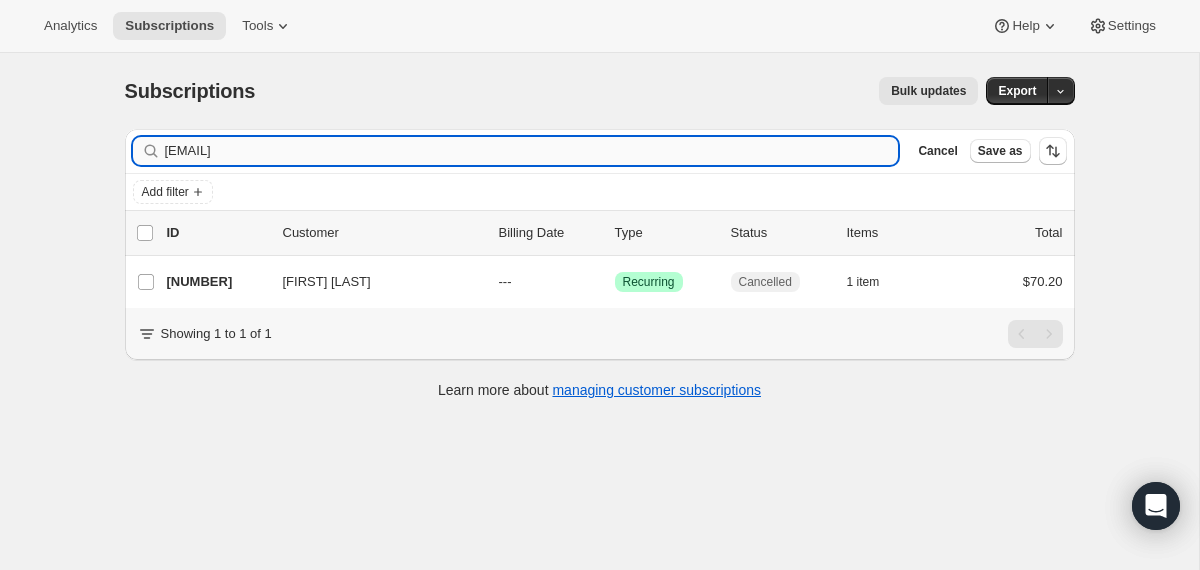 click on "[EMAIL]" at bounding box center (532, 151) 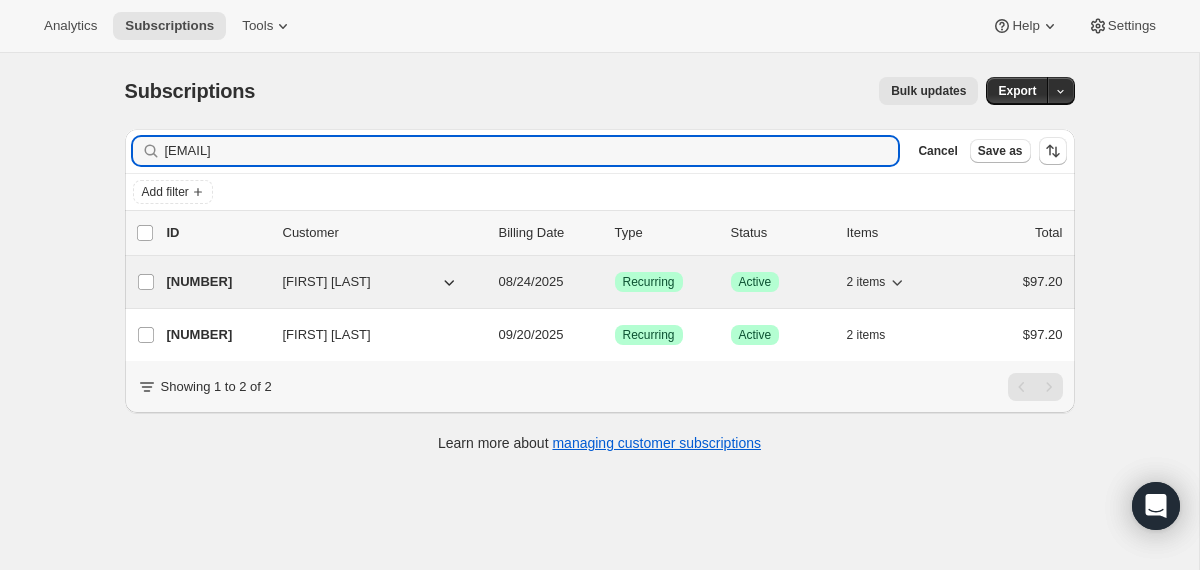 type on "[EMAIL]" 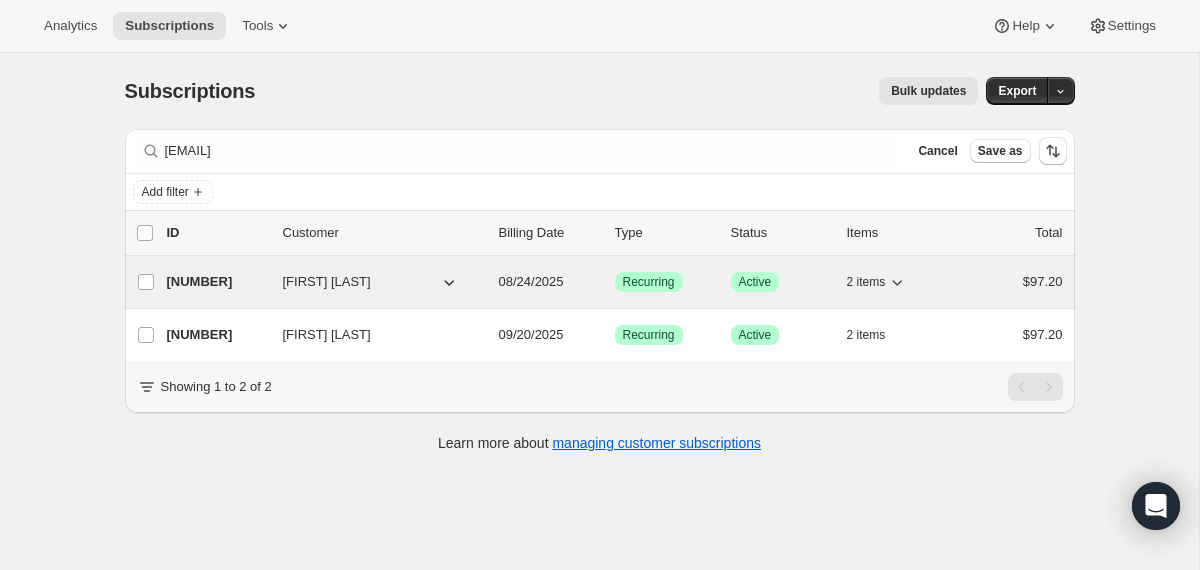 click on "[NUMBER] [FIRST] [LAST] [DATE] Success Recurring Success Active 2   items $[PRICE]" at bounding box center [615, 282] 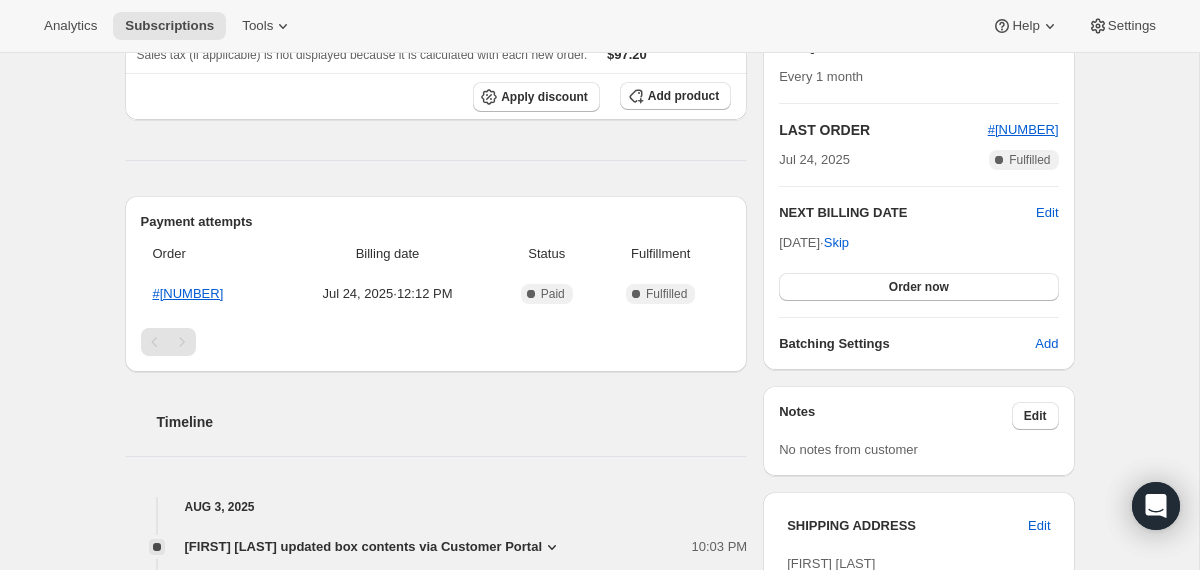 scroll, scrollTop: 387, scrollLeft: 0, axis: vertical 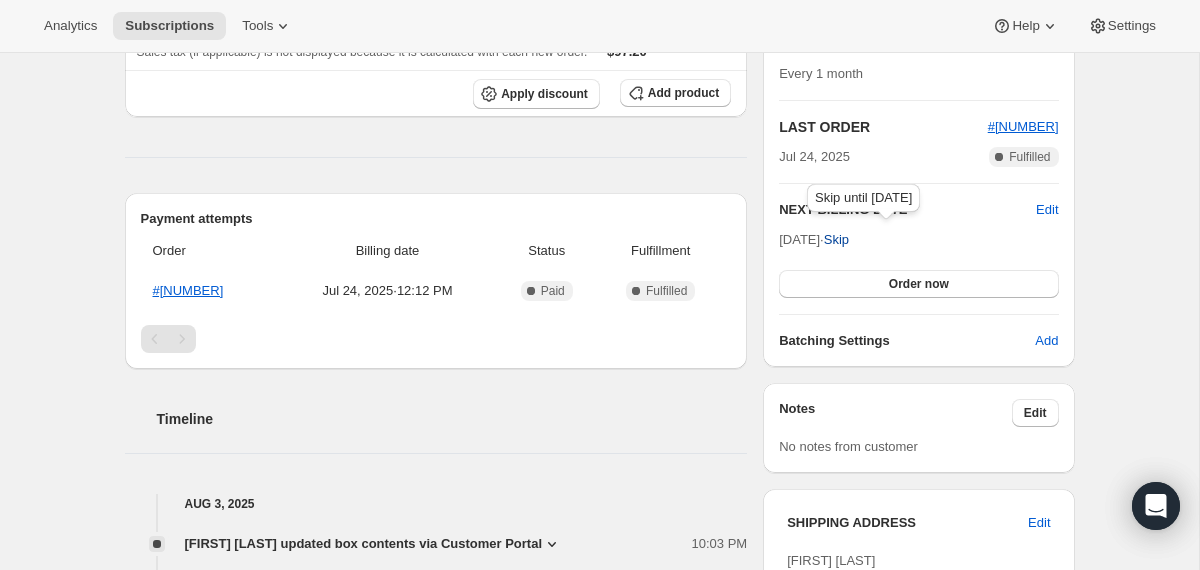 click on "Skip" at bounding box center [836, 240] 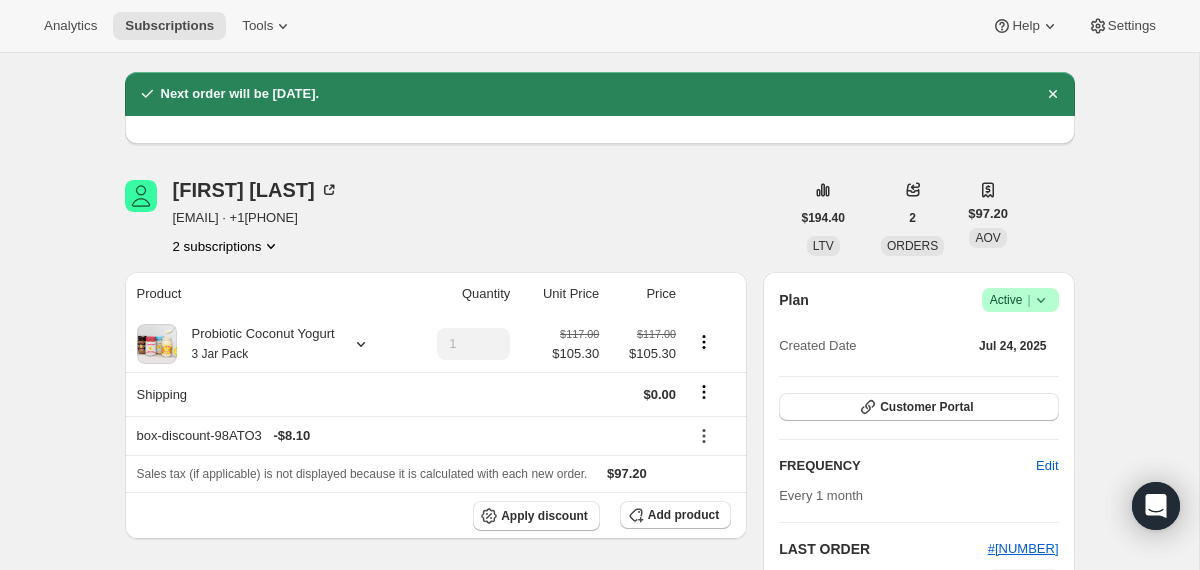 scroll, scrollTop: 0, scrollLeft: 0, axis: both 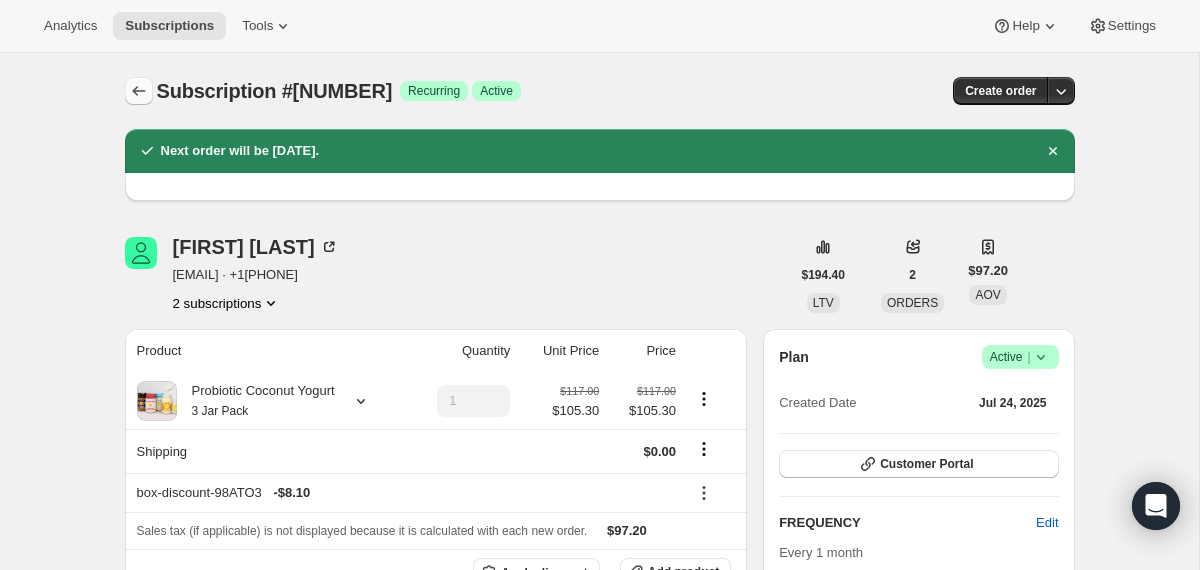 click 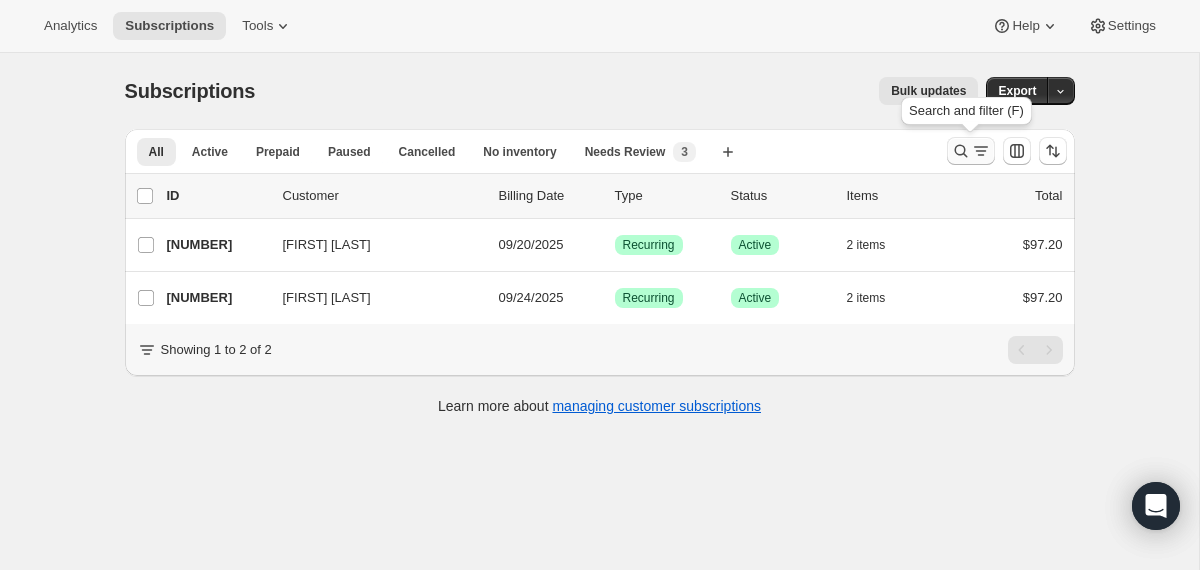click 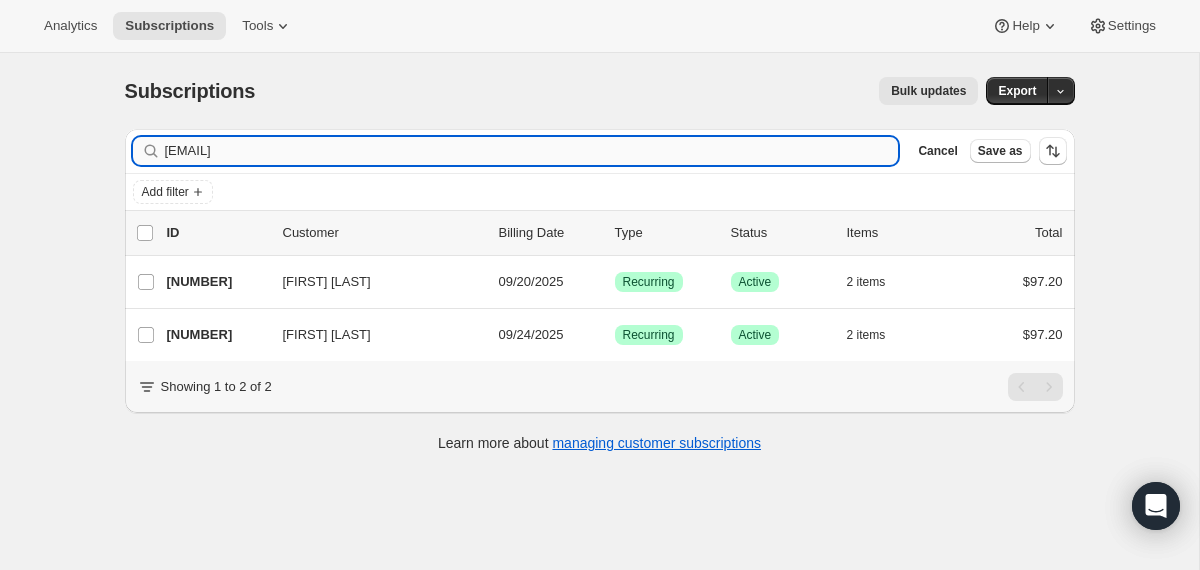 click on "[EMAIL]" at bounding box center (532, 151) 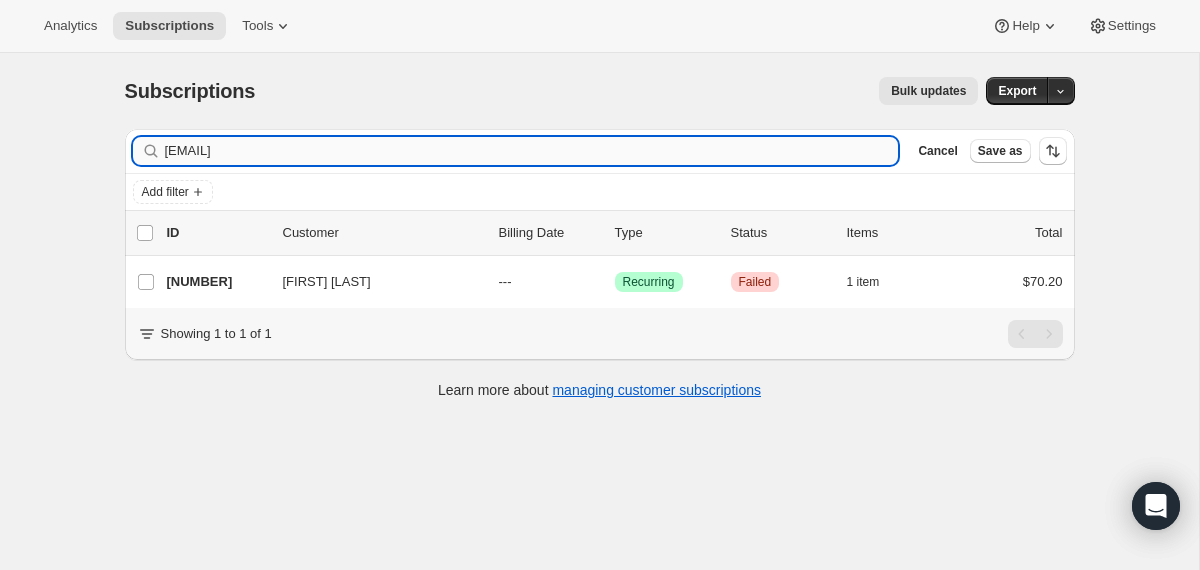 click on "[EMAIL]" at bounding box center (532, 151) 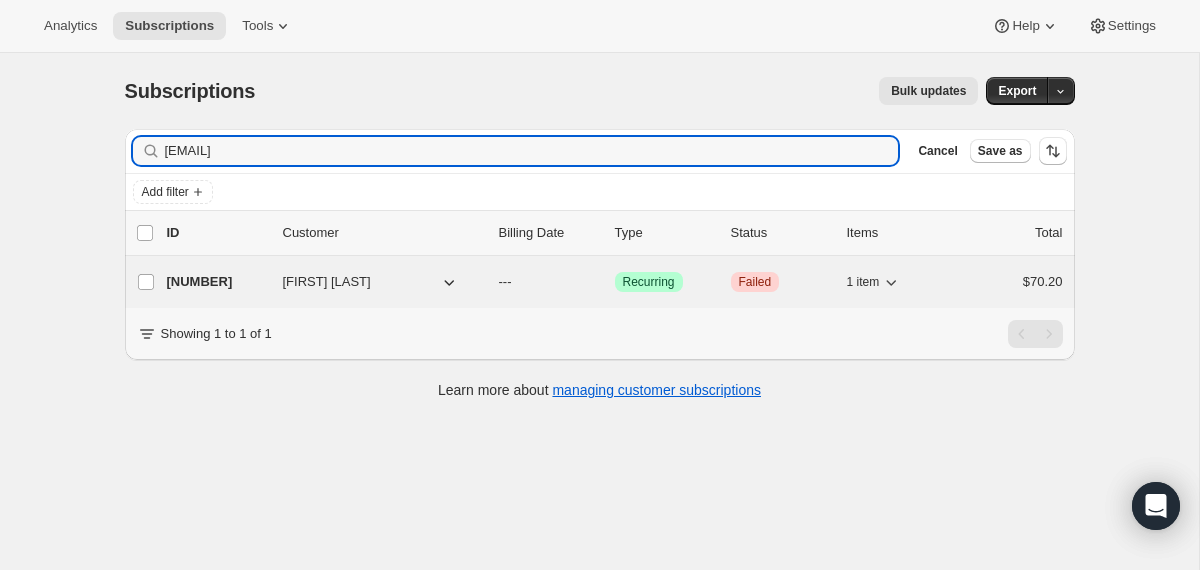 type on "[EMAIL]" 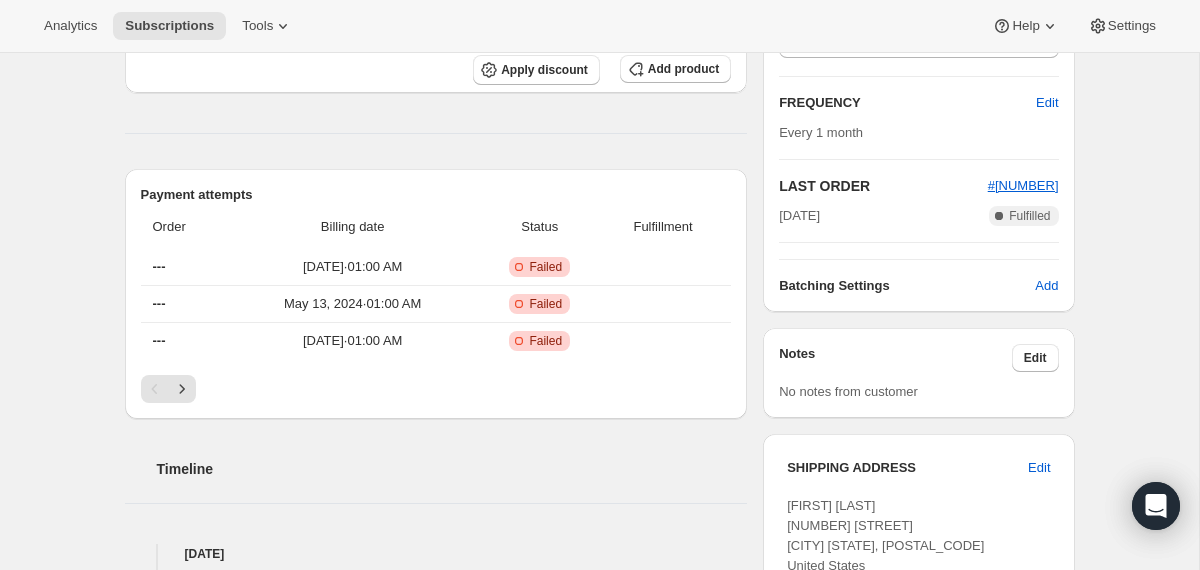 scroll, scrollTop: 0, scrollLeft: 0, axis: both 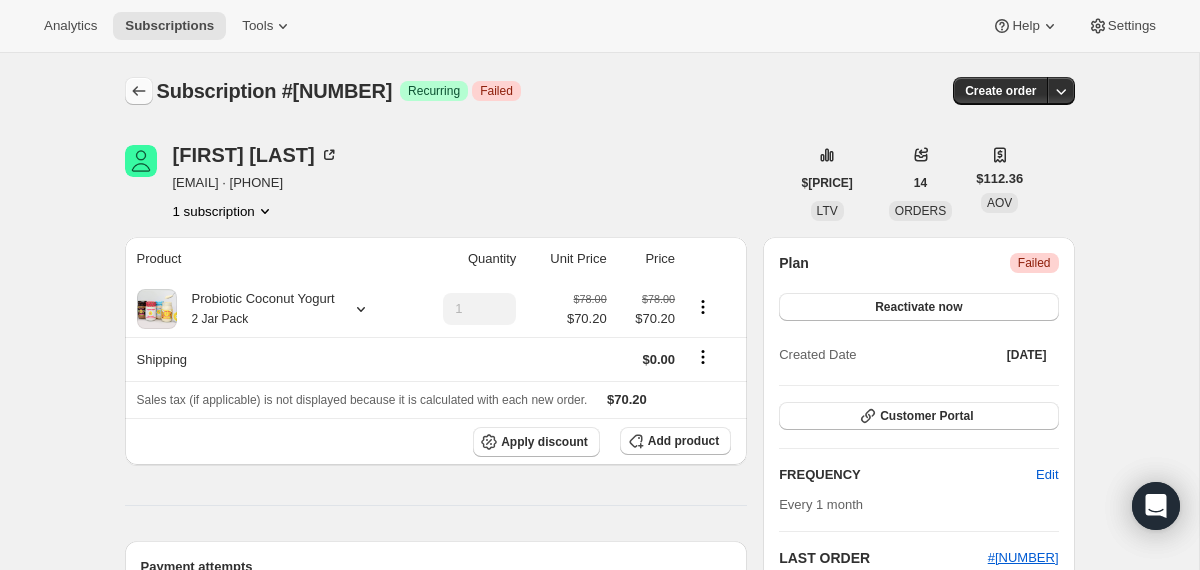 click 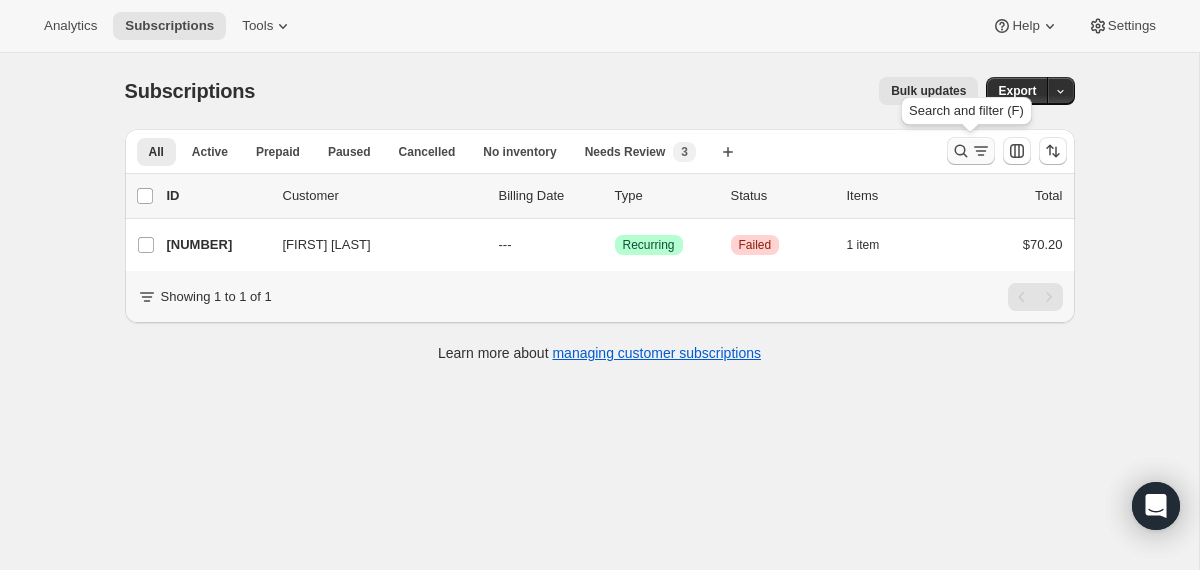 click 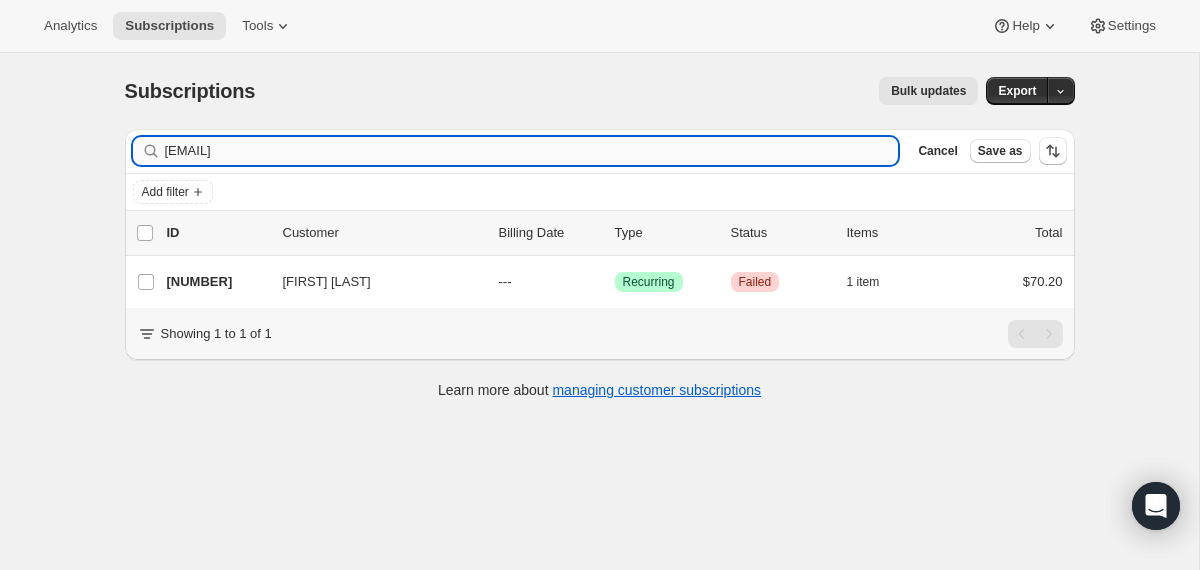 click on "[EMAIL]" at bounding box center (532, 151) 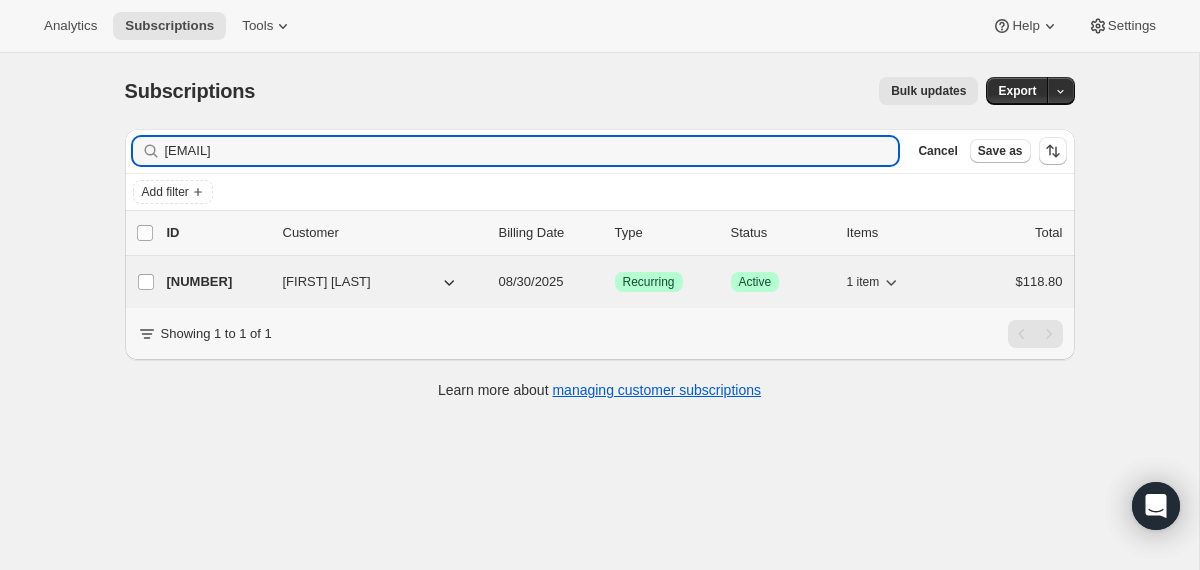 type on "[EMAIL]" 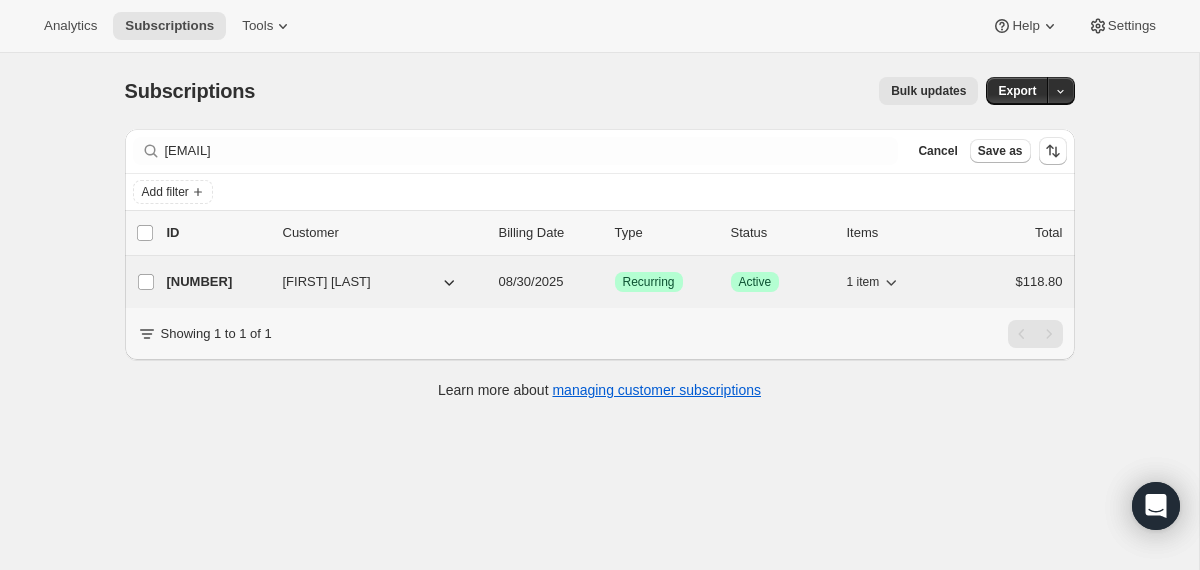 click on "[NUMBER] [FIRST] [LAST] [DATE] Success Recurring Success Active 1   item $[PRICE]" at bounding box center [615, 282] 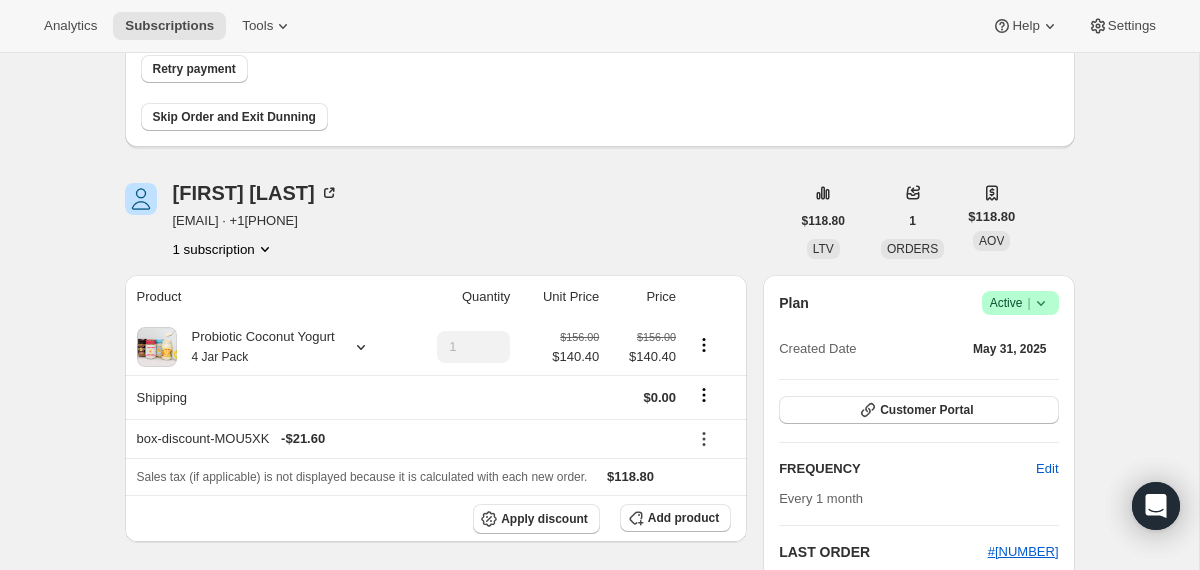 scroll, scrollTop: 207, scrollLeft: 0, axis: vertical 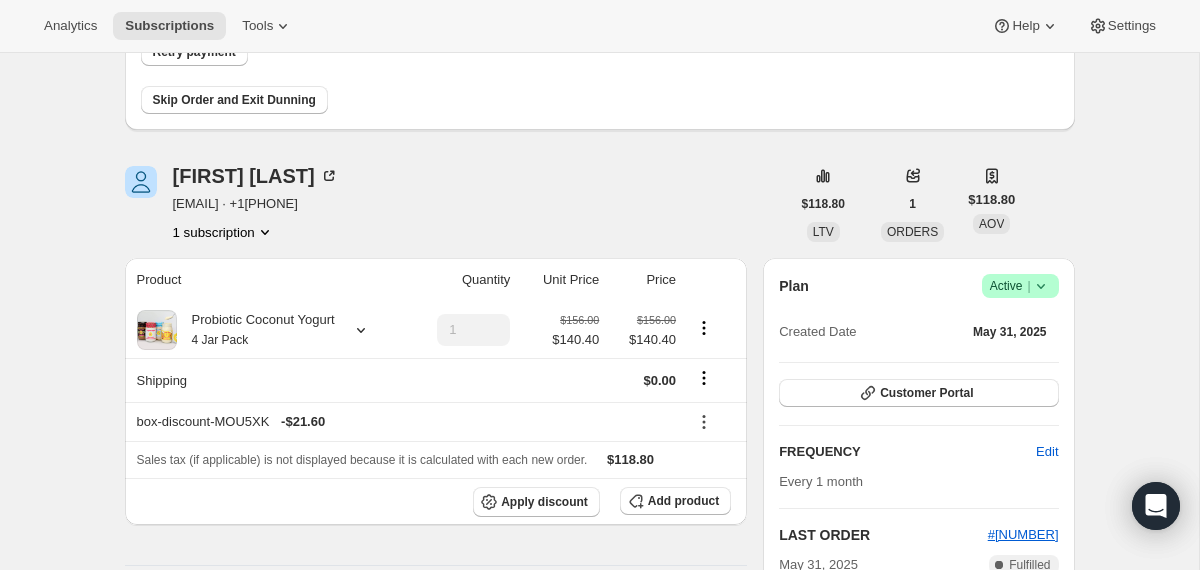 click 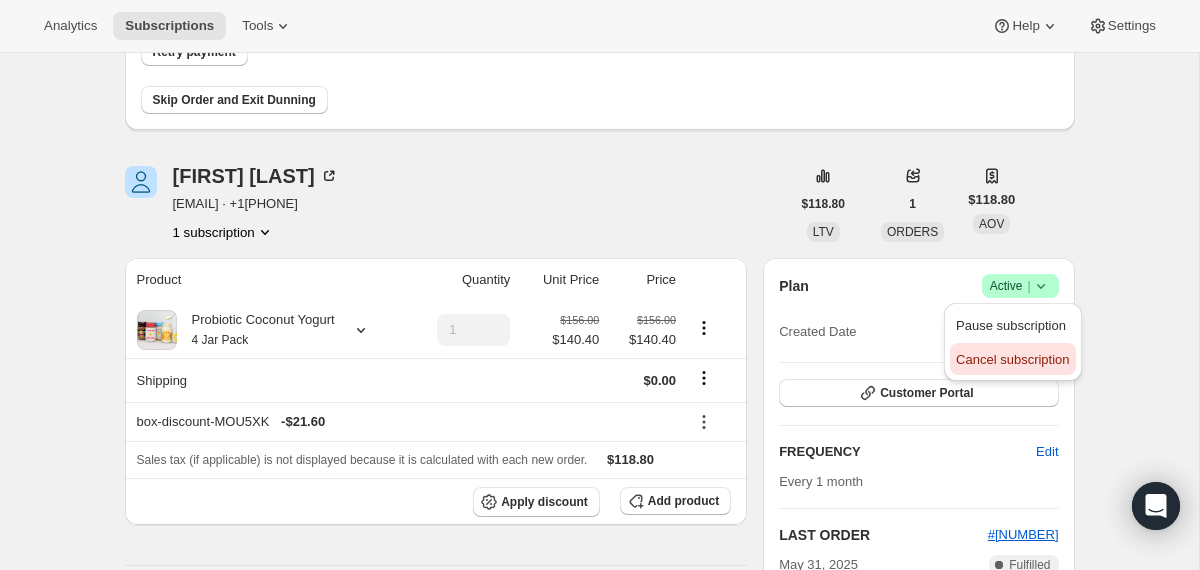 click on "Cancel subscription" at bounding box center [1012, 359] 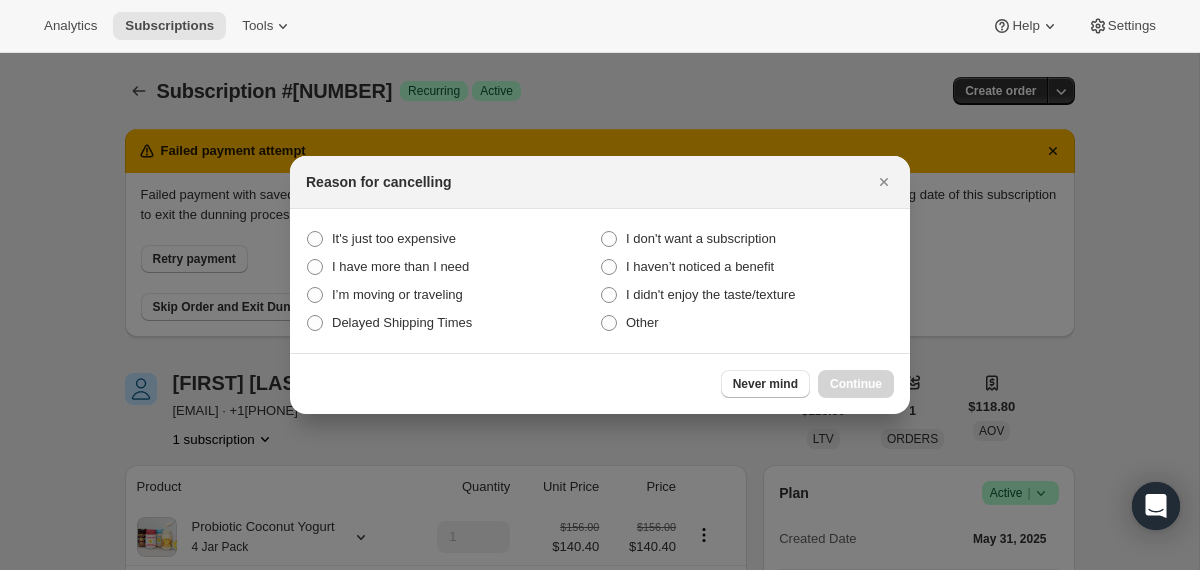 scroll, scrollTop: 207, scrollLeft: 0, axis: vertical 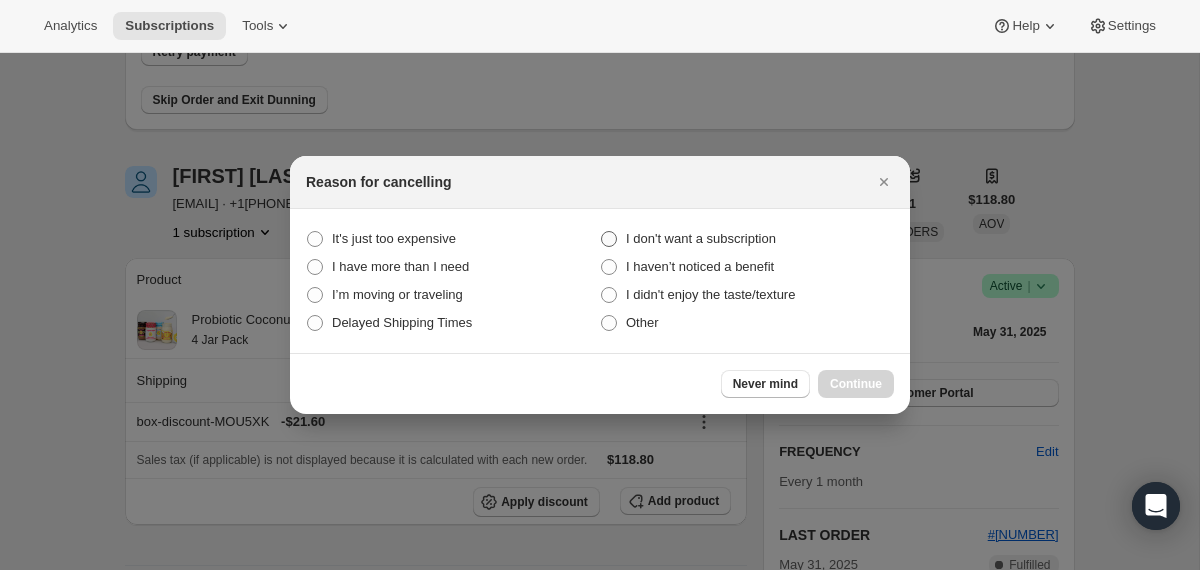 click on "I don't want a subscription" at bounding box center (701, 238) 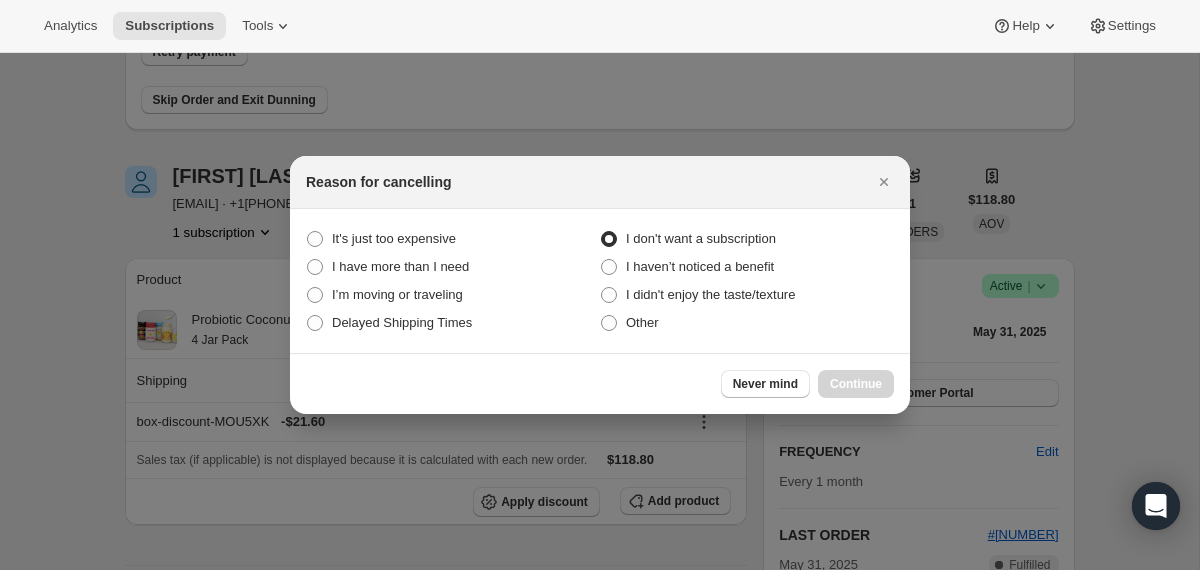 radio on "true" 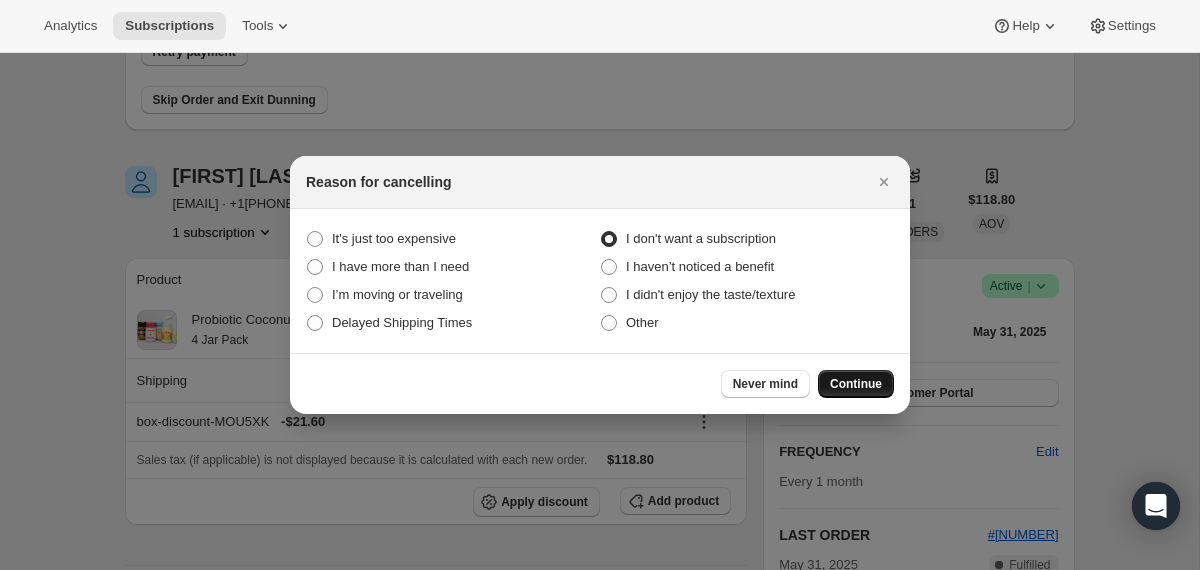 click on "Continue" at bounding box center [856, 384] 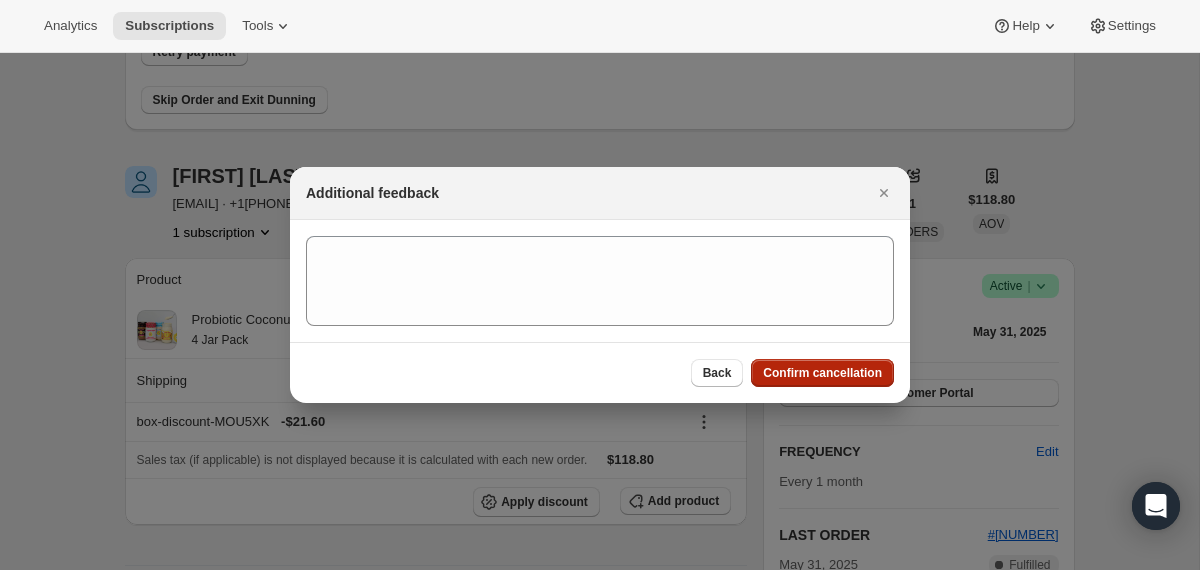 click on "Confirm cancellation" at bounding box center [822, 373] 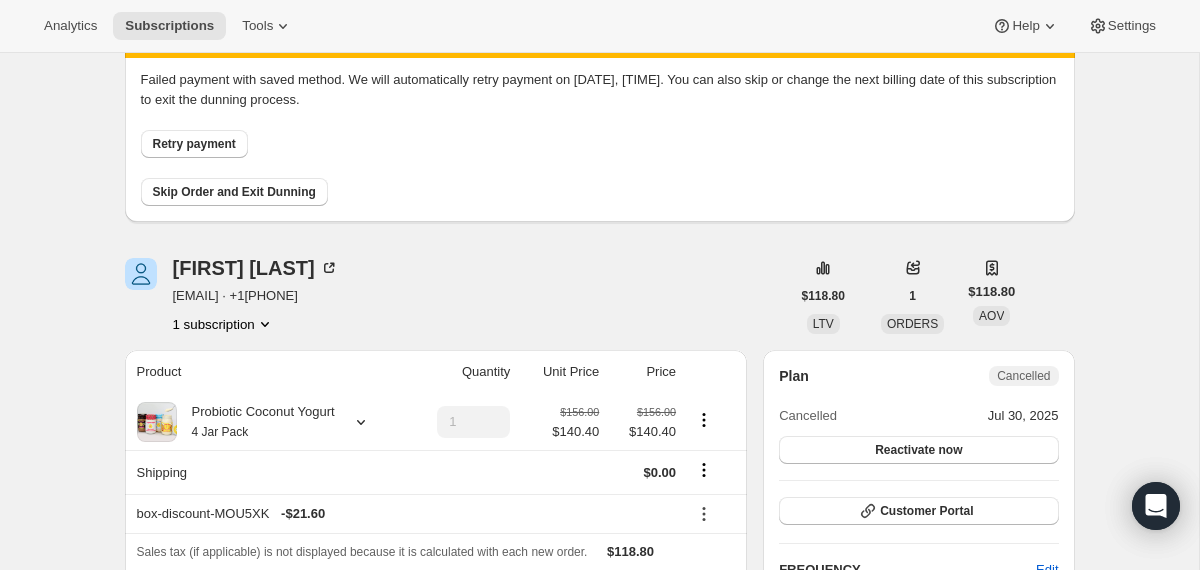 scroll, scrollTop: 0, scrollLeft: 0, axis: both 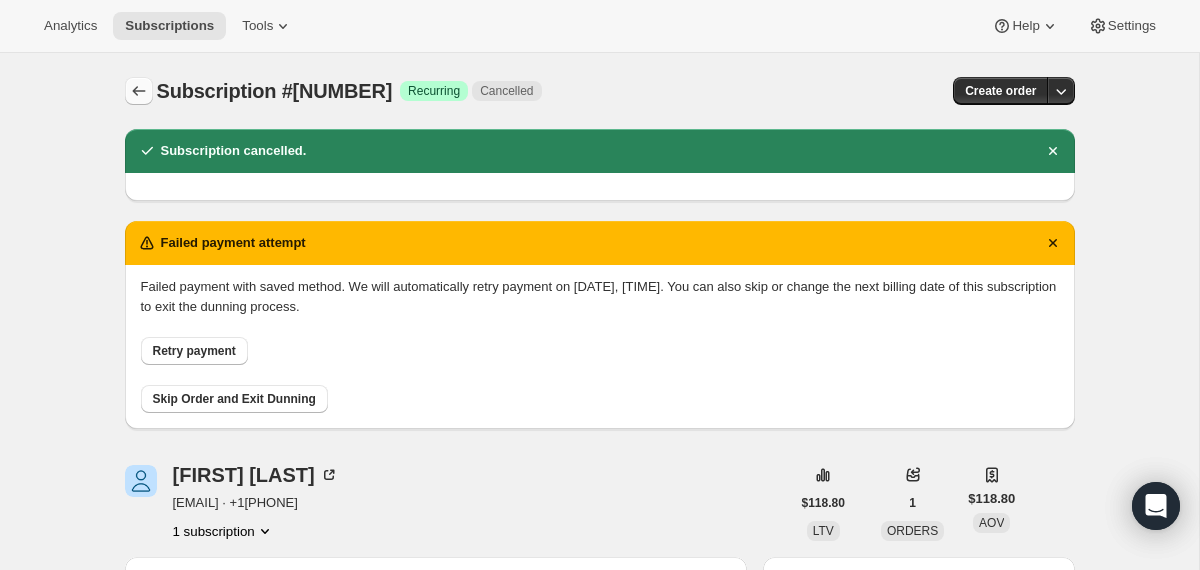 click 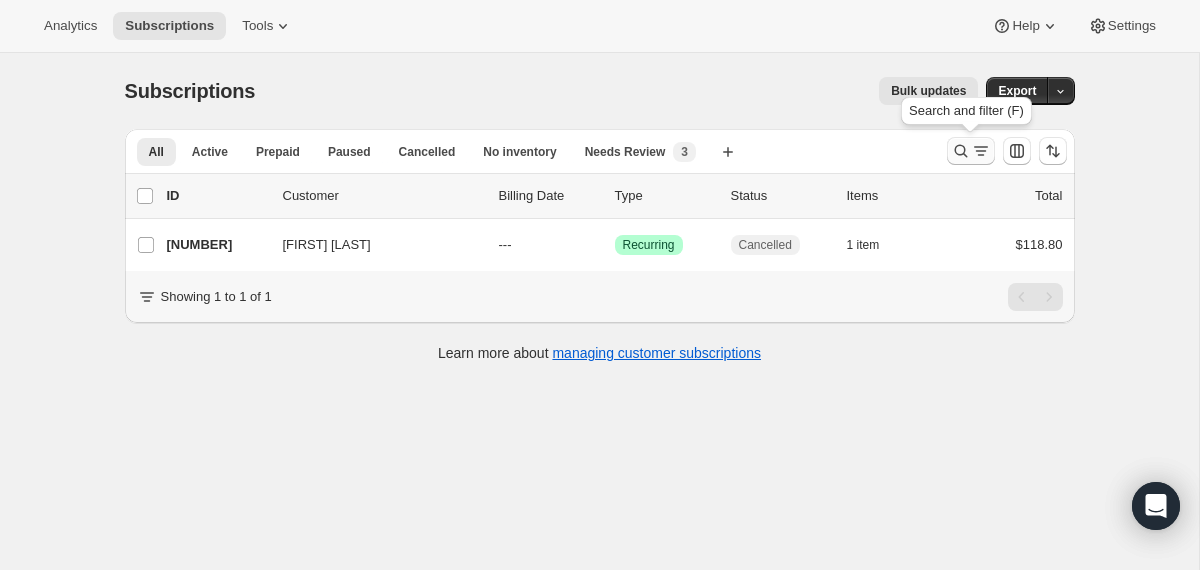 click 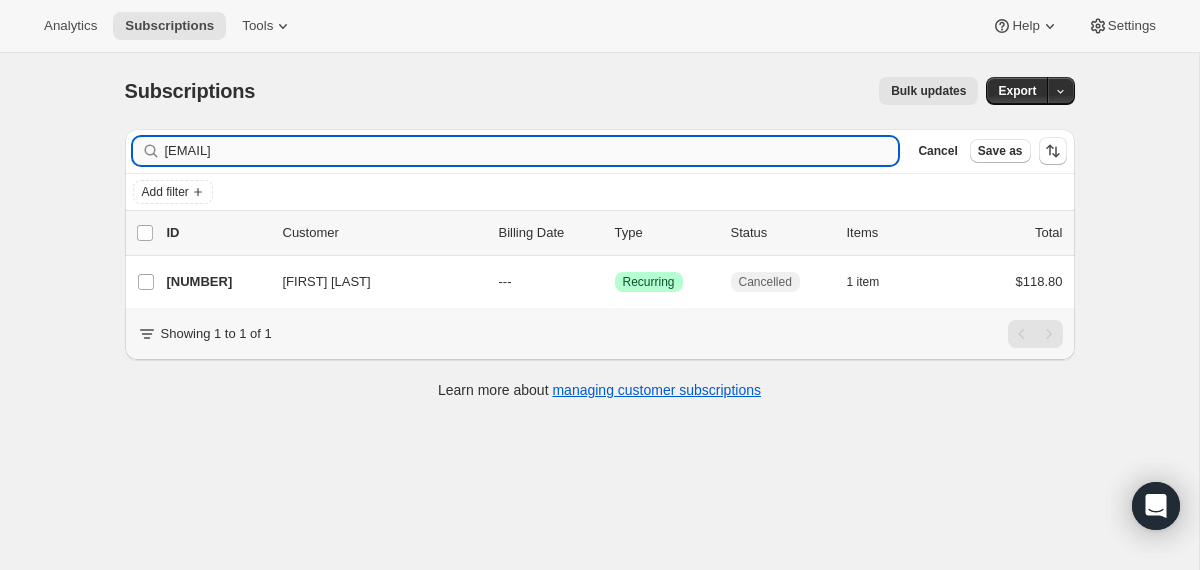 click on "[EMAIL]" at bounding box center [532, 151] 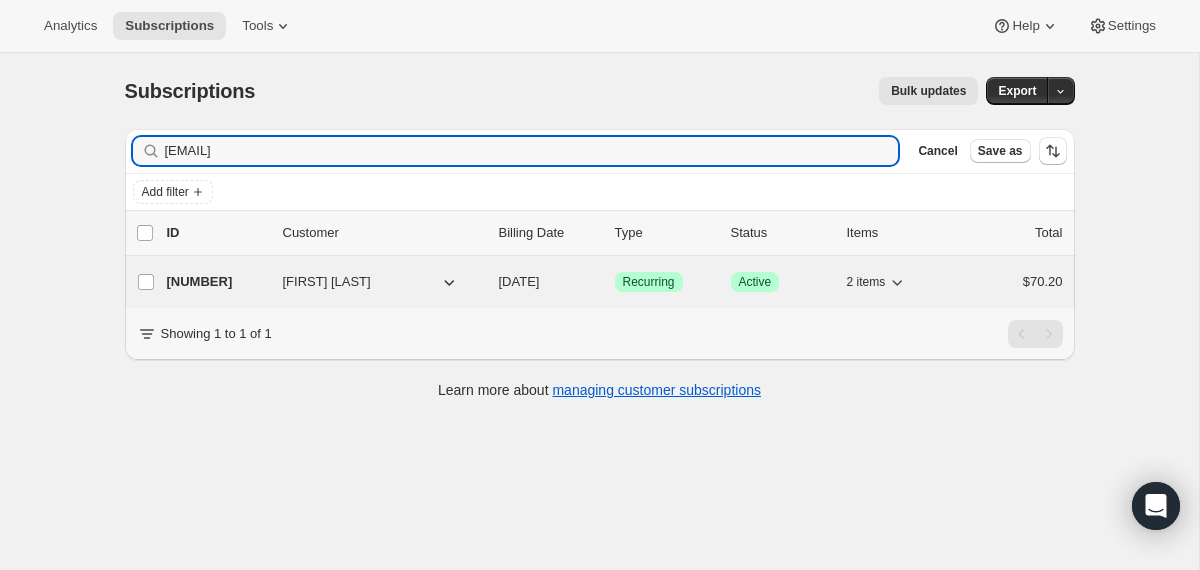 type on "[EMAIL]" 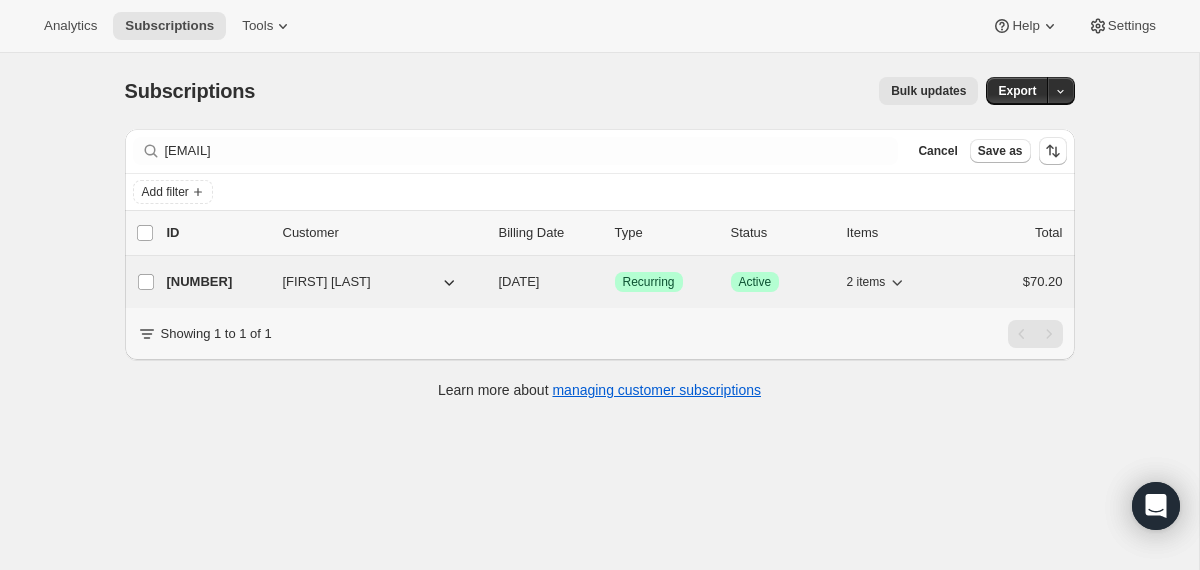 click on "[NUMBER] [FIRST] [LAST] [DATE] Success Recurring Success Active 2   items $[PRICE]" at bounding box center [615, 282] 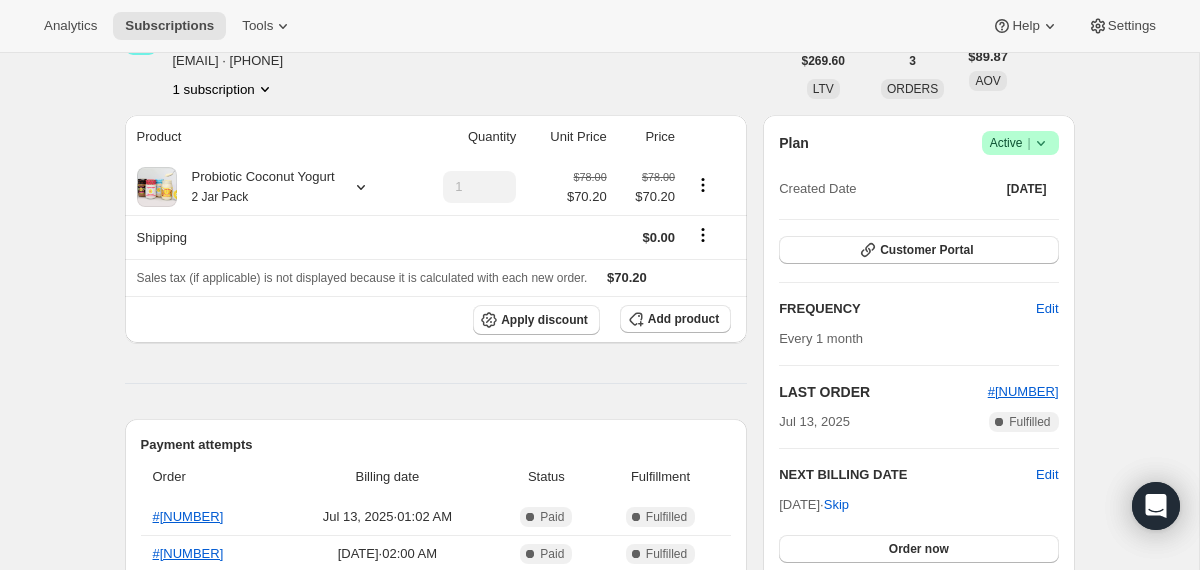 scroll, scrollTop: 60, scrollLeft: 0, axis: vertical 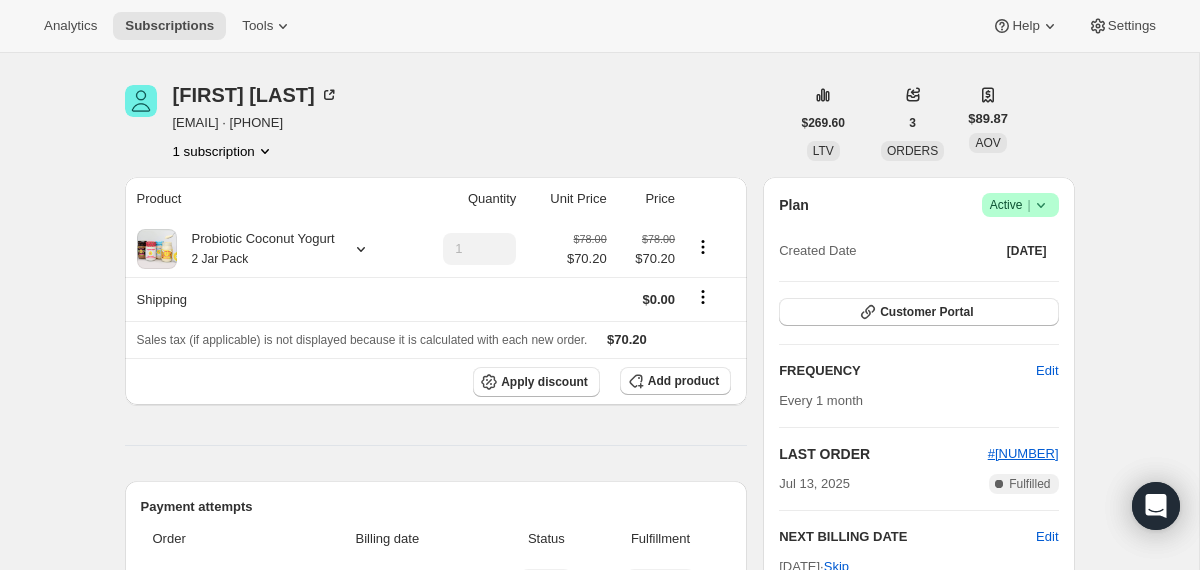 click 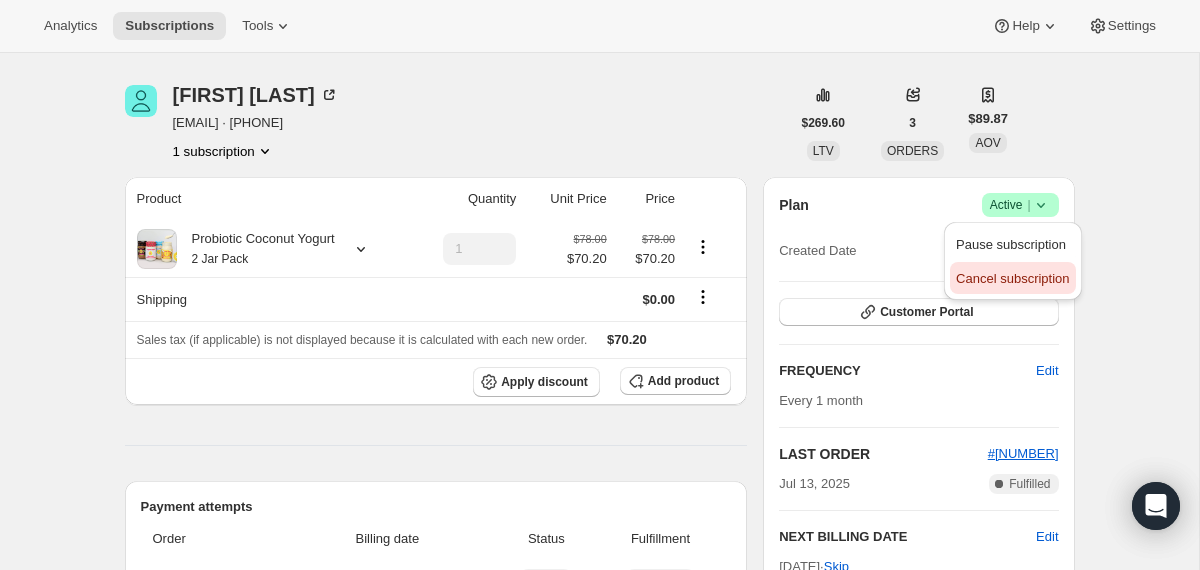 click on "Cancel subscription" at bounding box center [1012, 279] 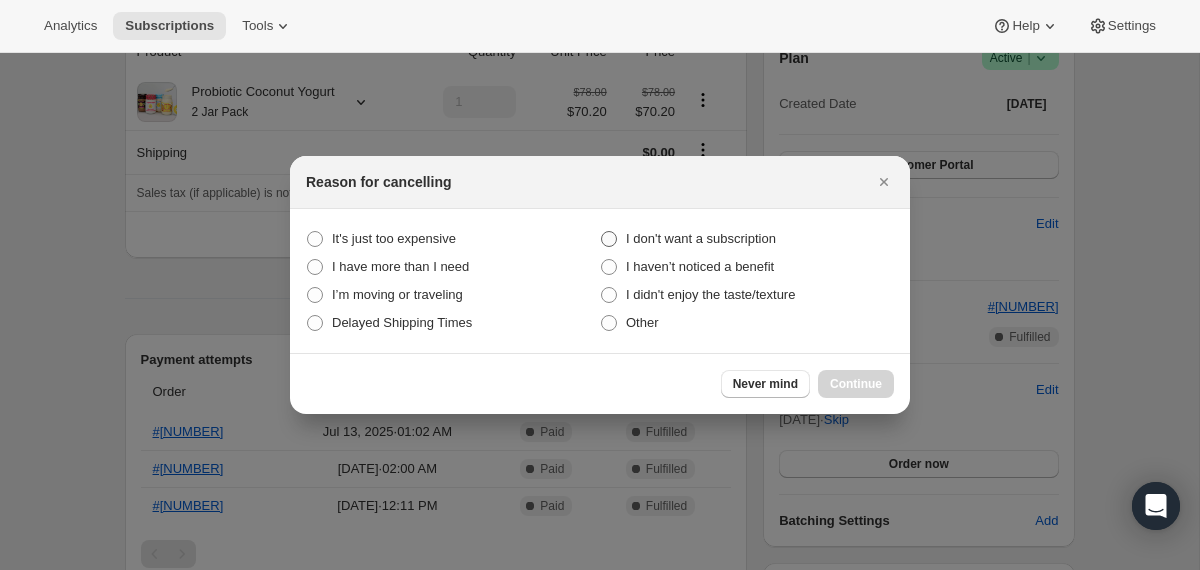 scroll, scrollTop: 60, scrollLeft: 0, axis: vertical 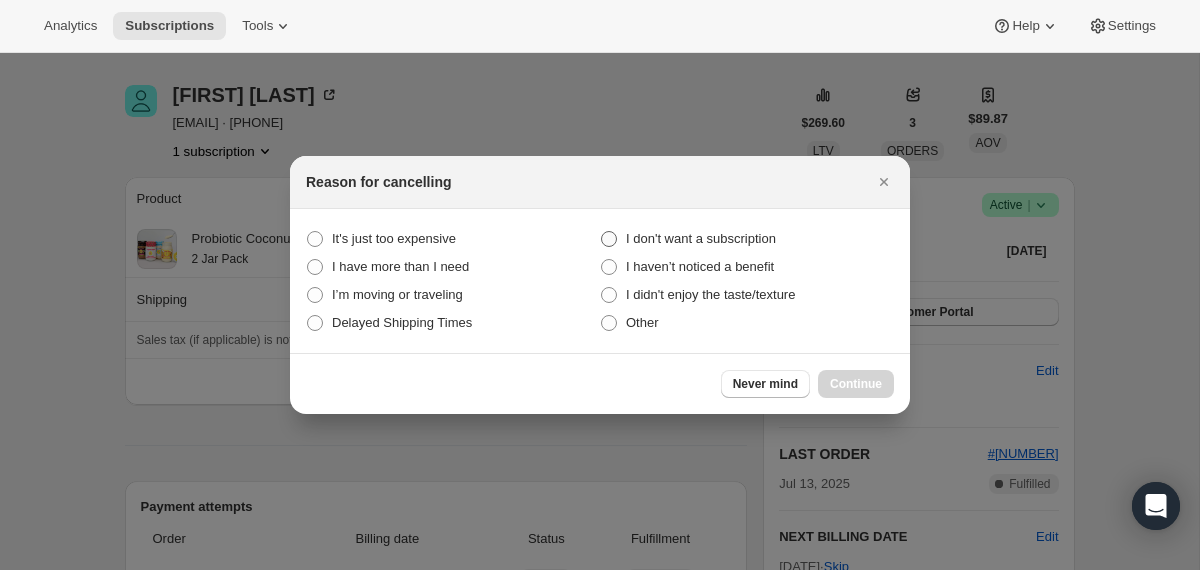 click on "I don't want a subscription" at bounding box center [701, 238] 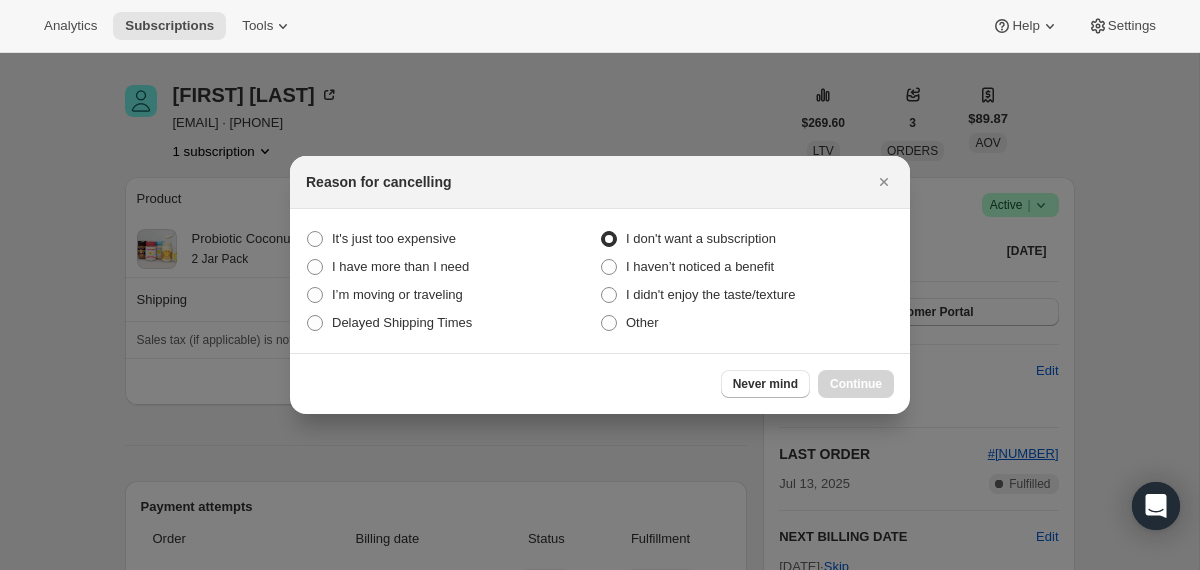 radio on "true" 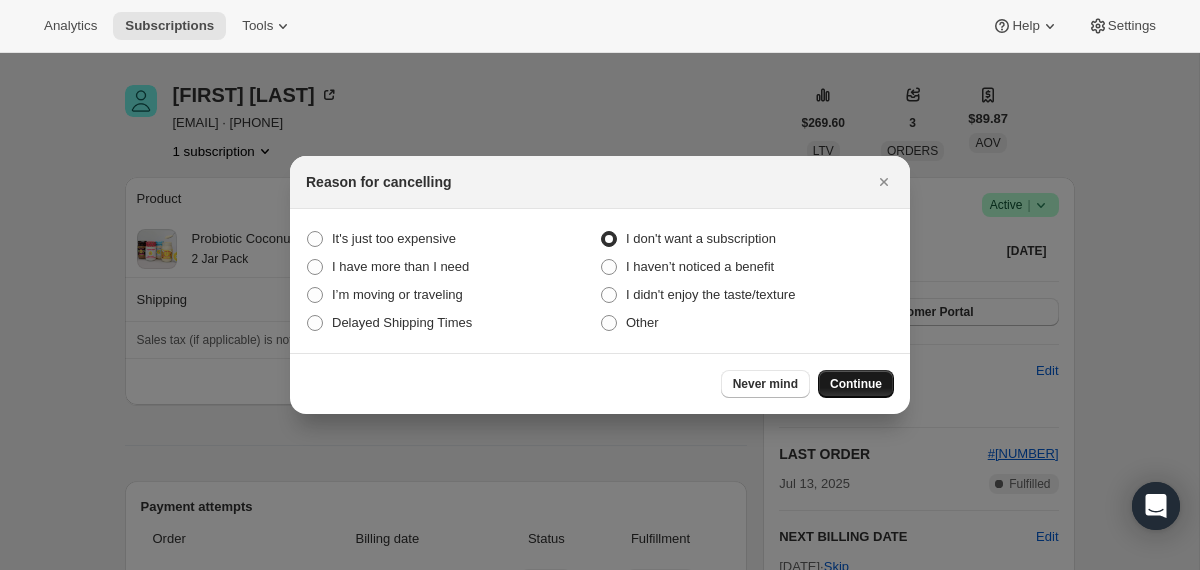 click on "Continue" at bounding box center (856, 384) 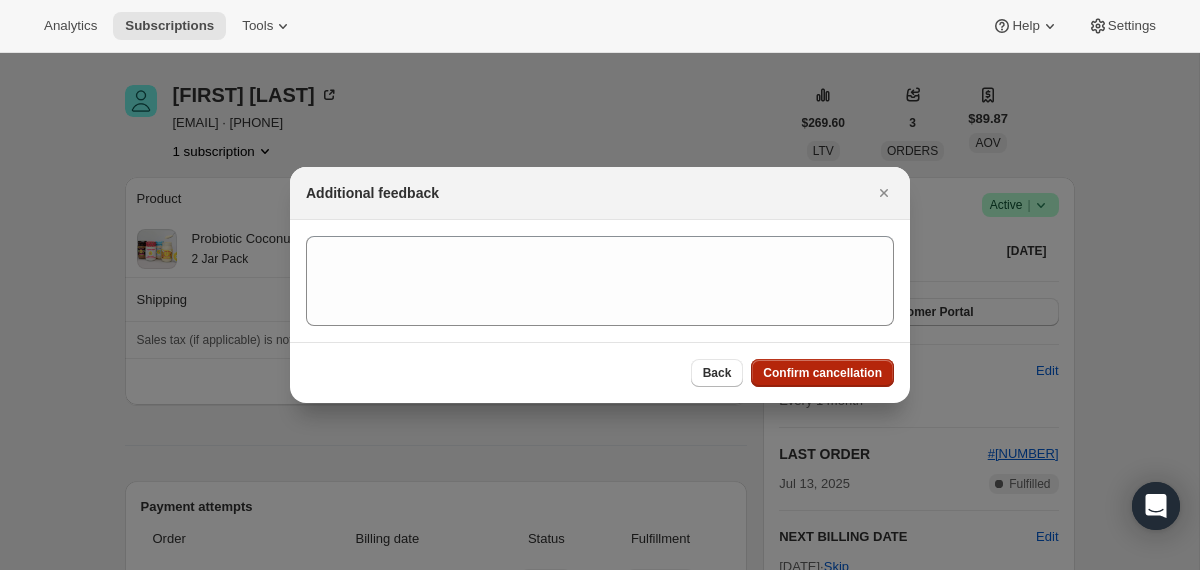 click on "Confirm cancellation" at bounding box center (822, 373) 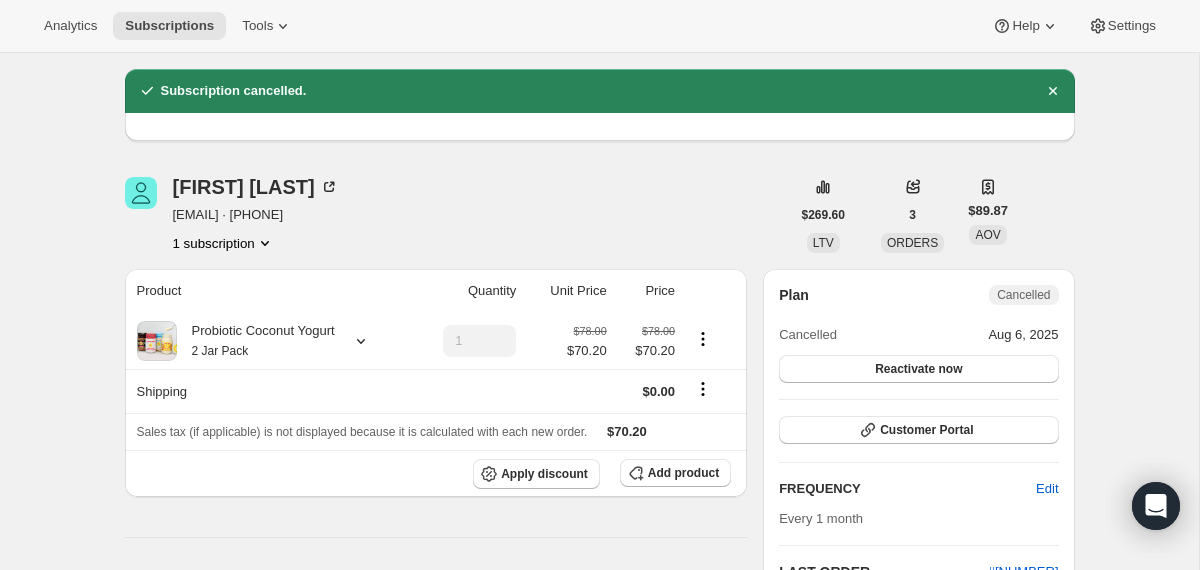 scroll, scrollTop: 0, scrollLeft: 0, axis: both 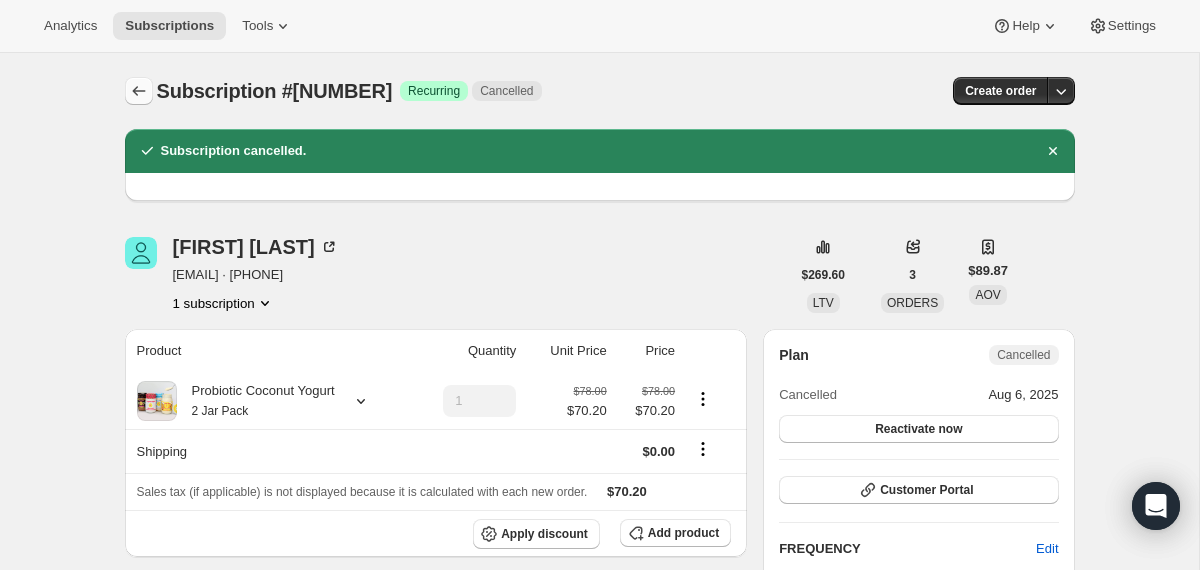click 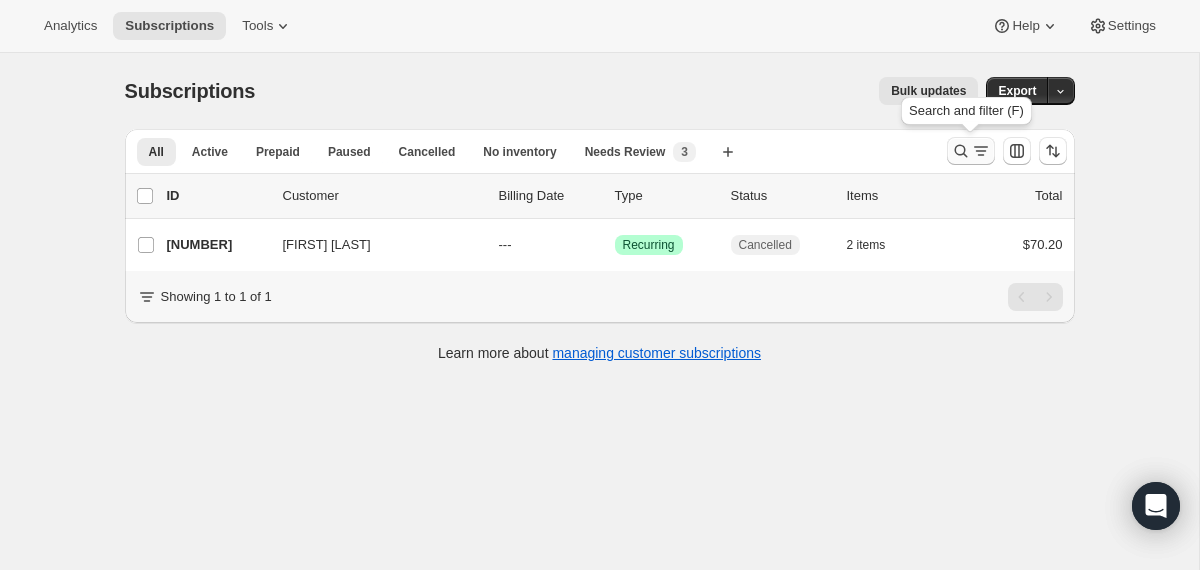 click 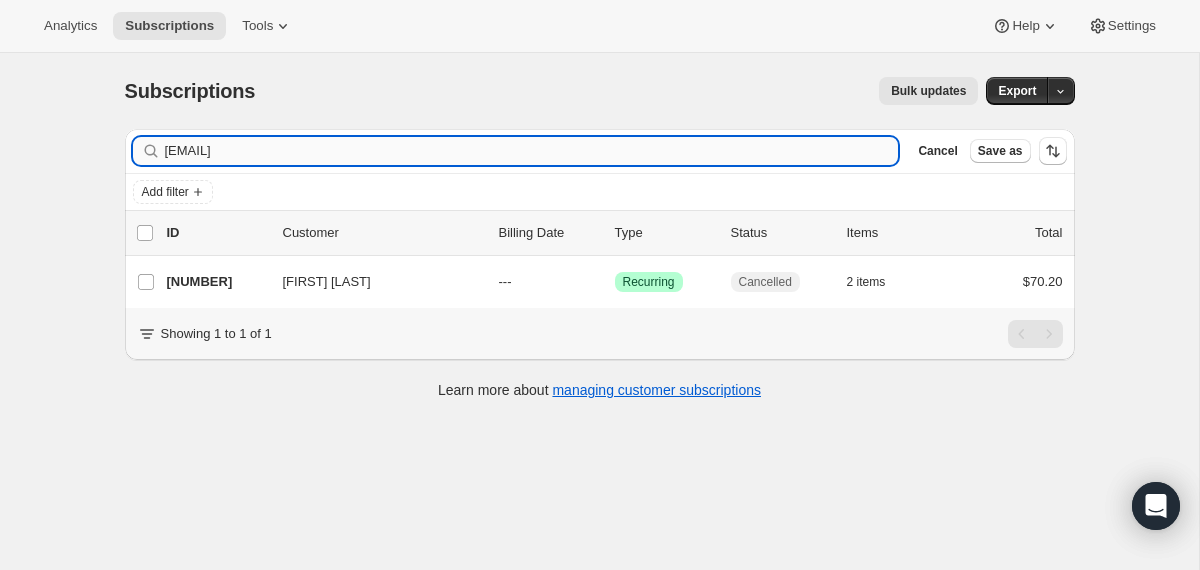 click on "[EMAIL]" at bounding box center (532, 151) 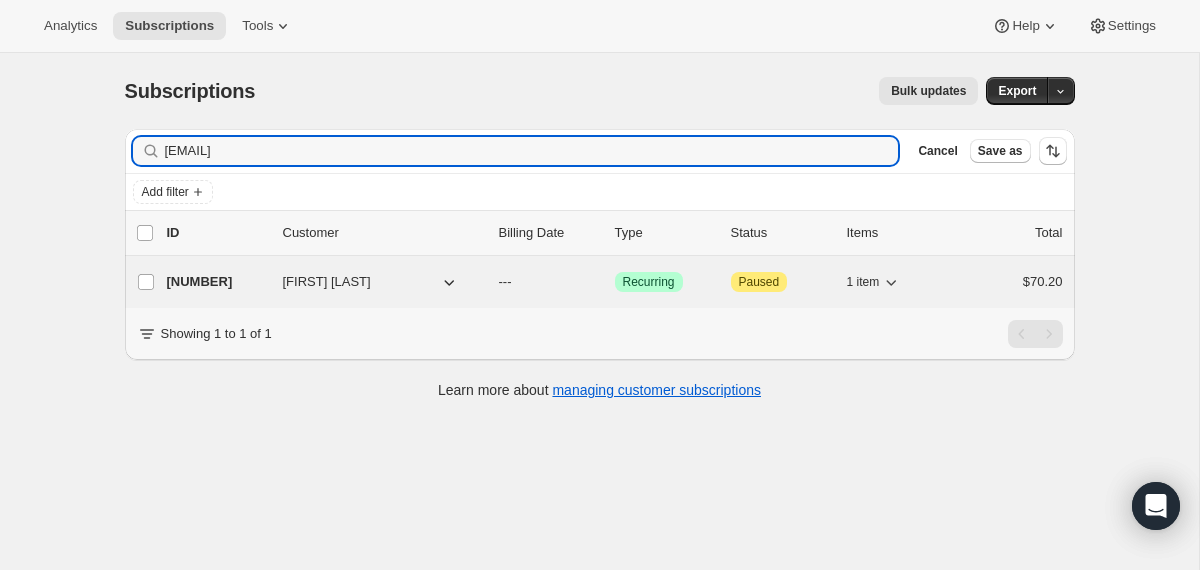 type on "[EMAIL]" 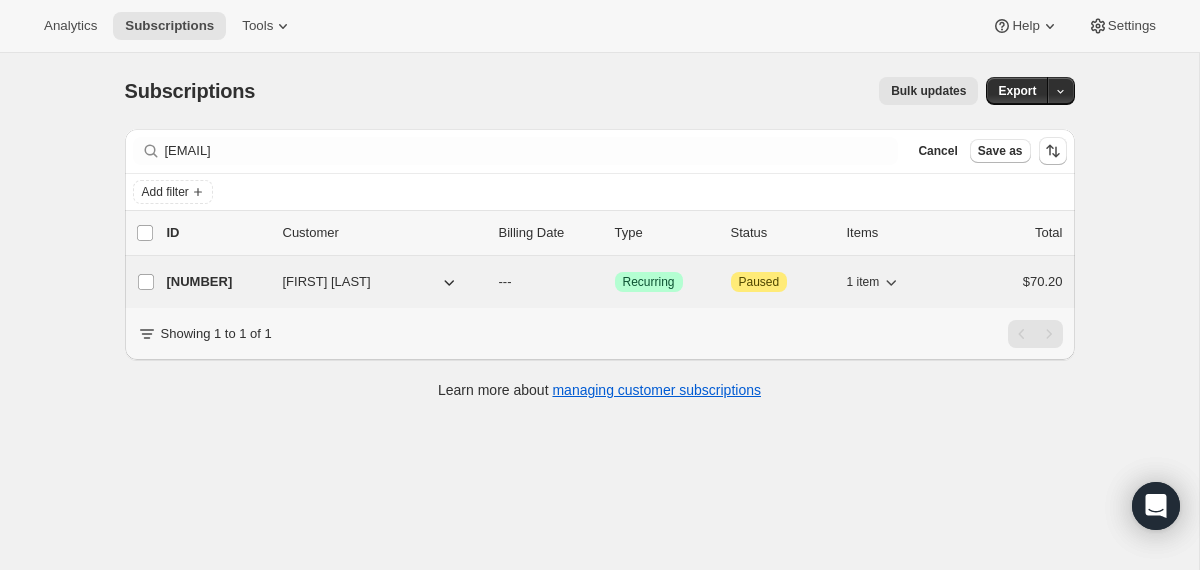 click on "---" at bounding box center [505, 281] 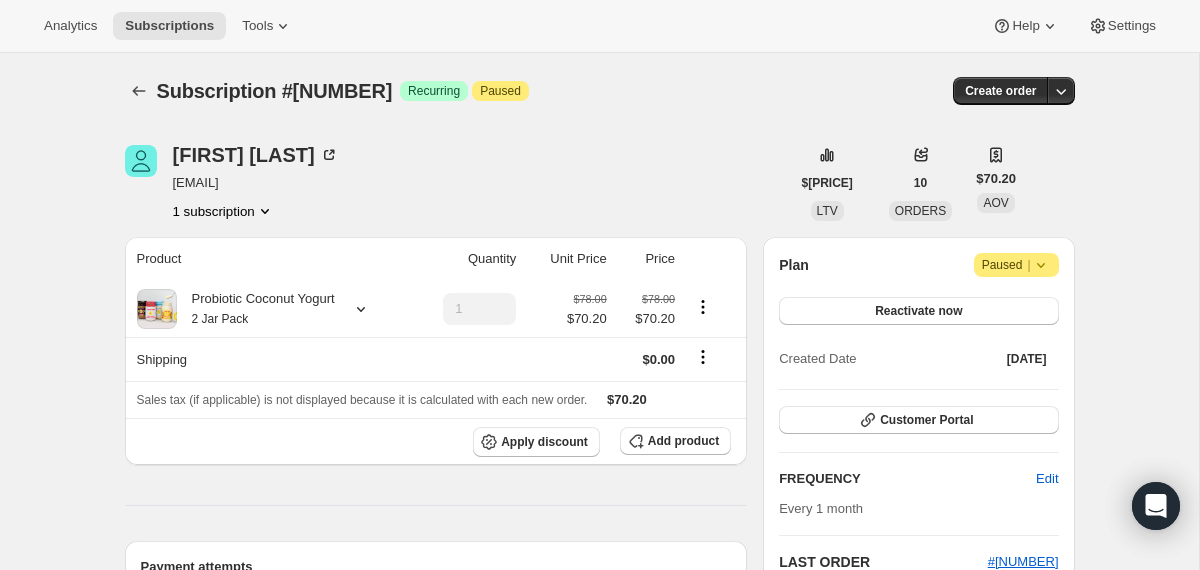 click 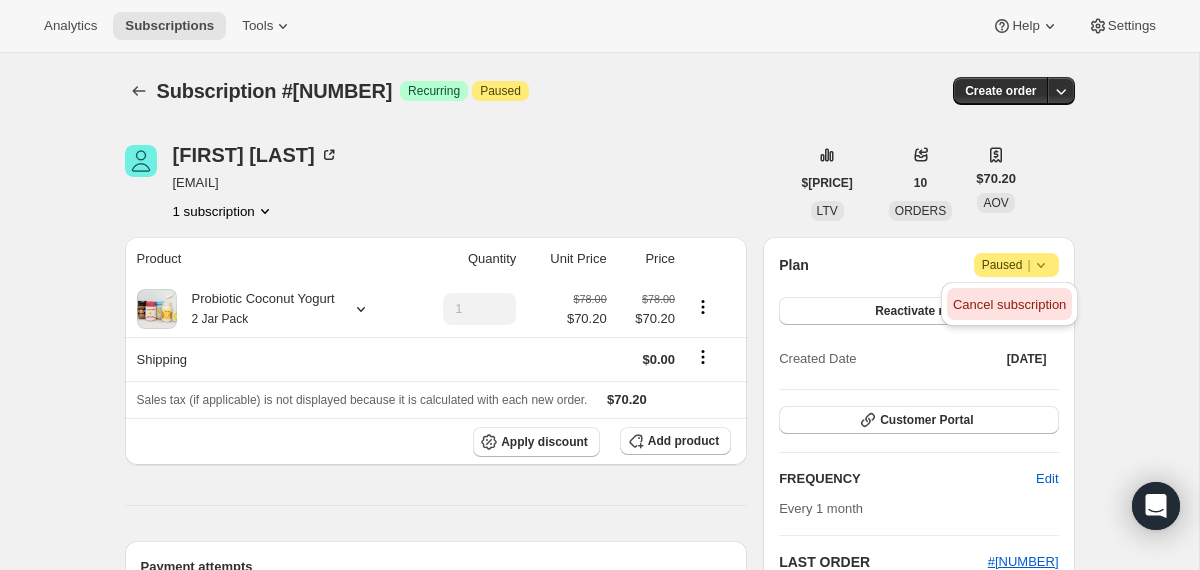 click on "Cancel subscription" at bounding box center [1009, 305] 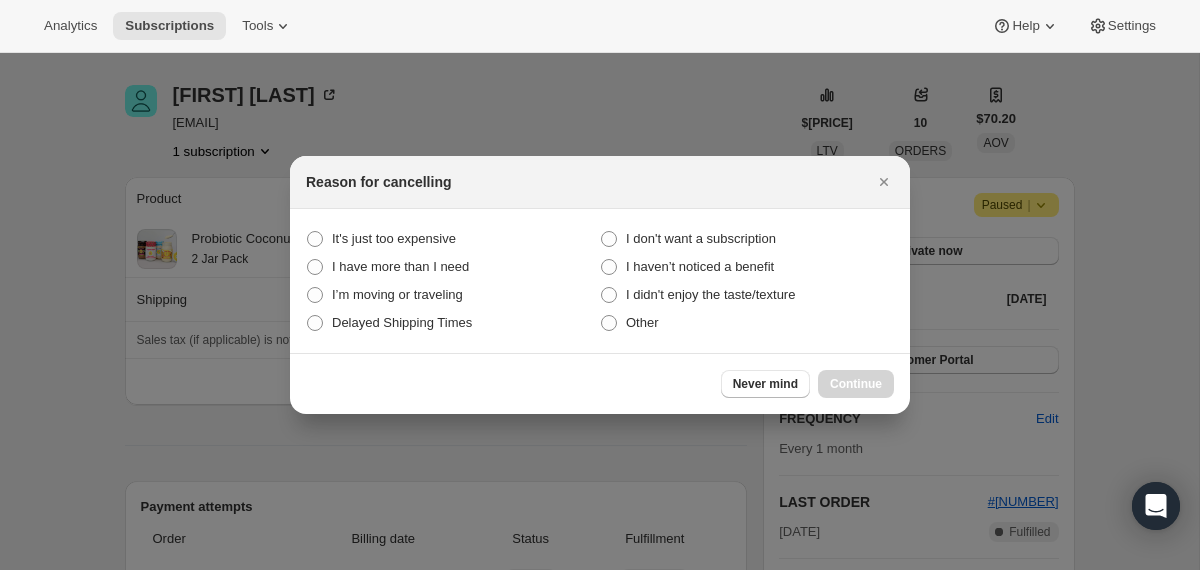 scroll, scrollTop: 0, scrollLeft: 0, axis: both 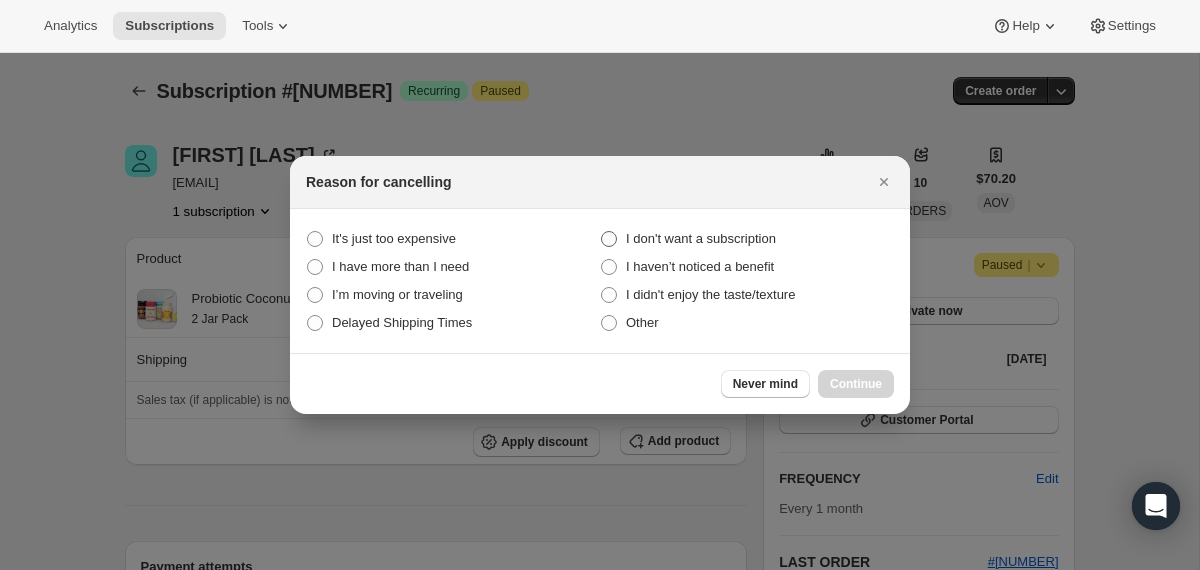 click on "I don't want a subscription" at bounding box center [747, 239] 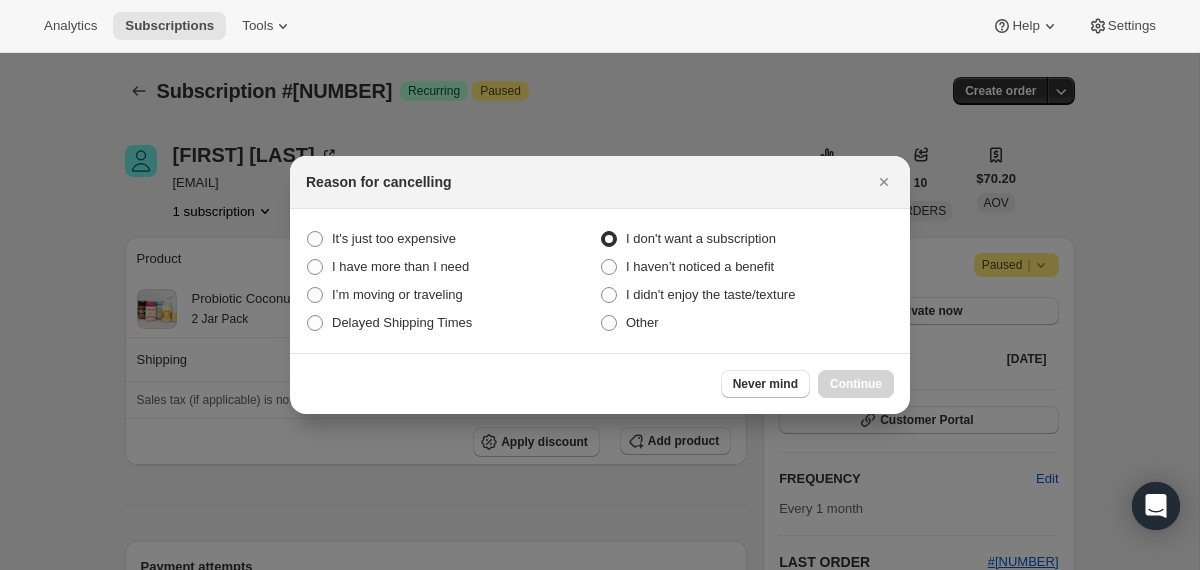 radio on "true" 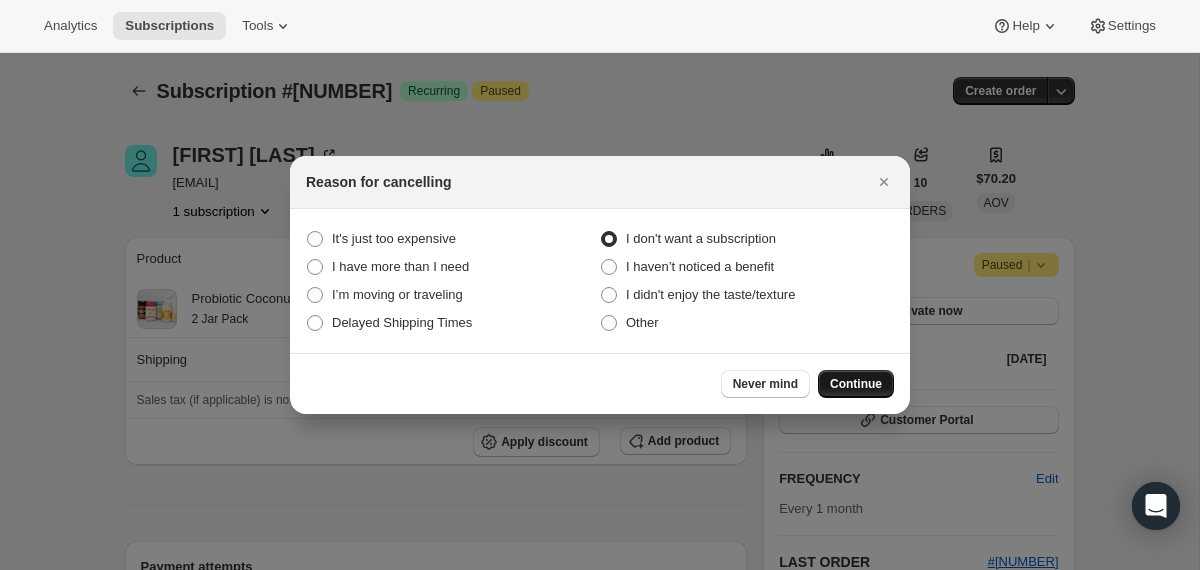 click on "Continue" at bounding box center (856, 384) 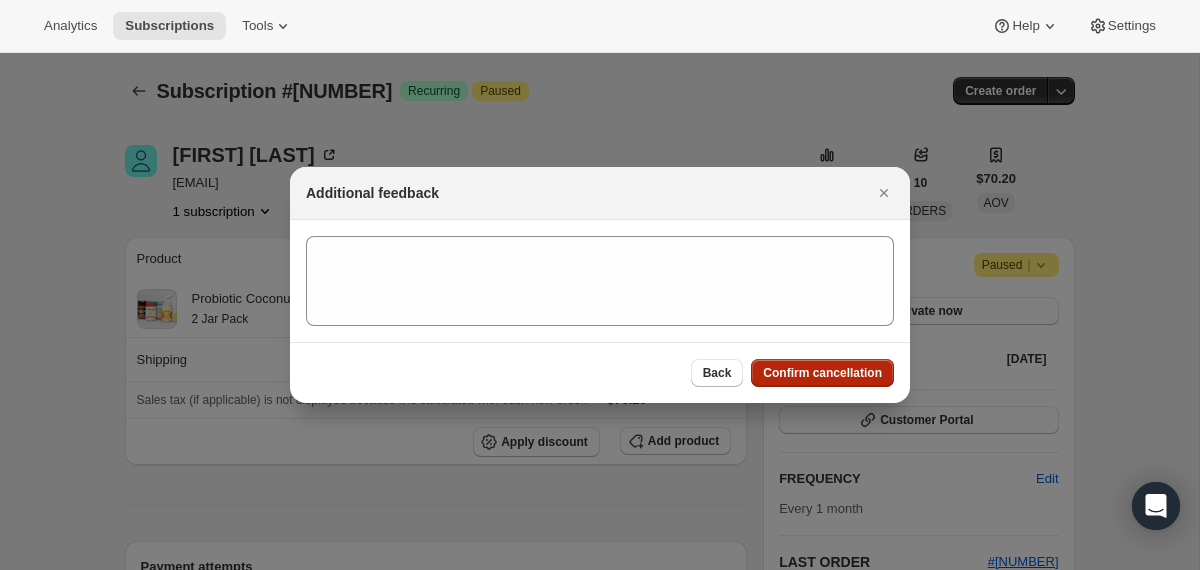 click on "Confirm cancellation" at bounding box center [822, 373] 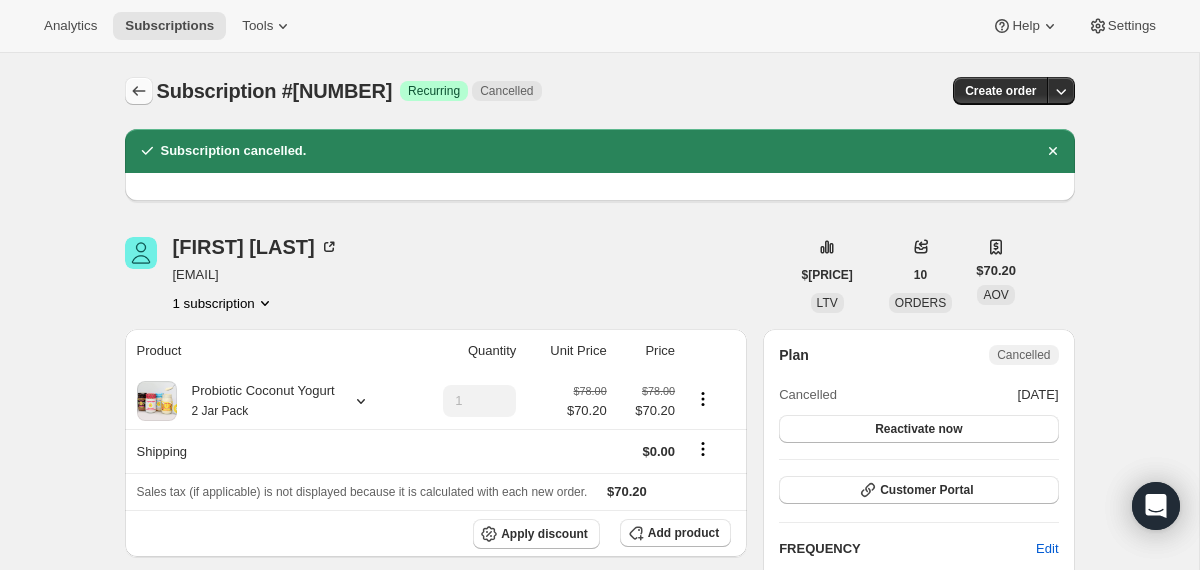 click 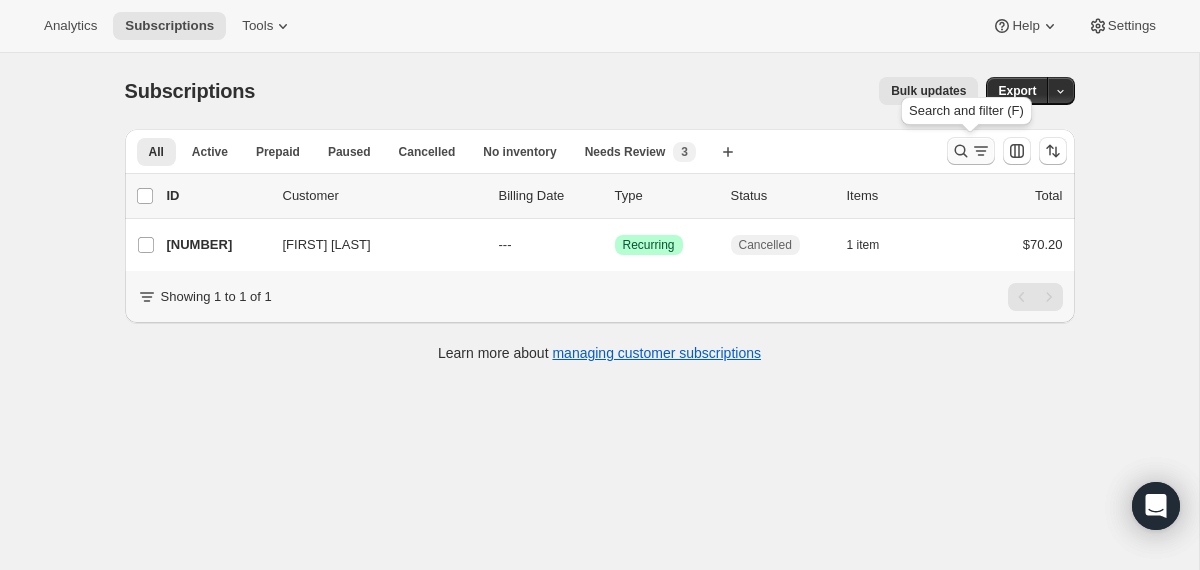 click 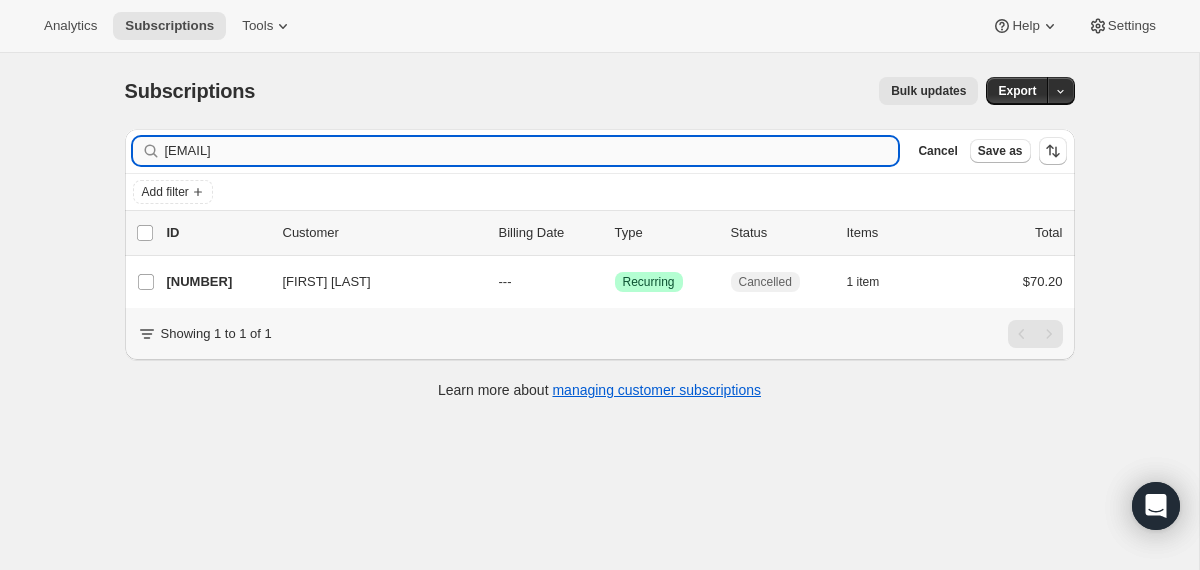 click on "[EMAIL]" at bounding box center [532, 151] 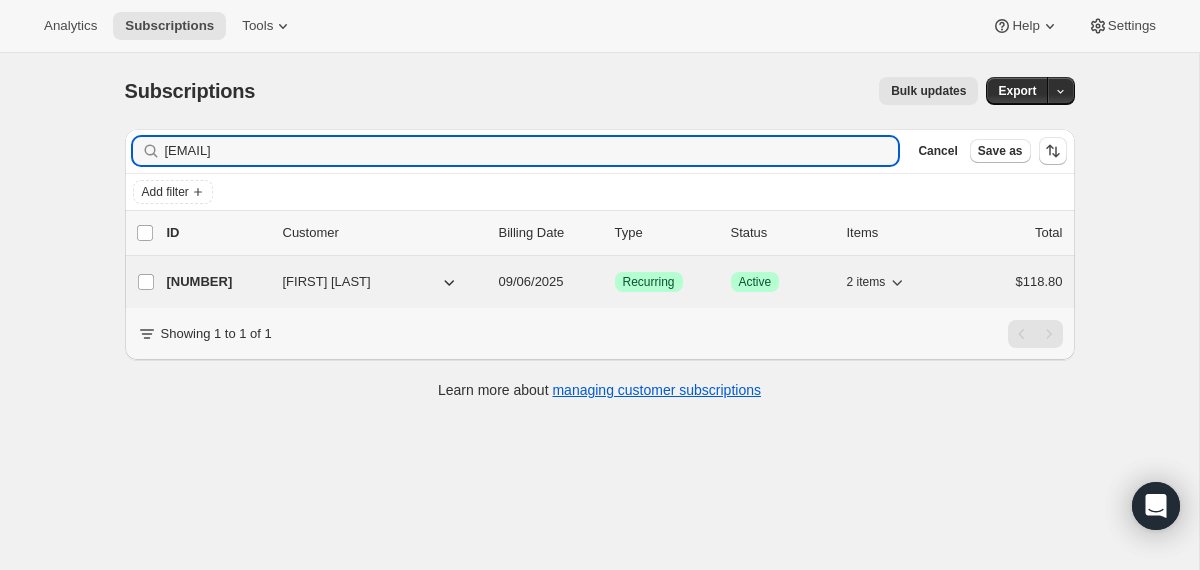 type on "[EMAIL]" 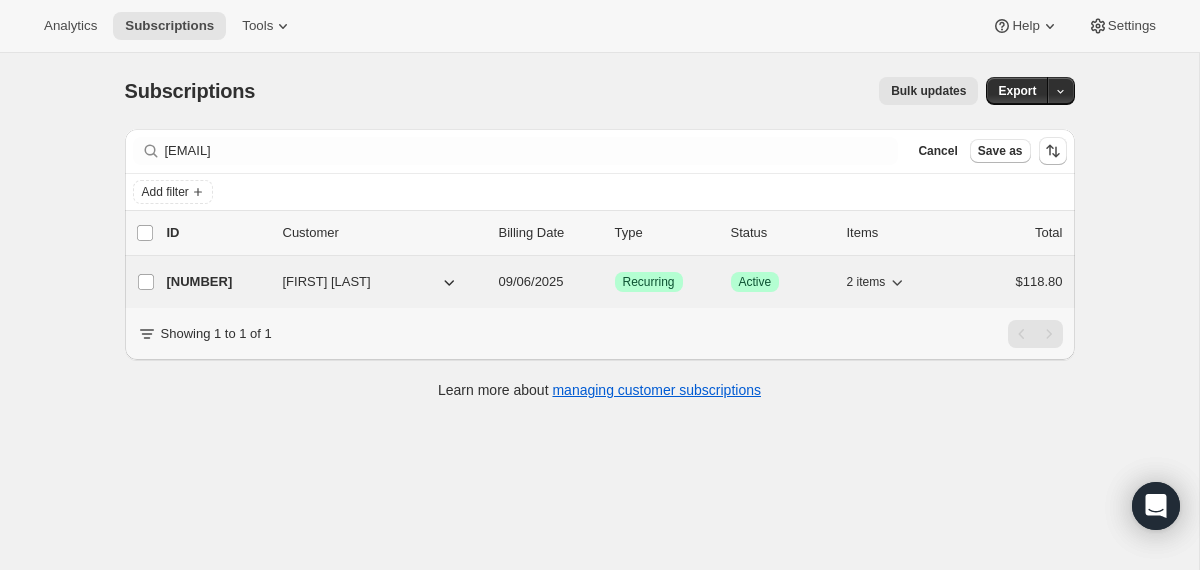click on "[NUMBER] [FIRST] [LAST] [DATE] Success Recurring Success Active 2   items $[PRICE]" at bounding box center (615, 282) 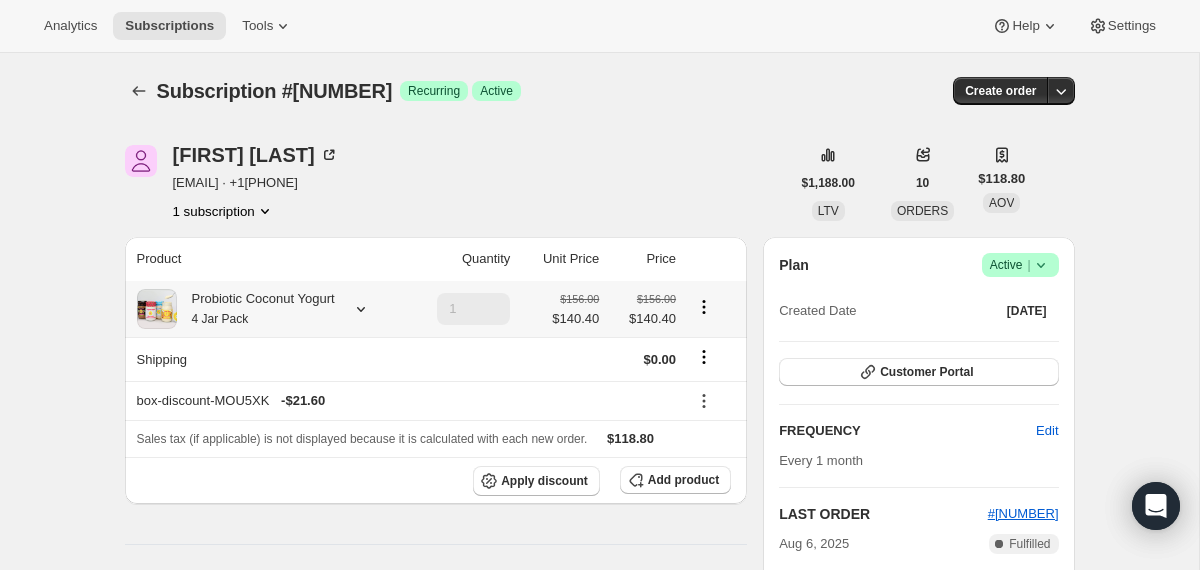 click on "Probiotic Coconut Yogurt 4  Jar Pack" at bounding box center [256, 309] 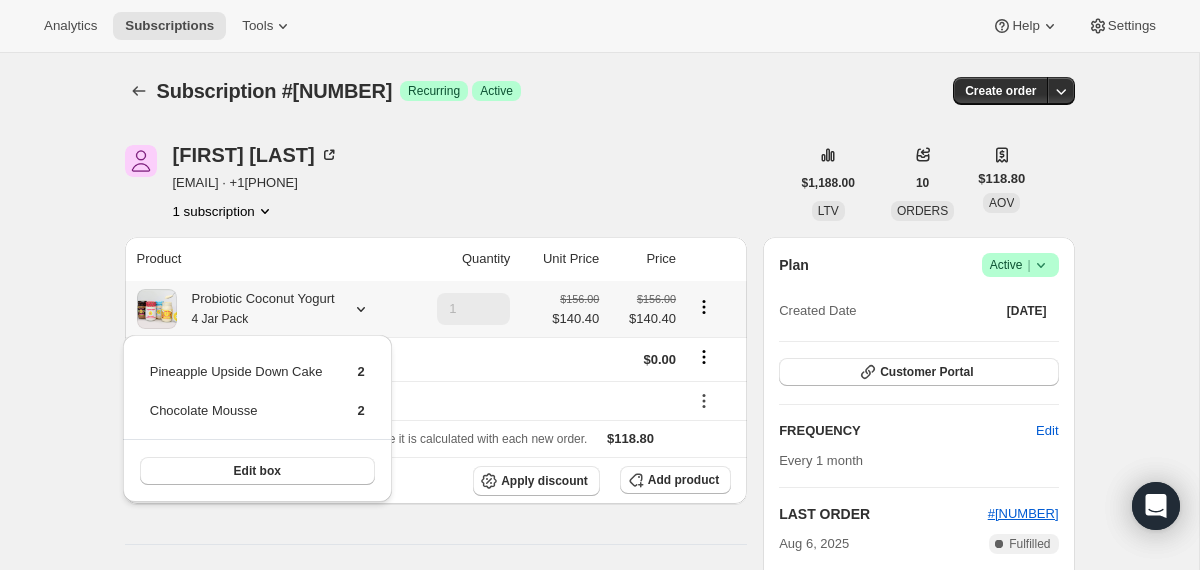 click on "Probiotic Coconut Yogurt 4  Jar Pack" at bounding box center (256, 309) 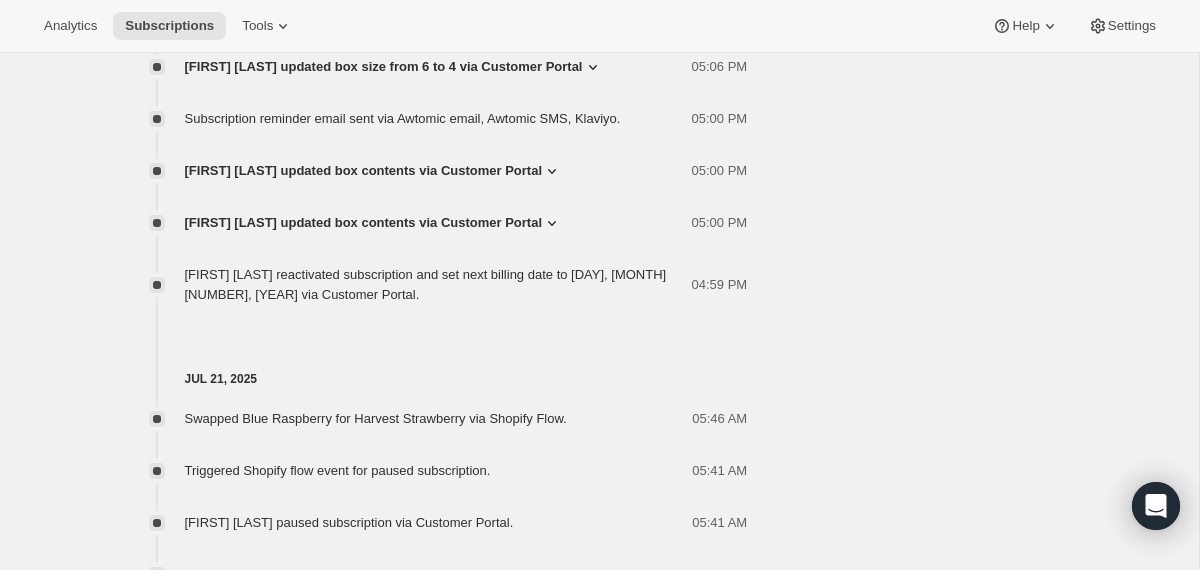 scroll, scrollTop: 1263, scrollLeft: 0, axis: vertical 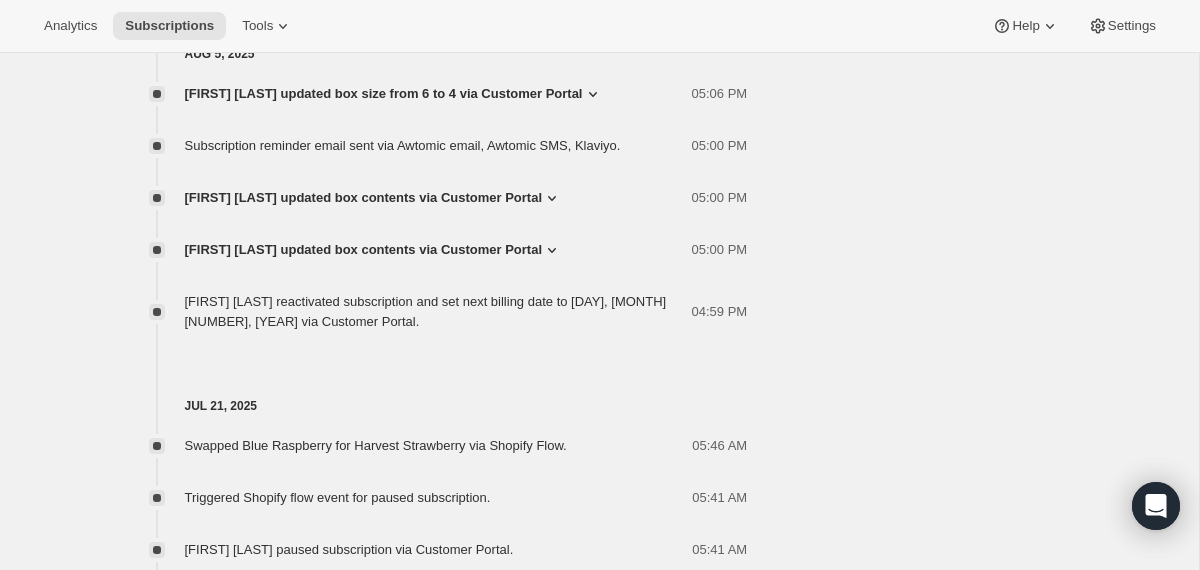 click on "[FIRST] [LAST] updated box size from 6 to 4 via Customer Portal 05:06 PM New box selection 2 - Blue Raspberry 2 - Blue Raspberry Previous box selection 2 - Blue Raspberry 2 - Blue Raspberry 2 - Chocolate Mousse Subscription reminder email sent via Awtomic email, Awtomic SMS, Klaviyo. 05:00 PM [FIRST] [LAST] updated box contents via Customer Portal 05:00 PM New box selection 2 - Chocolate Mousse 2 - Blue Raspberry Previous box selection 2 - Blue Raspberry 1 - Chocolate Mousse 1 - Harvest Strawberry [FIRST] [LAST] updated box contents via Customer Portal 05:00 PM New box selection 1 - Chocolate Mousse 1 - Harvest Strawberry 2 - Blue Raspberry Previous box selection 2 - Chocolate Mousse 2 - Harvest Strawberry [FIRST] [LAST] reactivated subscription and set next billing date to Wednesday, August 06, 2025 via Customer Portal.  04:59 PM" at bounding box center [436, 198] 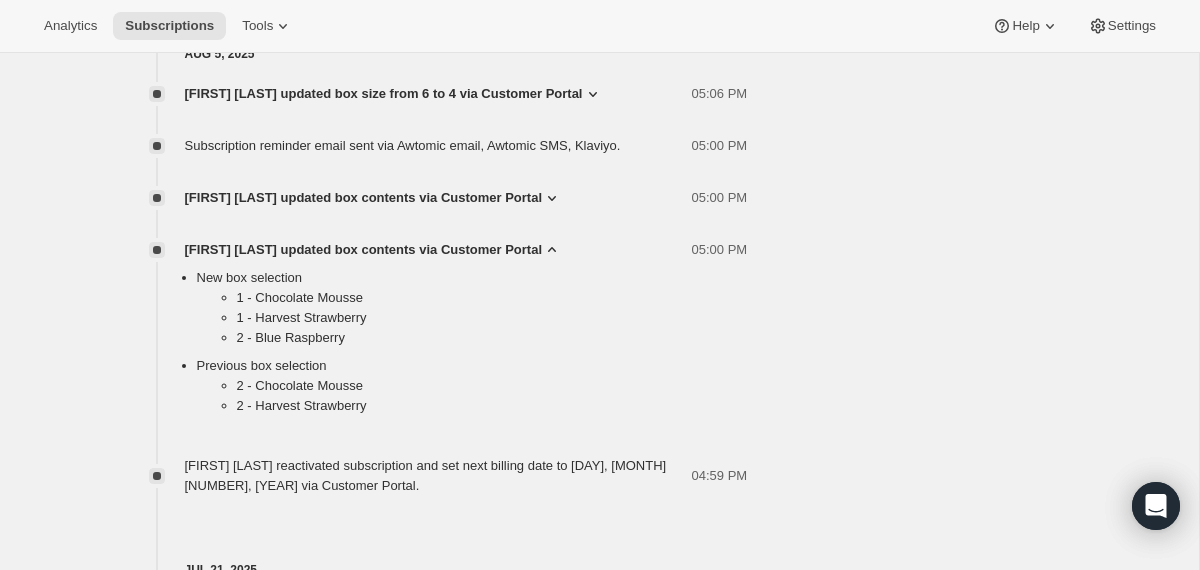 click on "[FIRST] [LAST] updated box contents via Customer Portal" at bounding box center [364, 198] 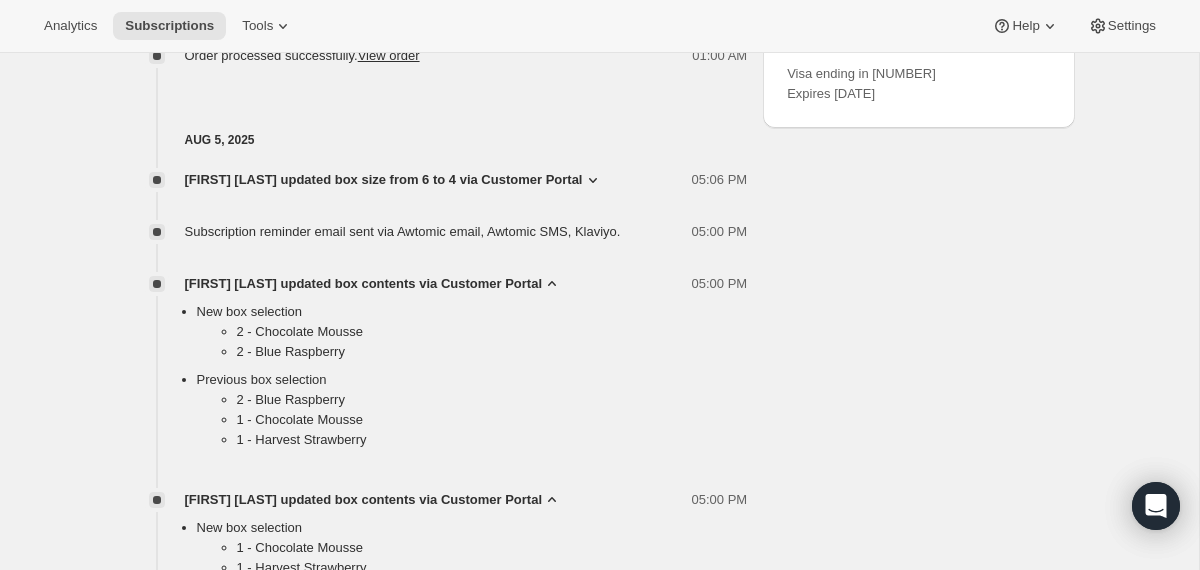 scroll, scrollTop: 1170, scrollLeft: 0, axis: vertical 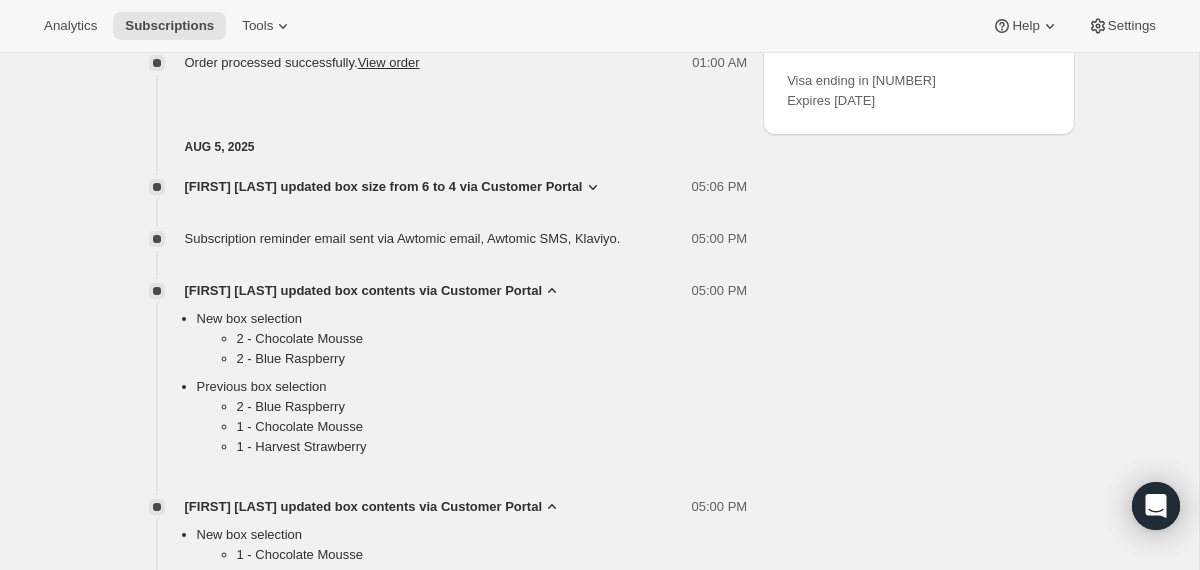 click on "[FIRST] [LAST] updated box size from 6 to 4 via Customer Portal" at bounding box center [384, 187] 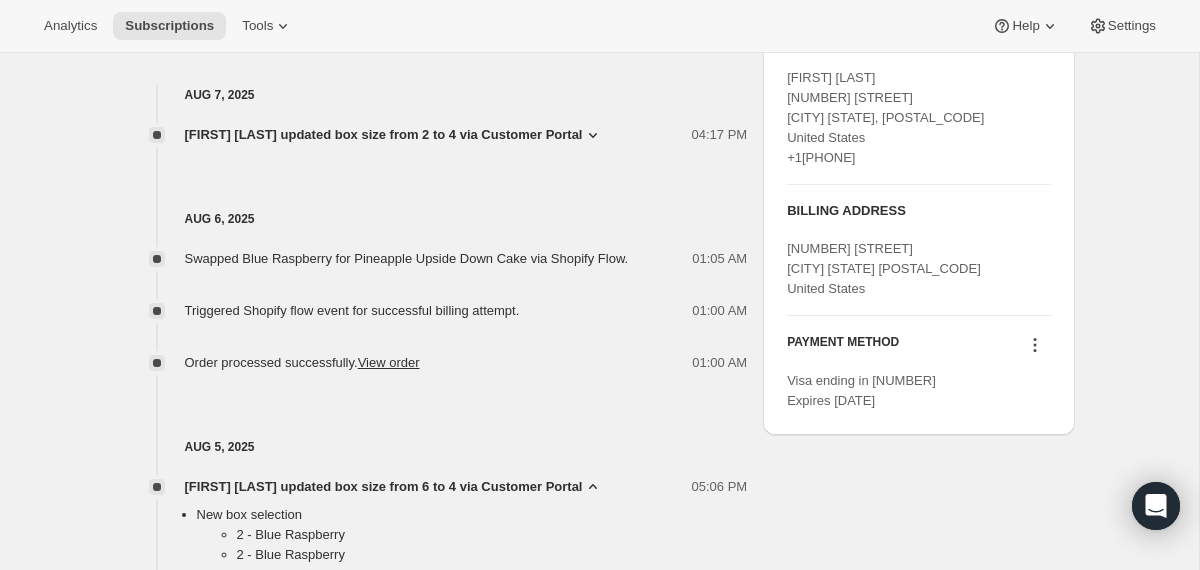 scroll, scrollTop: 872, scrollLeft: 0, axis: vertical 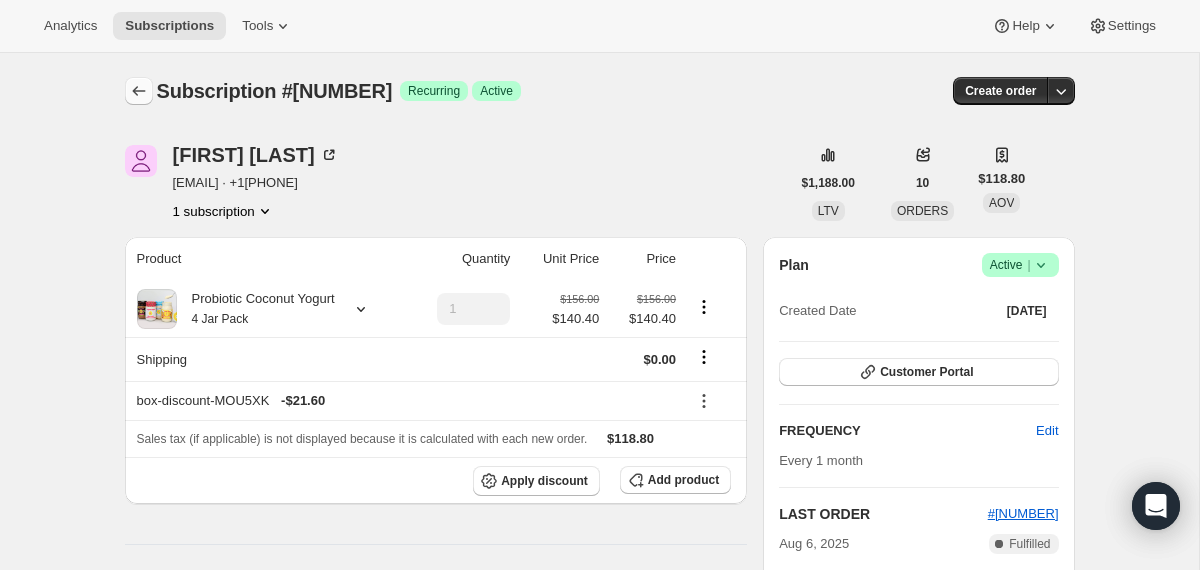 click 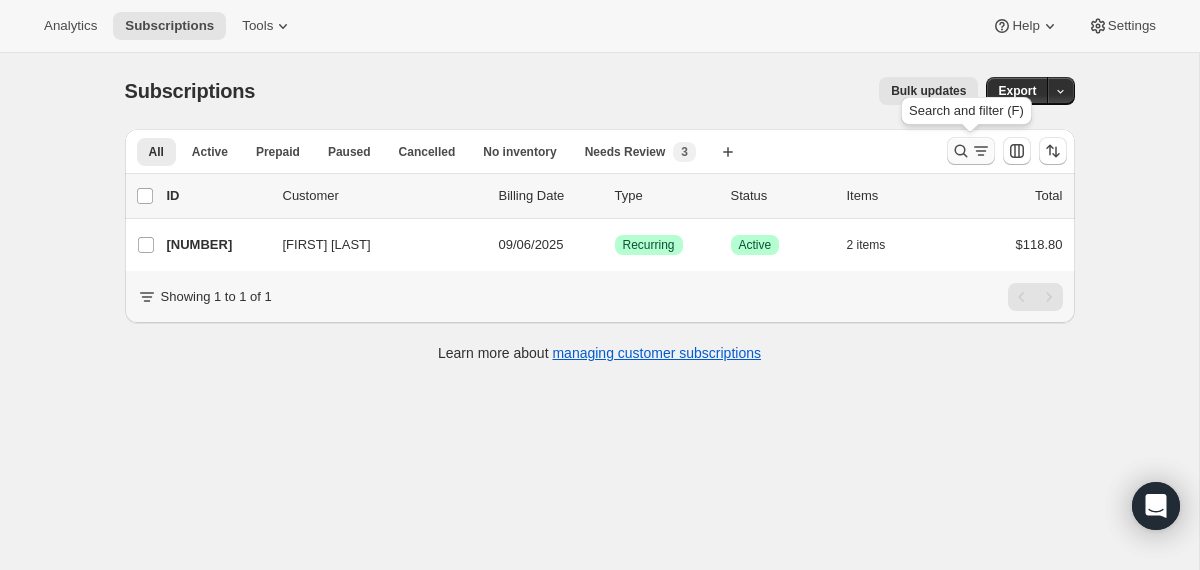 click 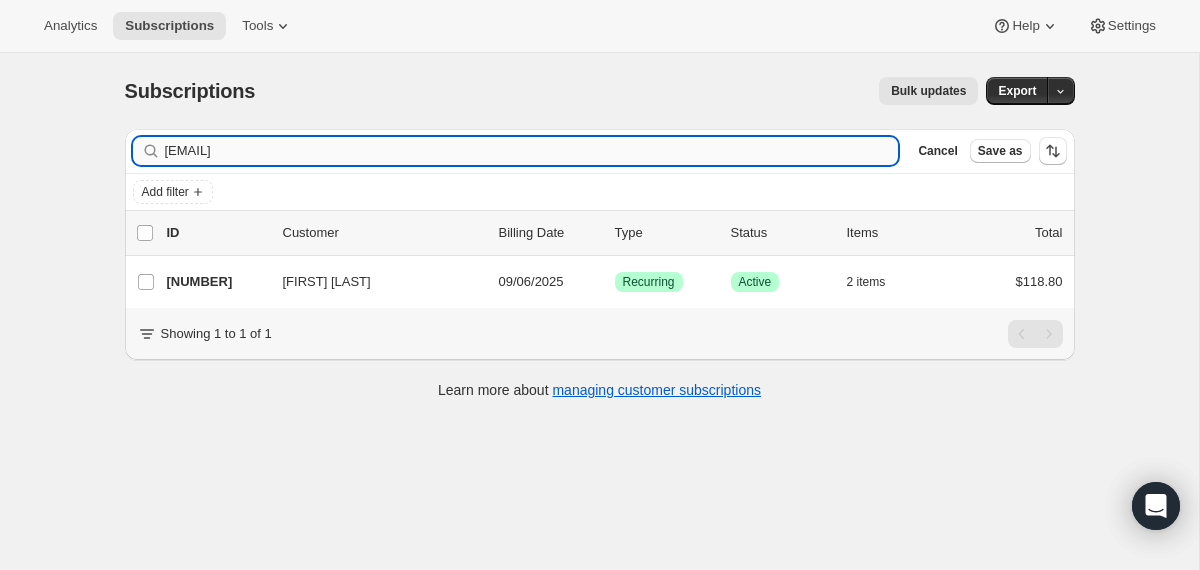 click on "[EMAIL]" at bounding box center (532, 151) 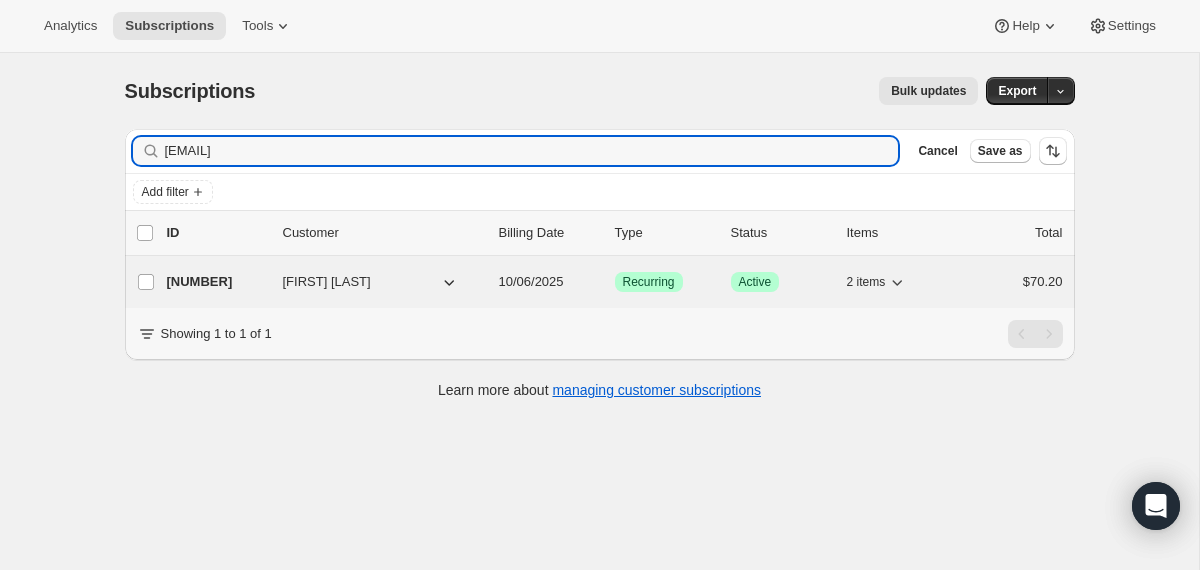 type on "[EMAIL]" 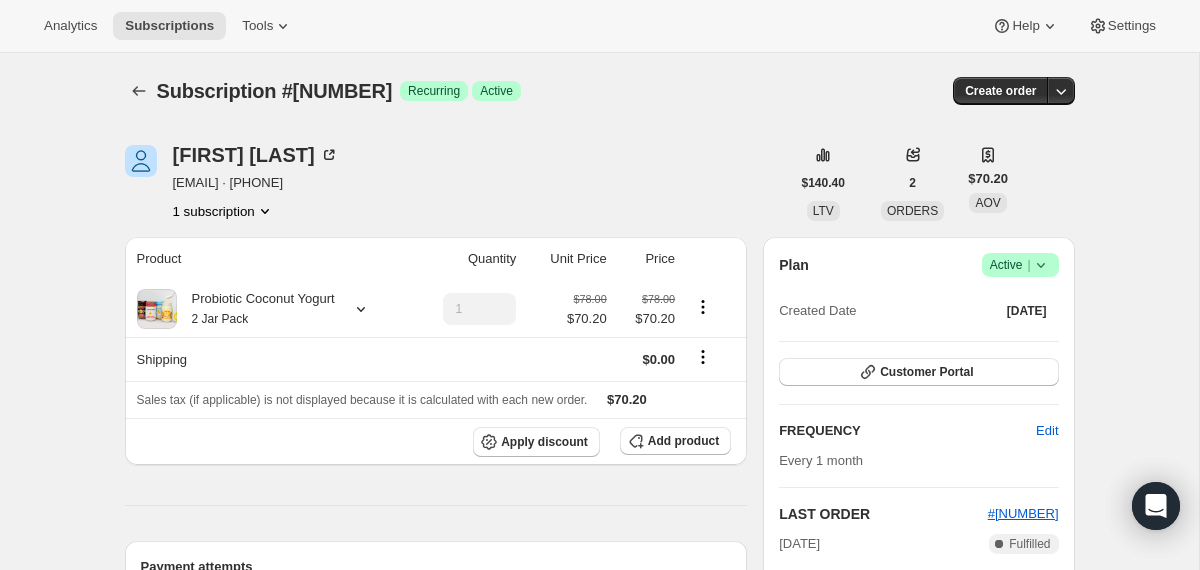 click 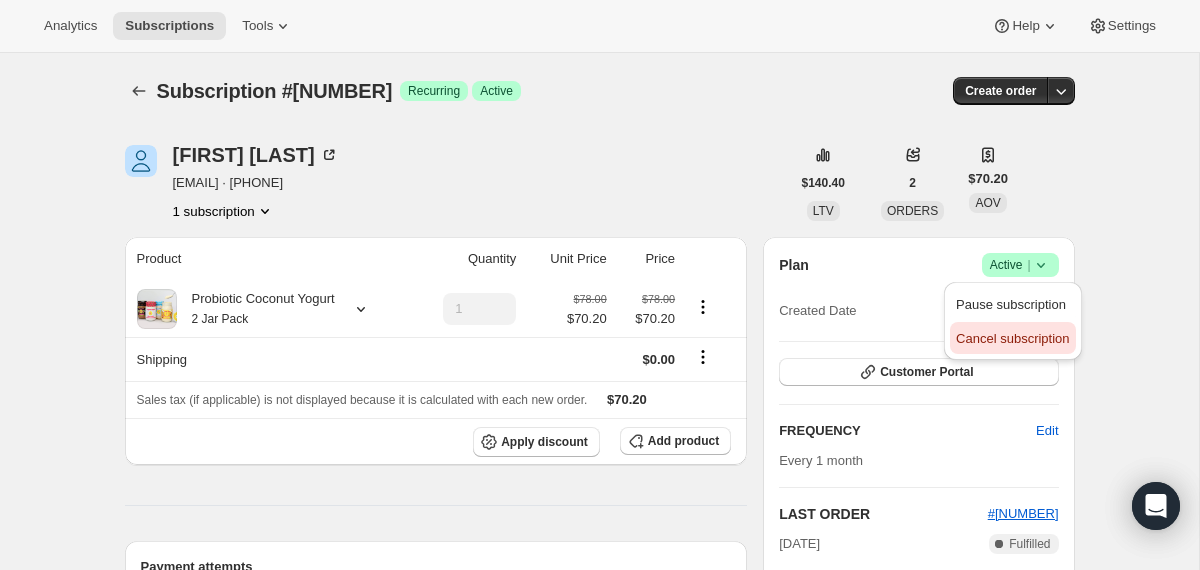 click on "Cancel subscription" at bounding box center [1012, 338] 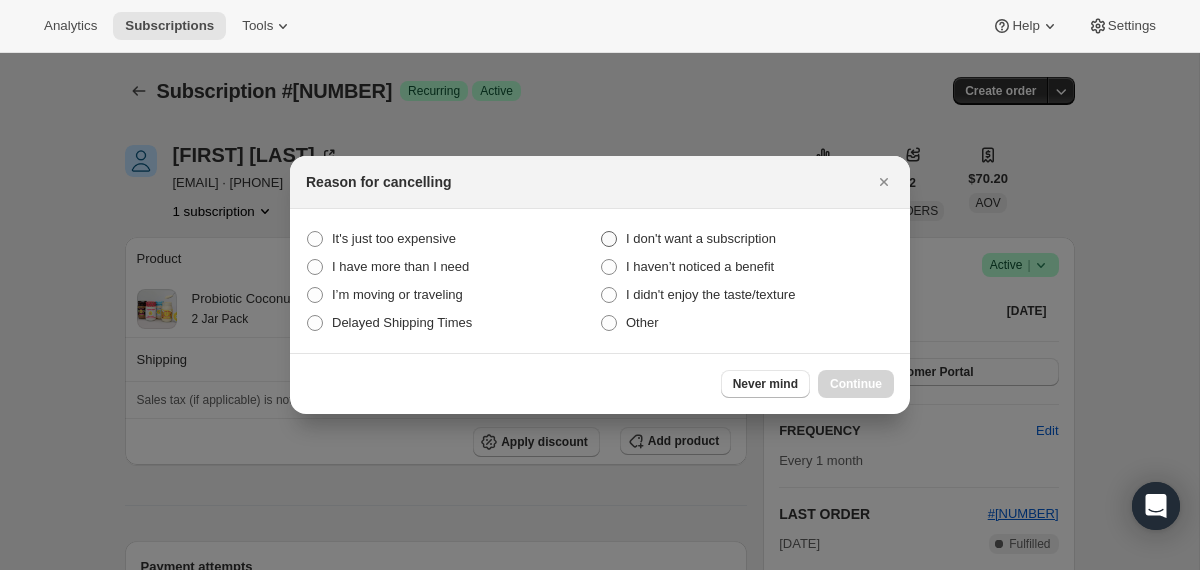 click on "I don't want a subscription" at bounding box center [701, 238] 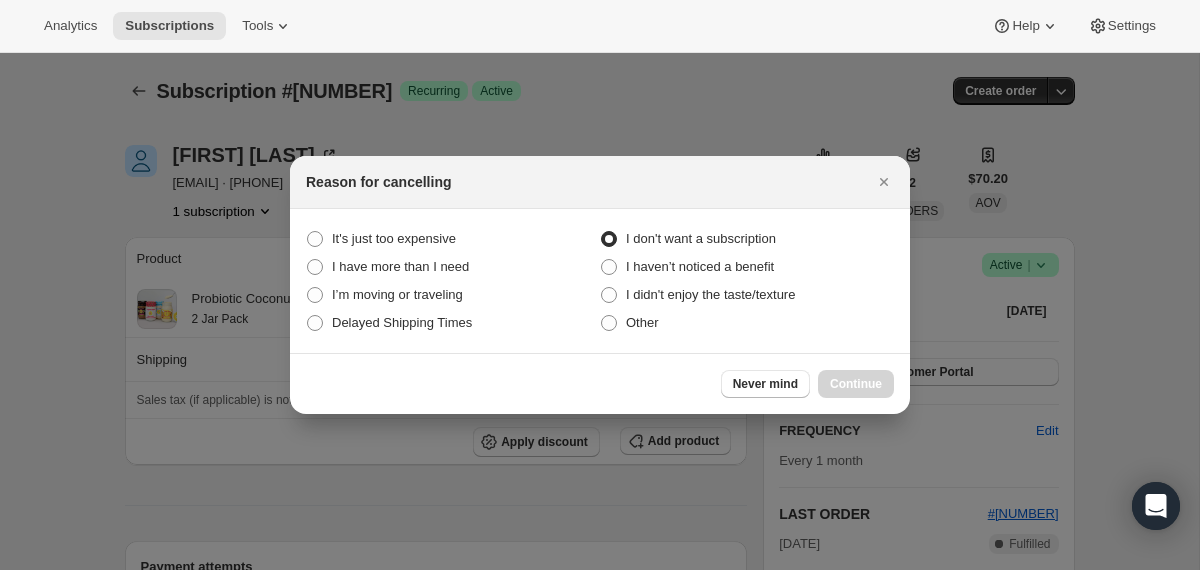 radio on "true" 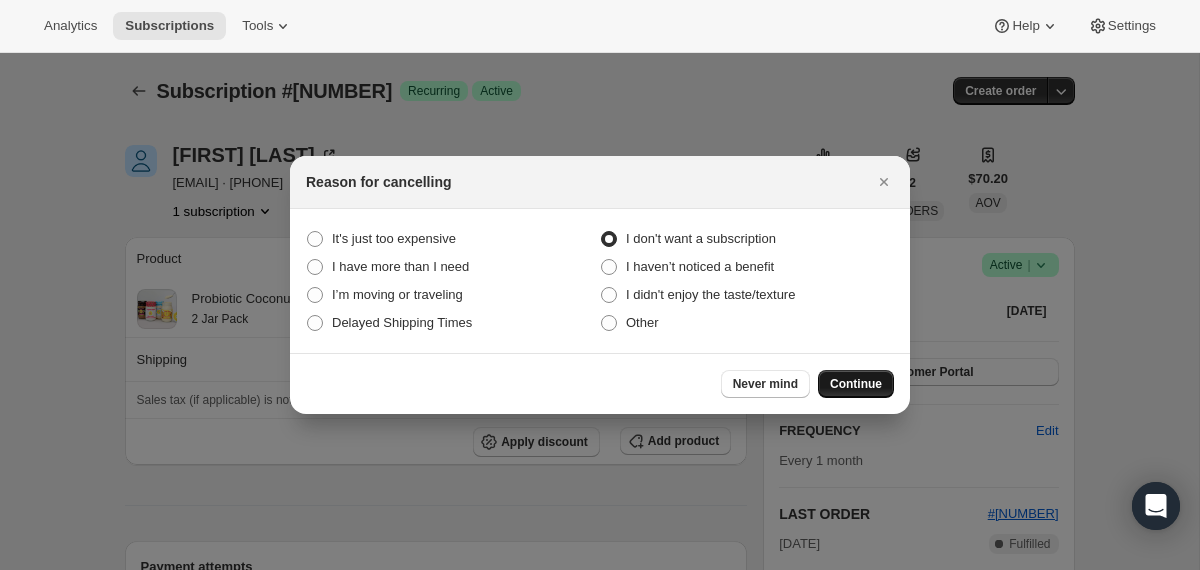 click on "Continue" at bounding box center [856, 384] 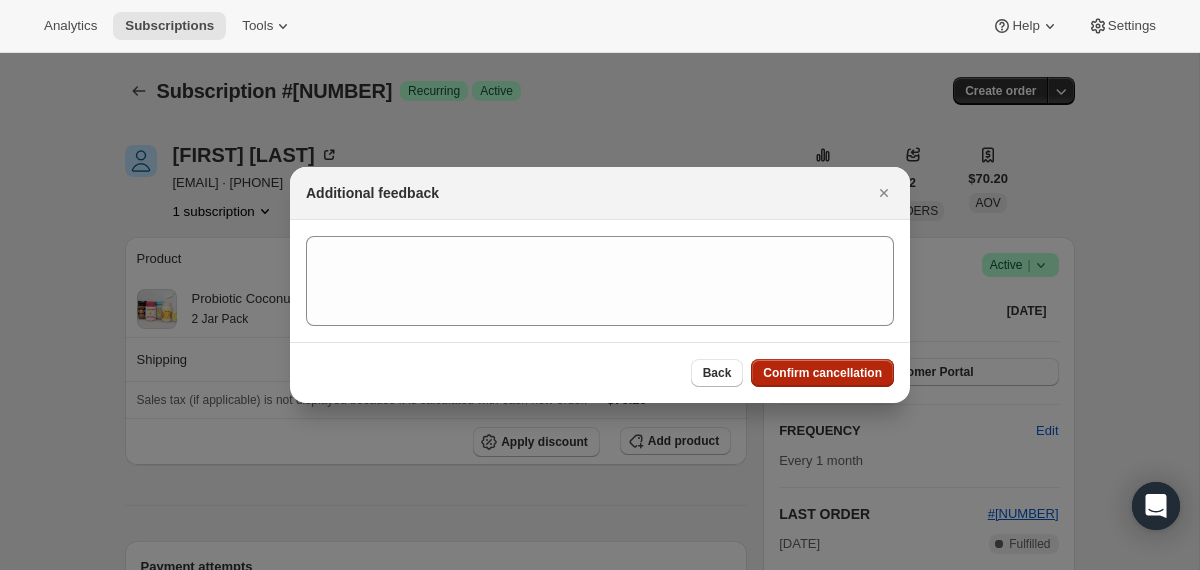 click on "Confirm cancellation" at bounding box center (822, 373) 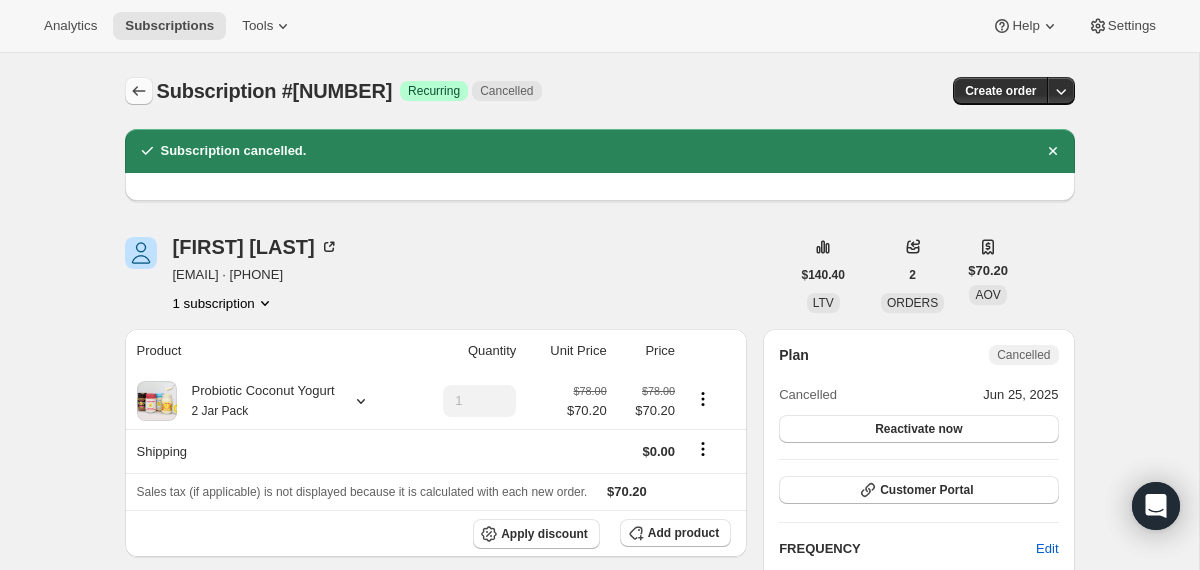 click 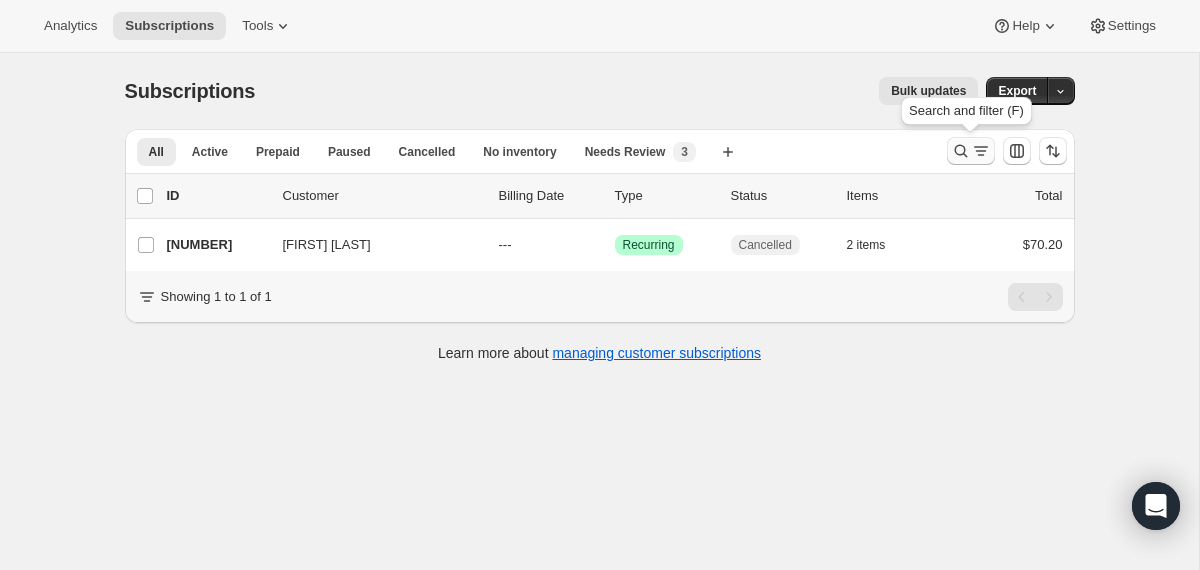 click 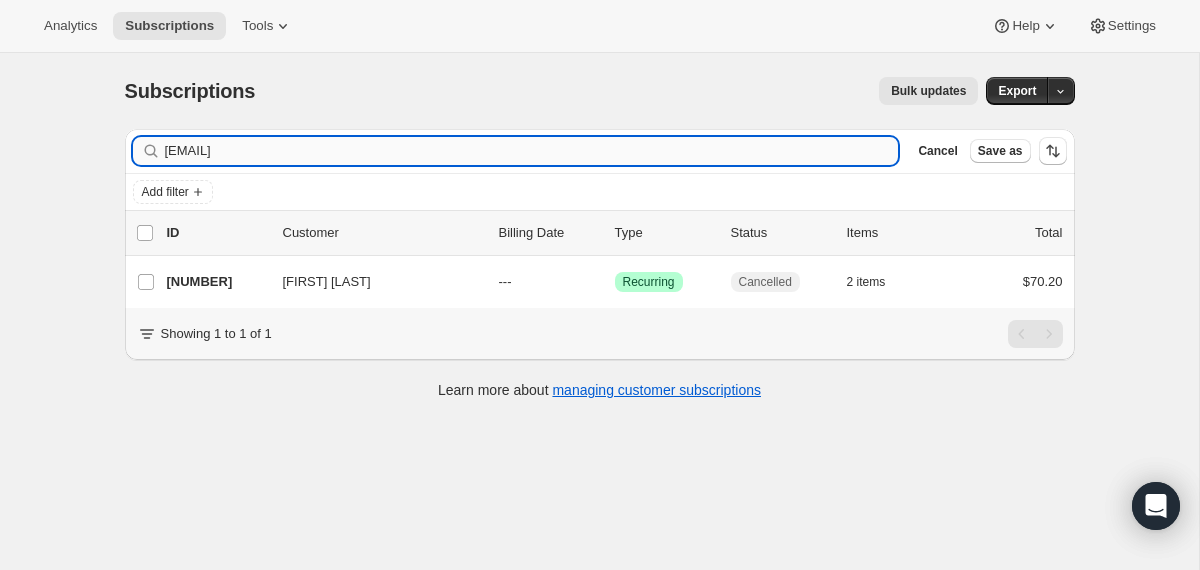 click on "[EMAIL]" at bounding box center [532, 151] 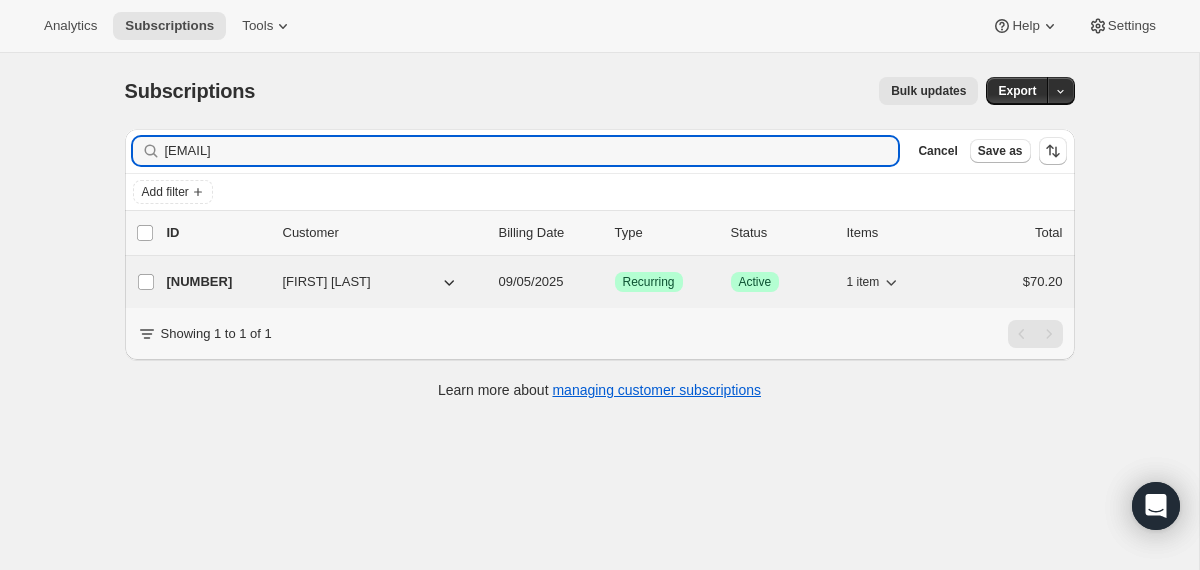 type on "[EMAIL]" 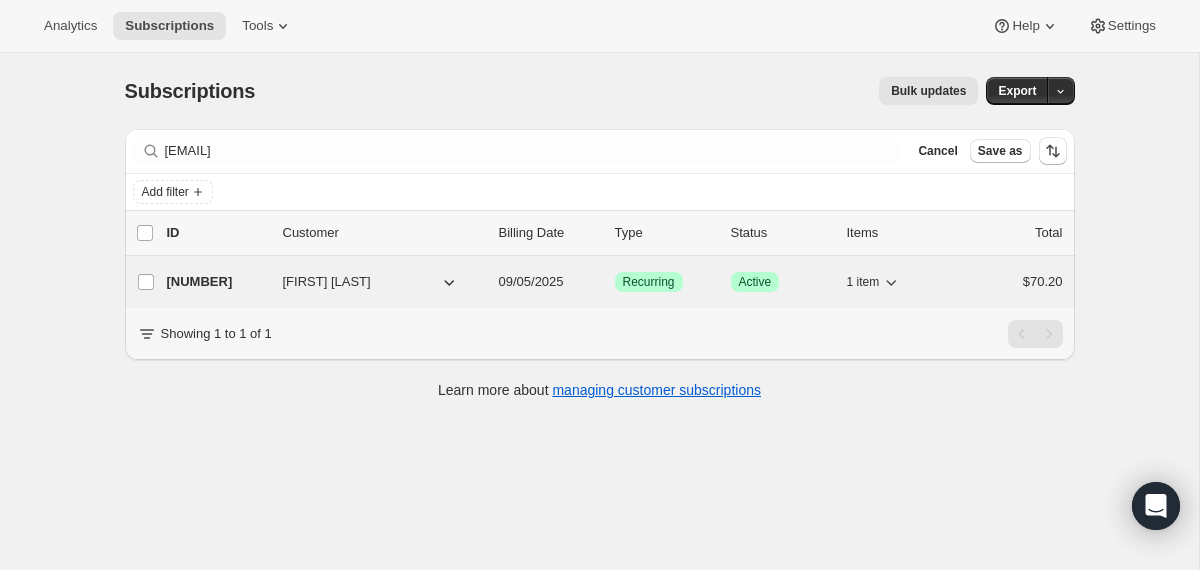 click on "[NUMBER] [FIRST] [LAST] [DATE] Success Recurring Success Active 1   item $[PRICE]" at bounding box center [615, 282] 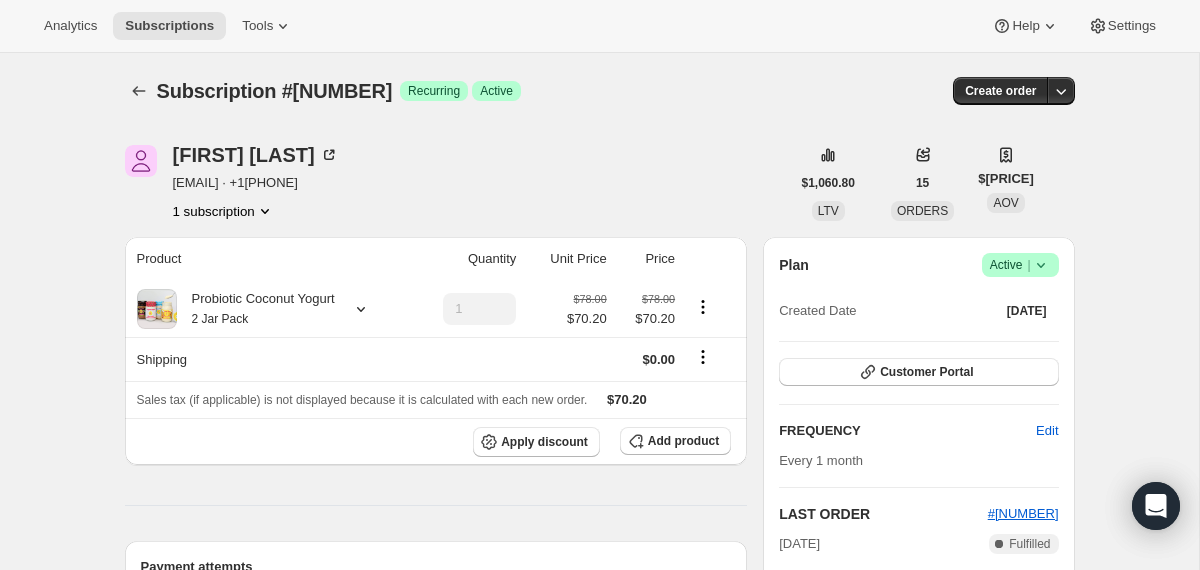 click 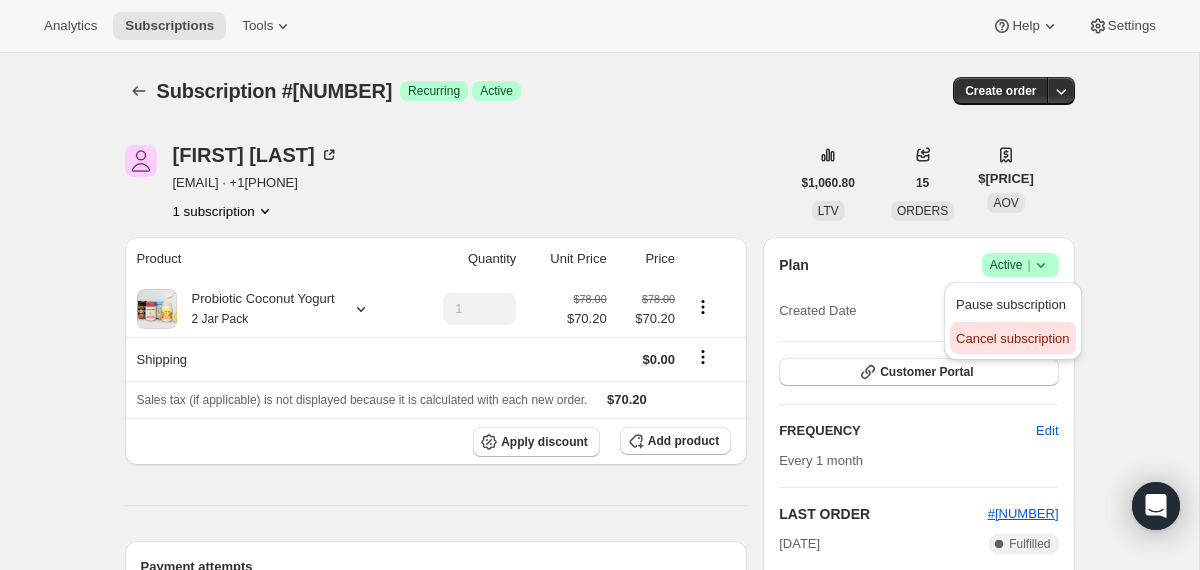 click on "Cancel subscription" at bounding box center (1012, 338) 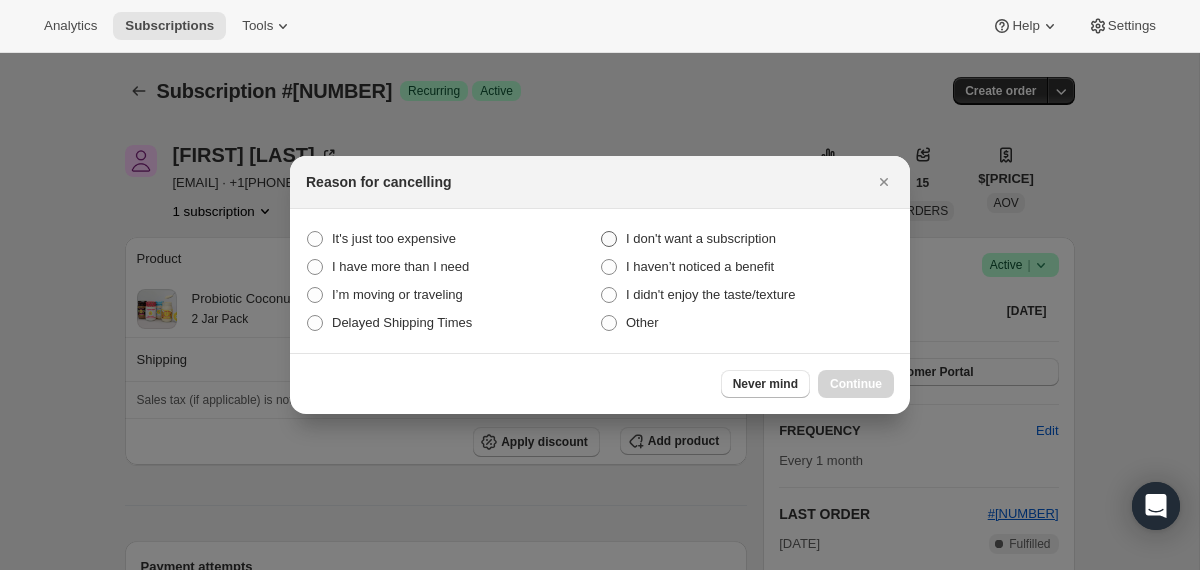 click on "I don't want a subscription" at bounding box center [701, 238] 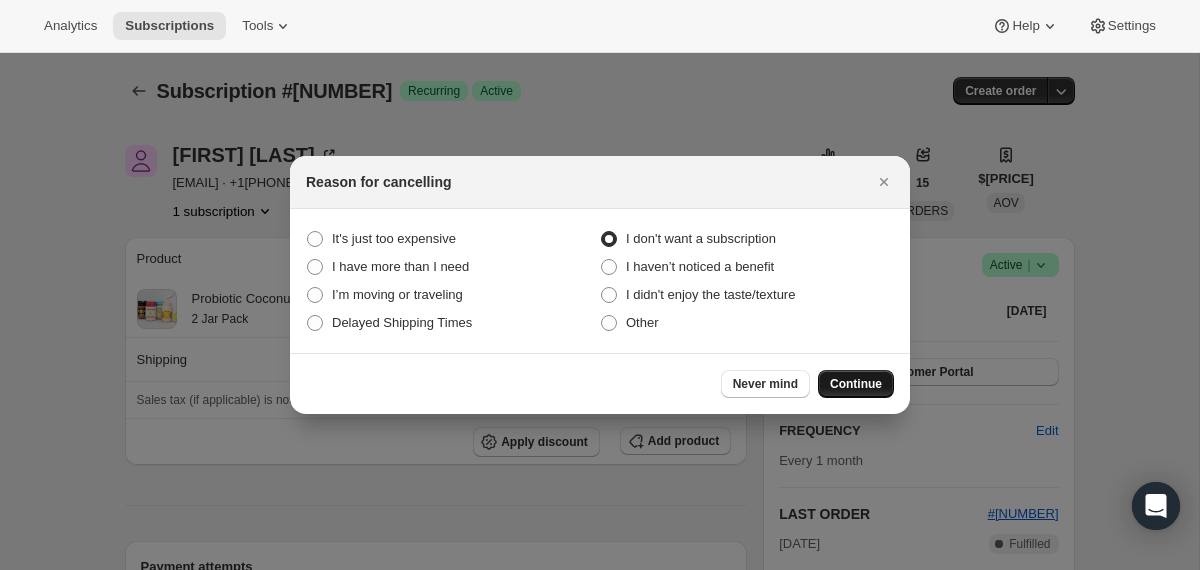 click on "Continue" at bounding box center [856, 384] 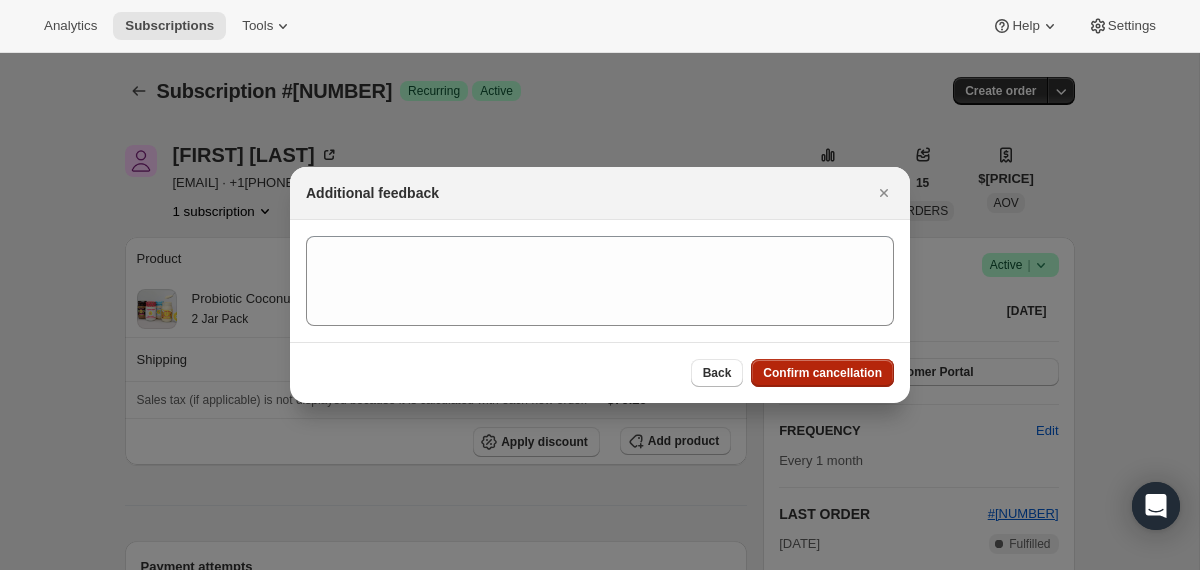 click on "Confirm cancellation" at bounding box center [822, 373] 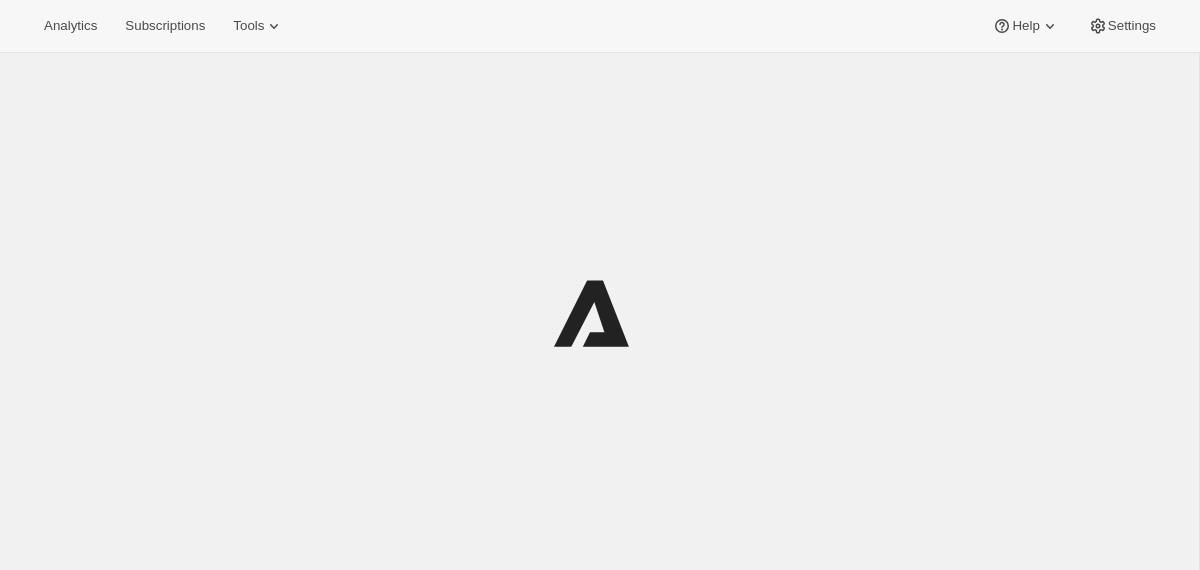 scroll, scrollTop: 0, scrollLeft: 0, axis: both 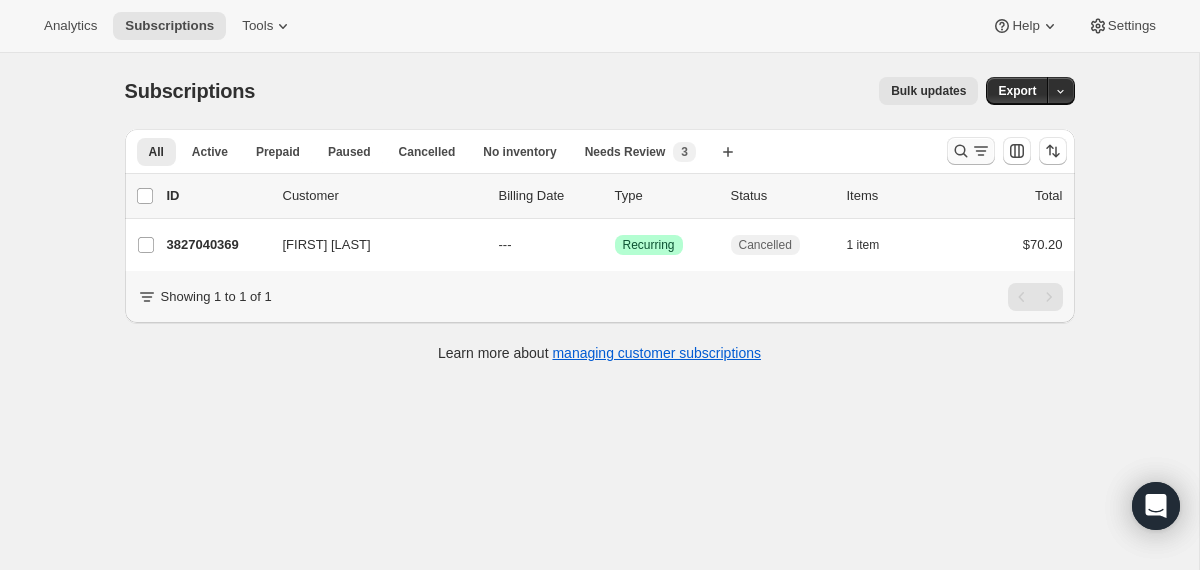 click 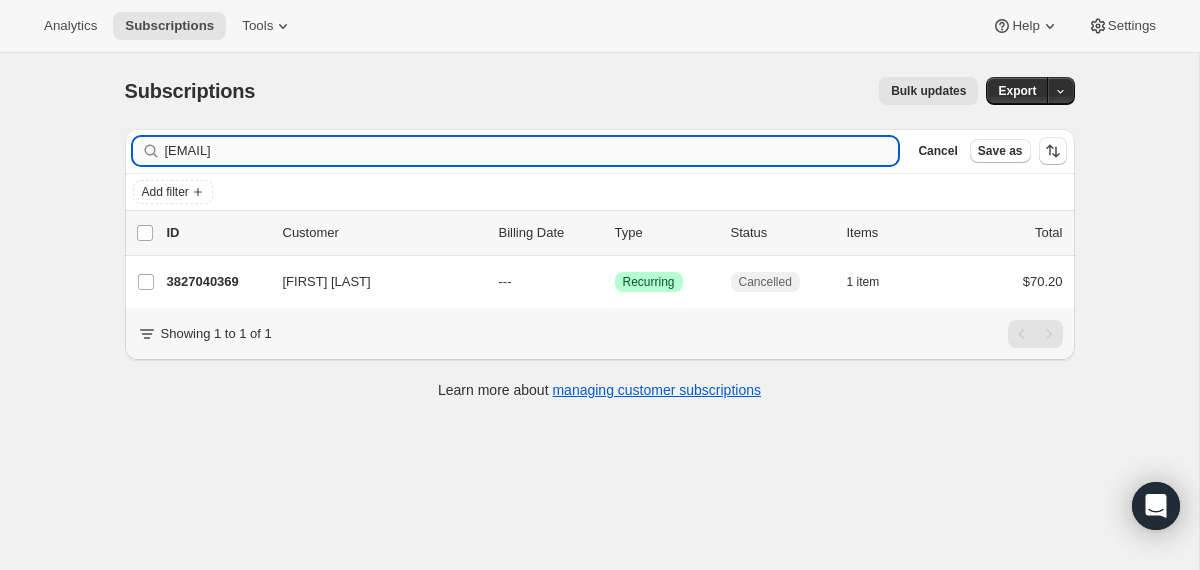 click on "[EMAIL]" at bounding box center [532, 151] 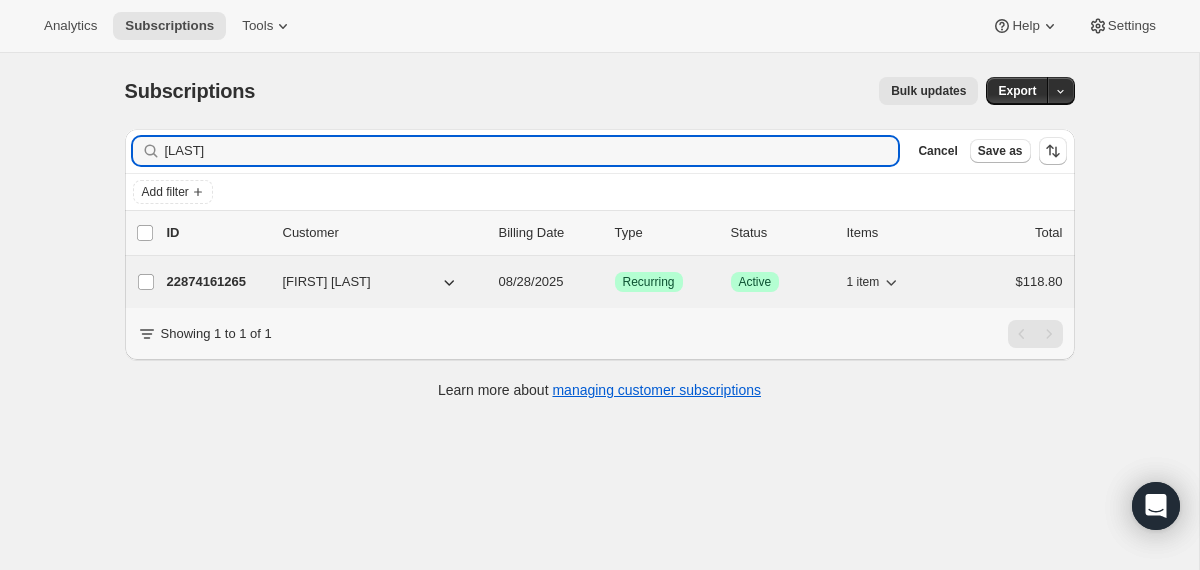 type on "[LAST]" 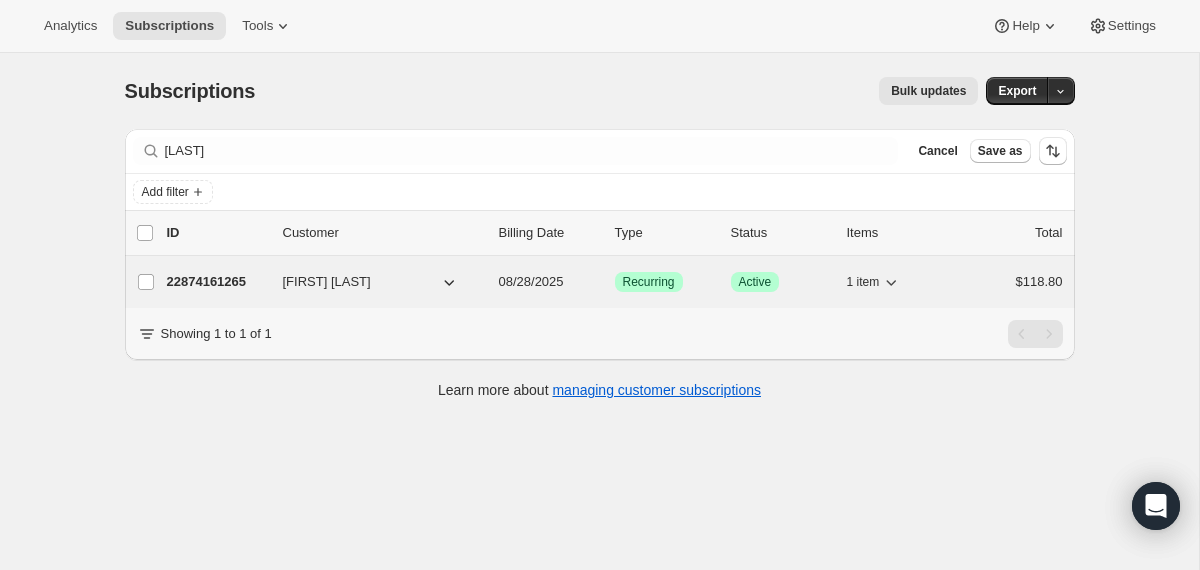 click on "[SUBSCRIPTION_ID] [FIRST] [LAST] [DATE] Success Recurring Success Active 1 item [PRICE]" at bounding box center (615, 282) 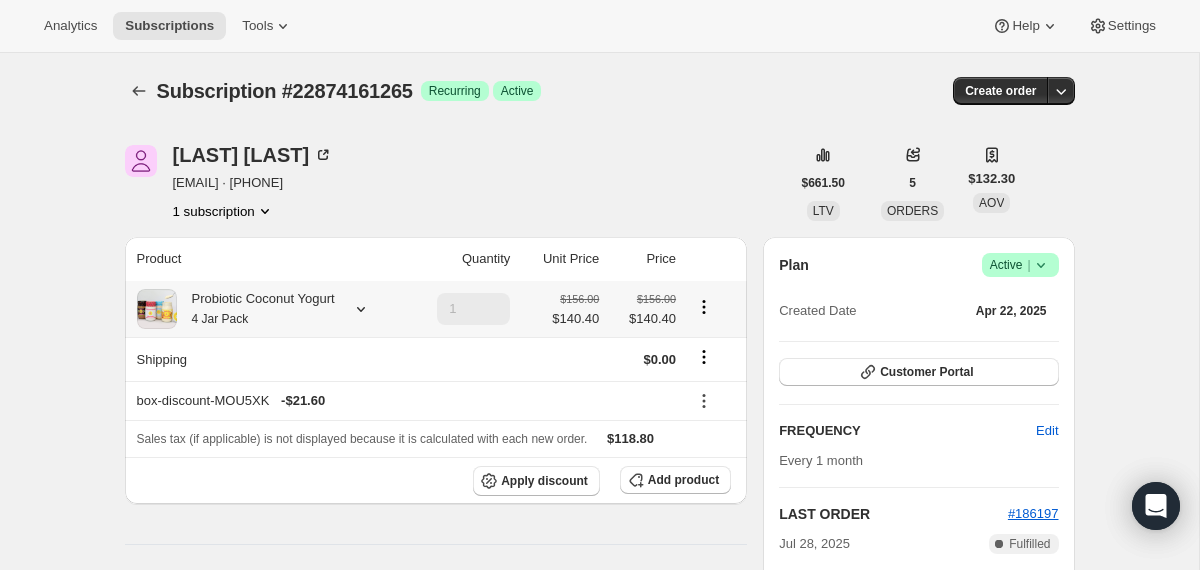 click on "Probiotic Coconut Yogurt 4 Jar Pack" at bounding box center [256, 309] 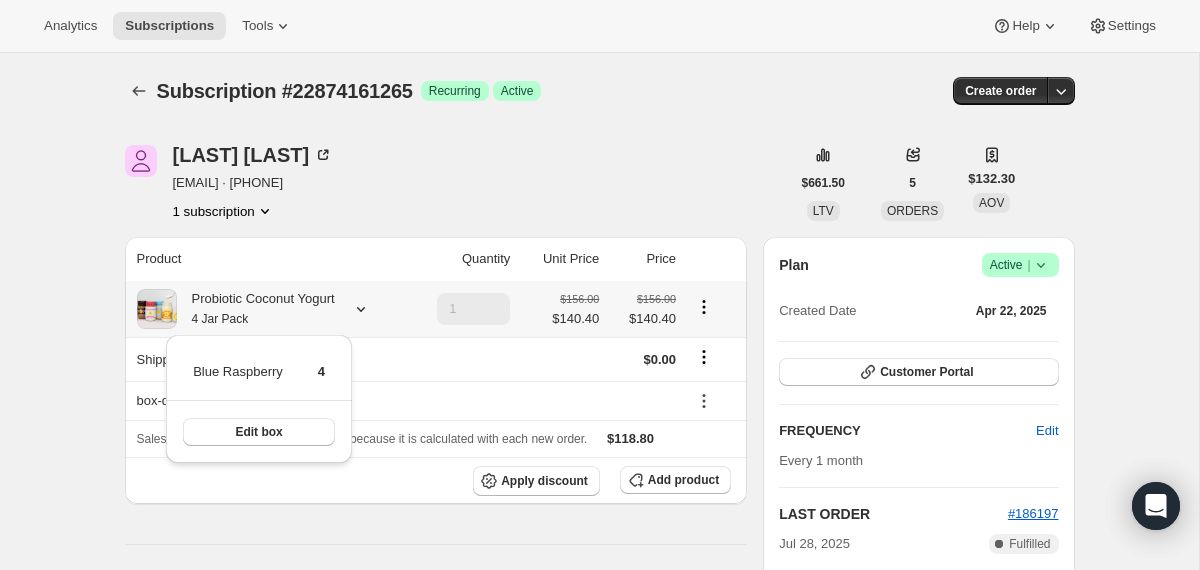 click on "Probiotic Coconut Yogurt 4 Jar Pack" at bounding box center [256, 309] 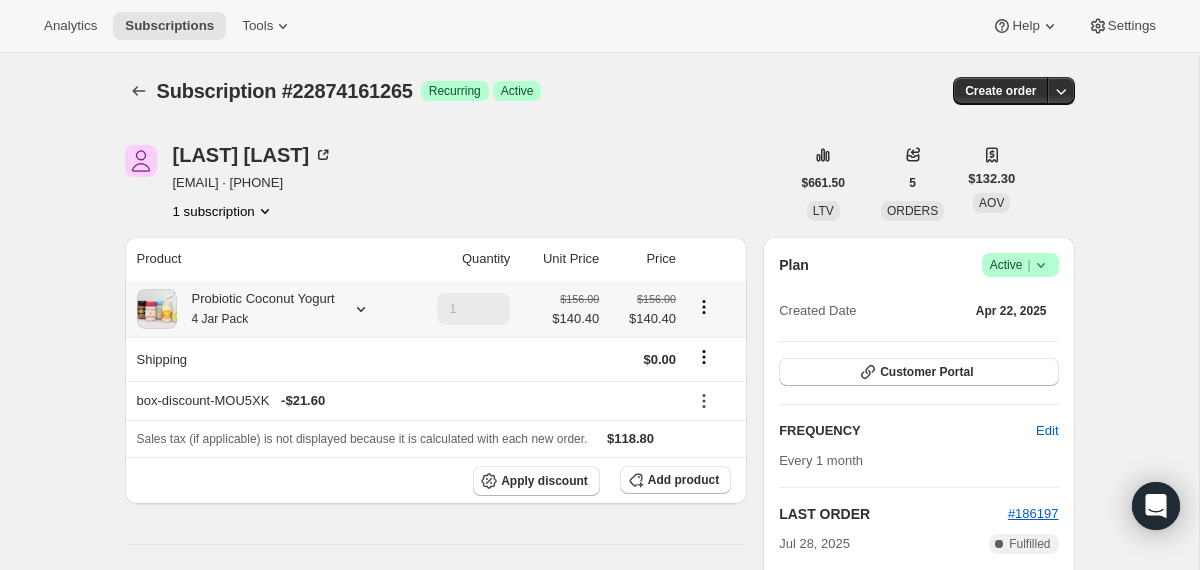 scroll, scrollTop: 226, scrollLeft: 0, axis: vertical 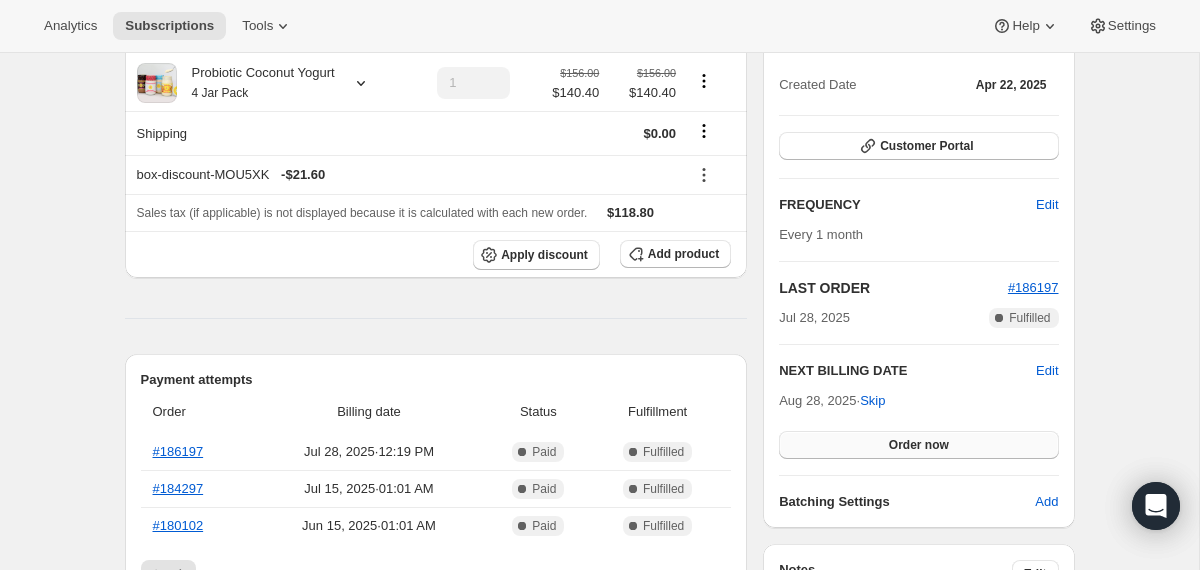 click on "Order now" at bounding box center [918, 445] 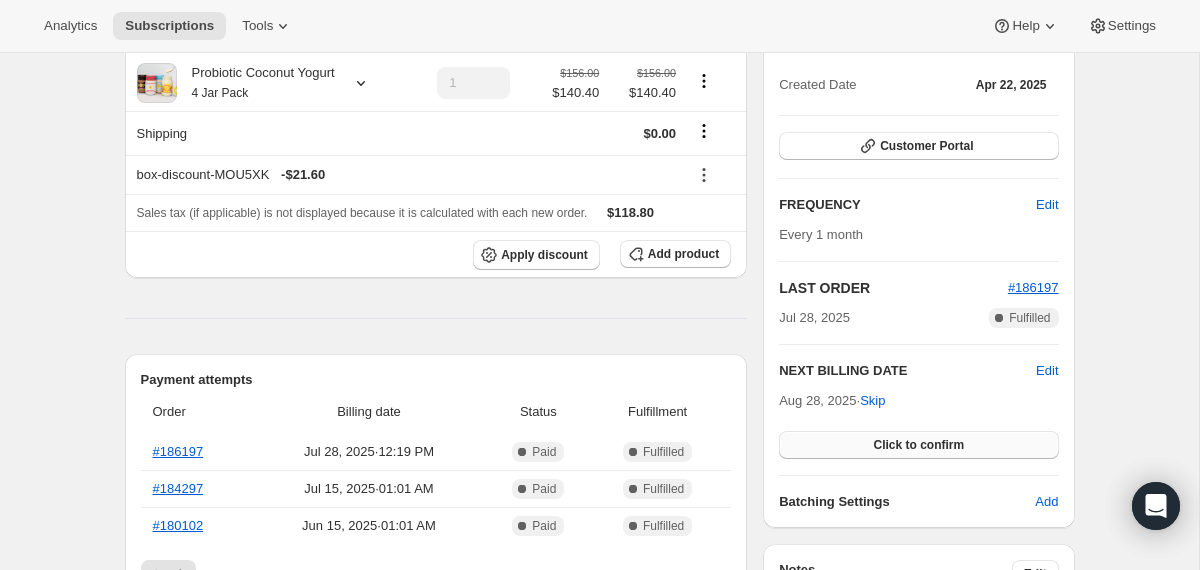click on "Click to confirm" at bounding box center (918, 445) 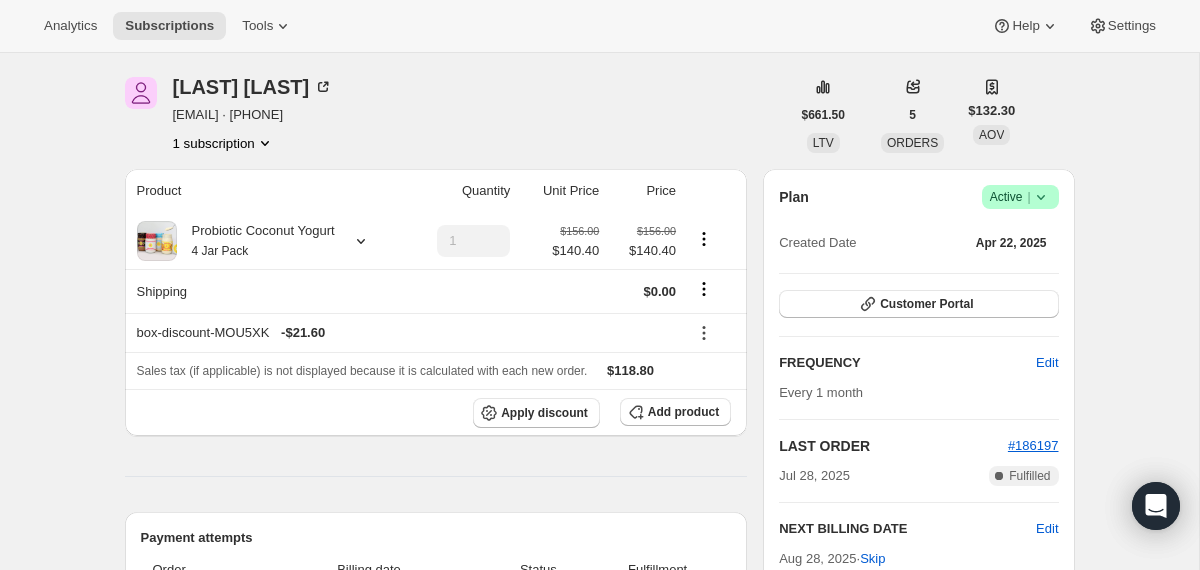 scroll, scrollTop: 0, scrollLeft: 0, axis: both 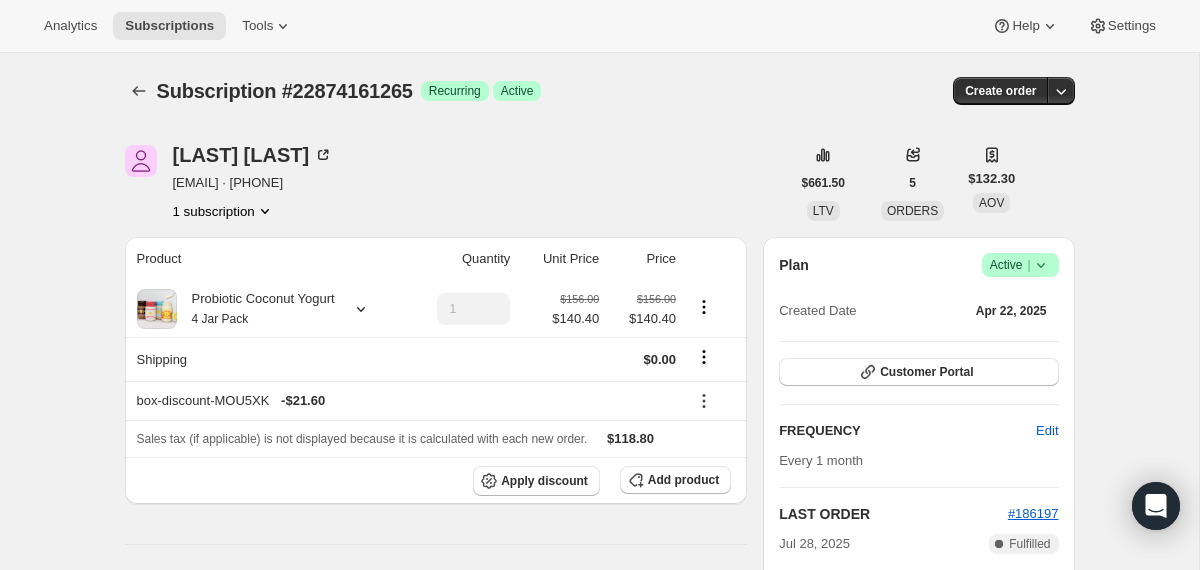 click at bounding box center [141, 91] 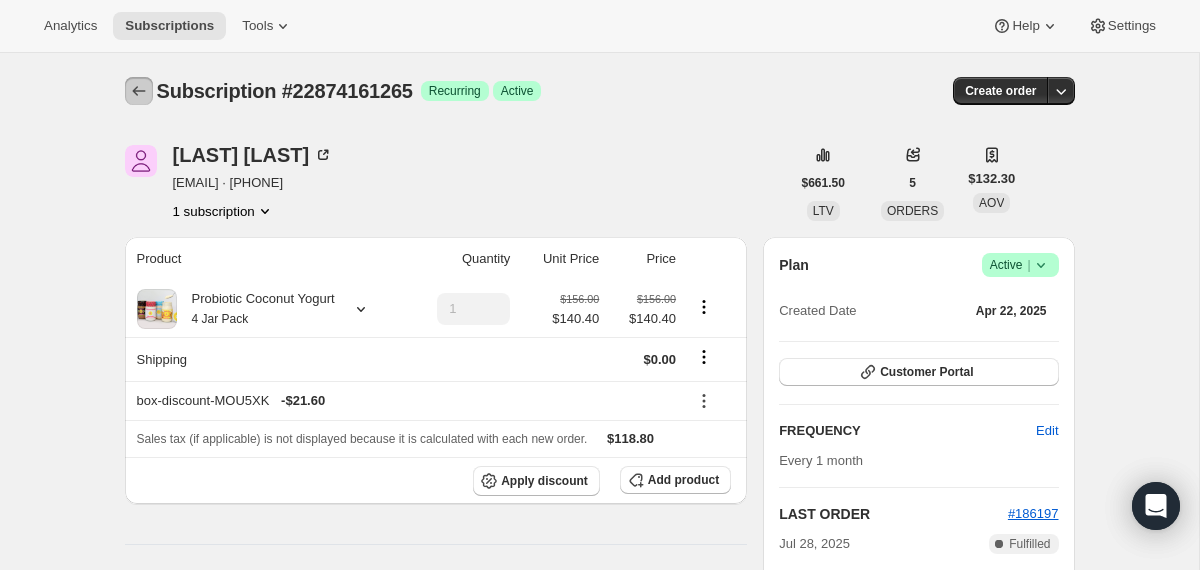 click 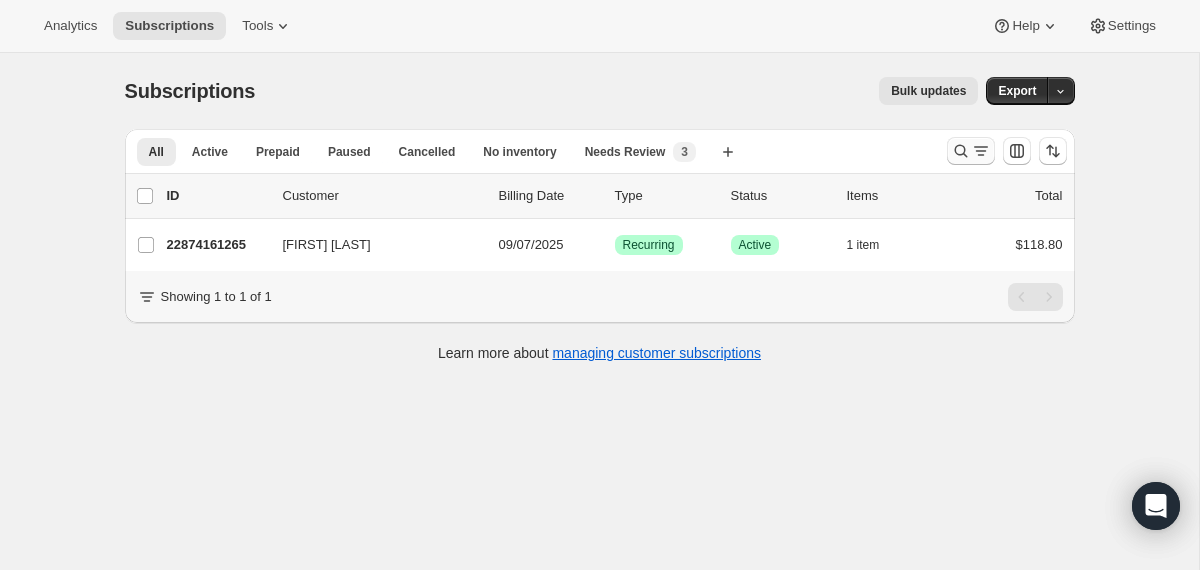 click 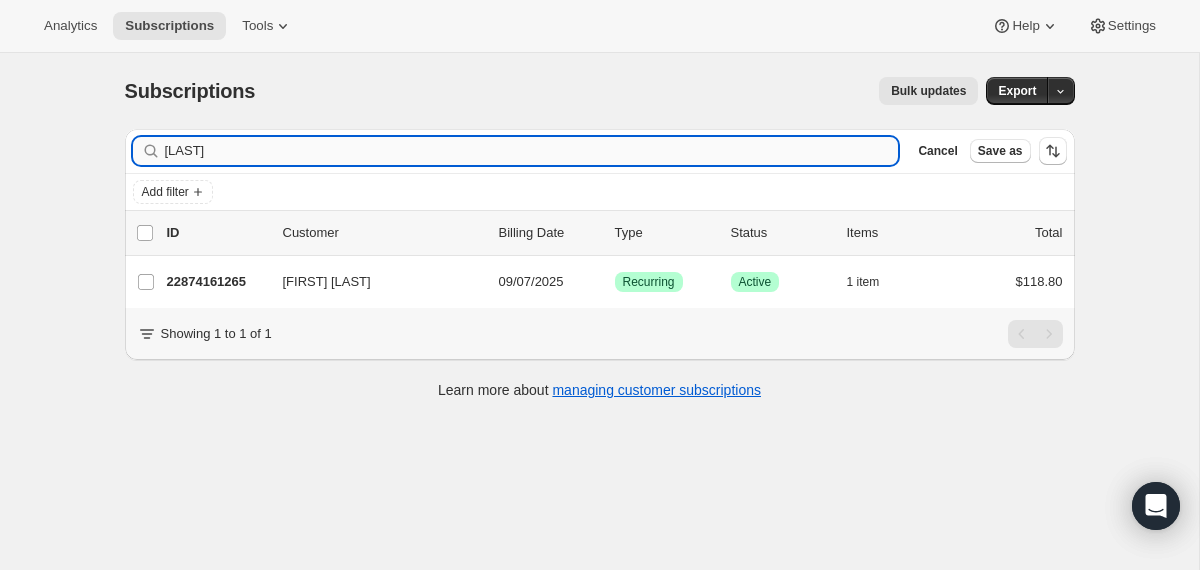 click on "[LAST]" at bounding box center (532, 151) 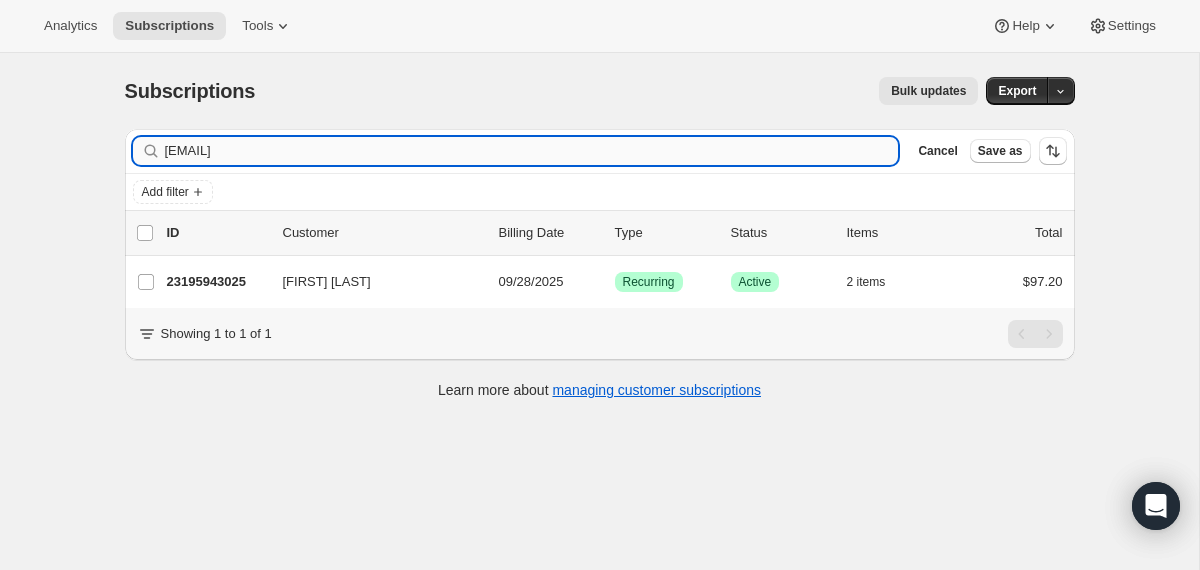 click on "[EMAIL]" at bounding box center [532, 151] 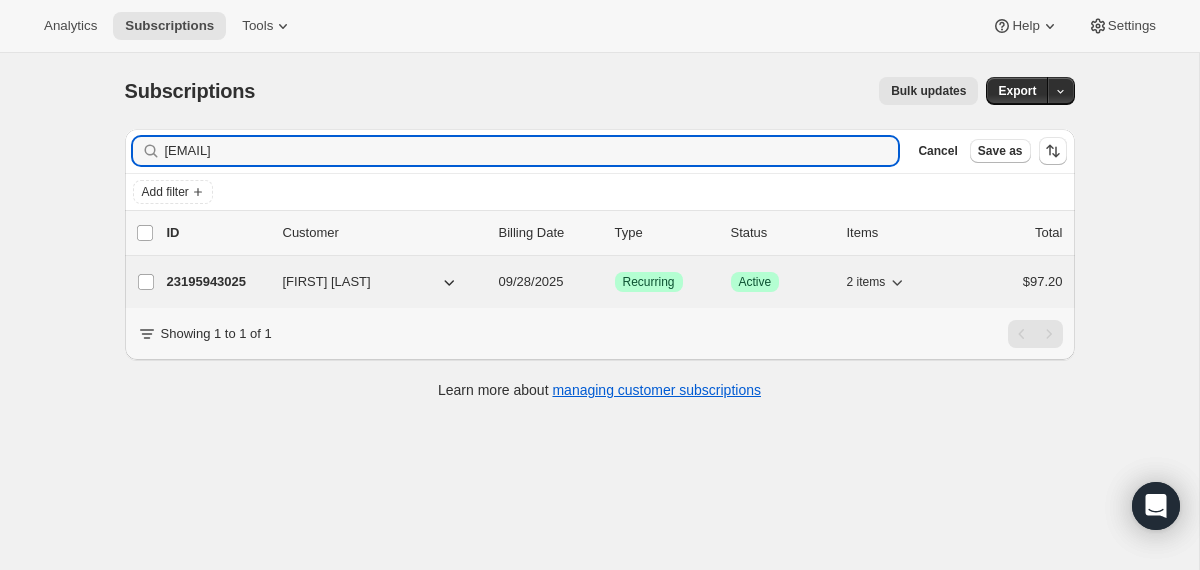 type on "jordan.rodriguez71@gmail.com" 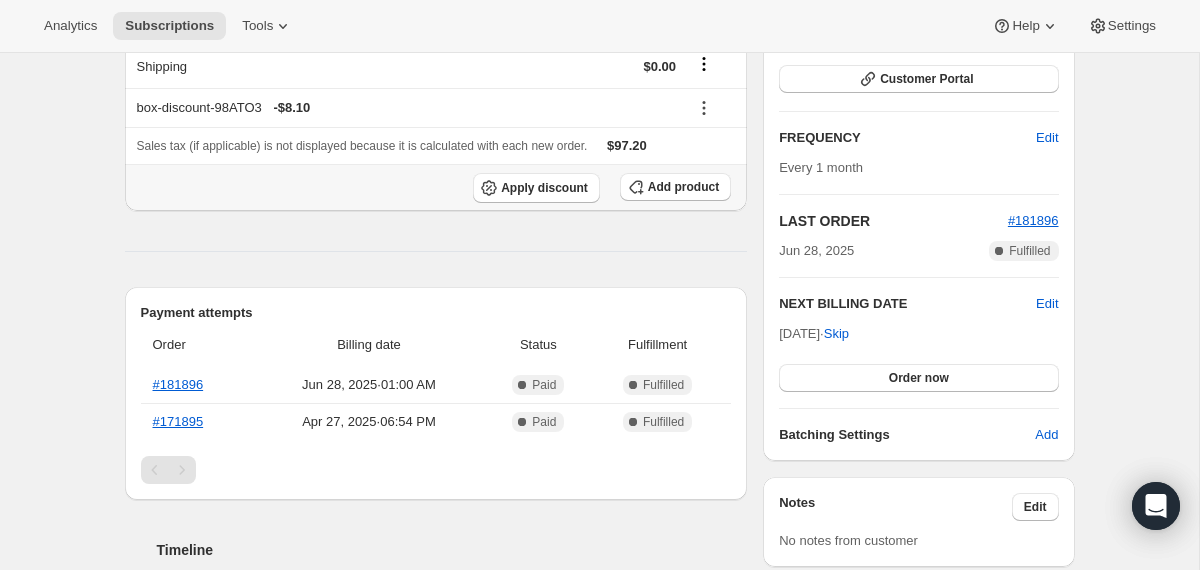 scroll, scrollTop: 302, scrollLeft: 0, axis: vertical 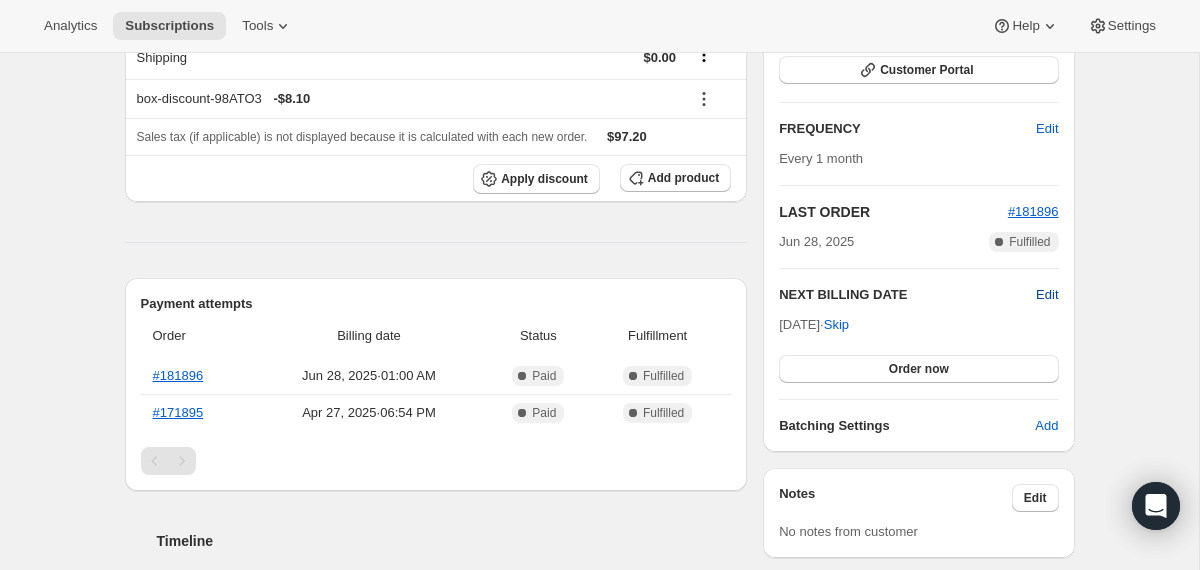 click on "Edit" at bounding box center [1047, 295] 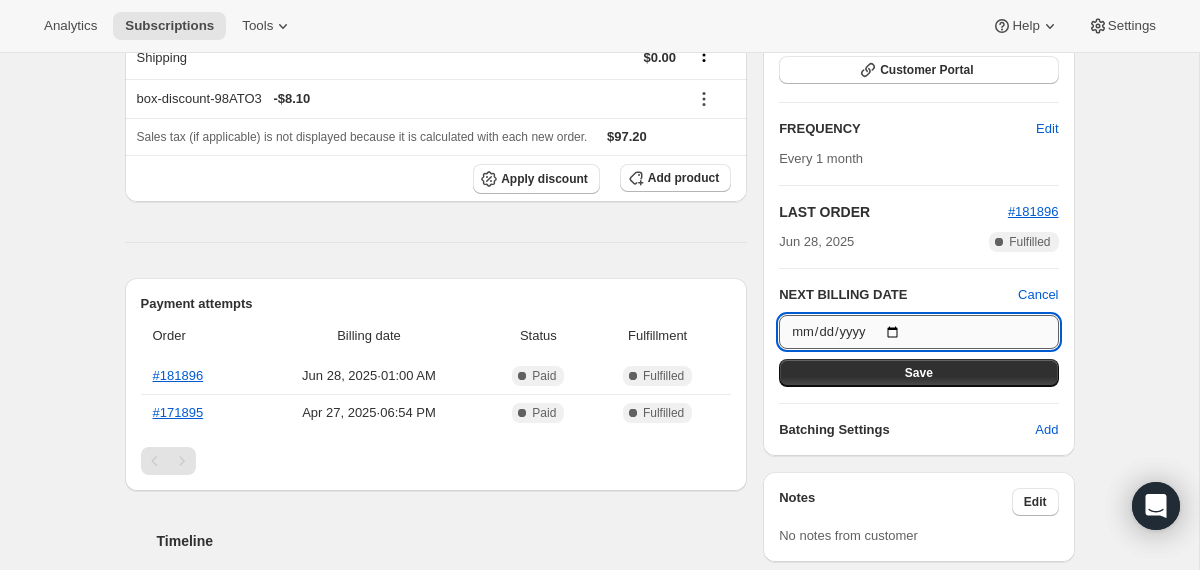 click on "2025-09-28" at bounding box center [918, 332] 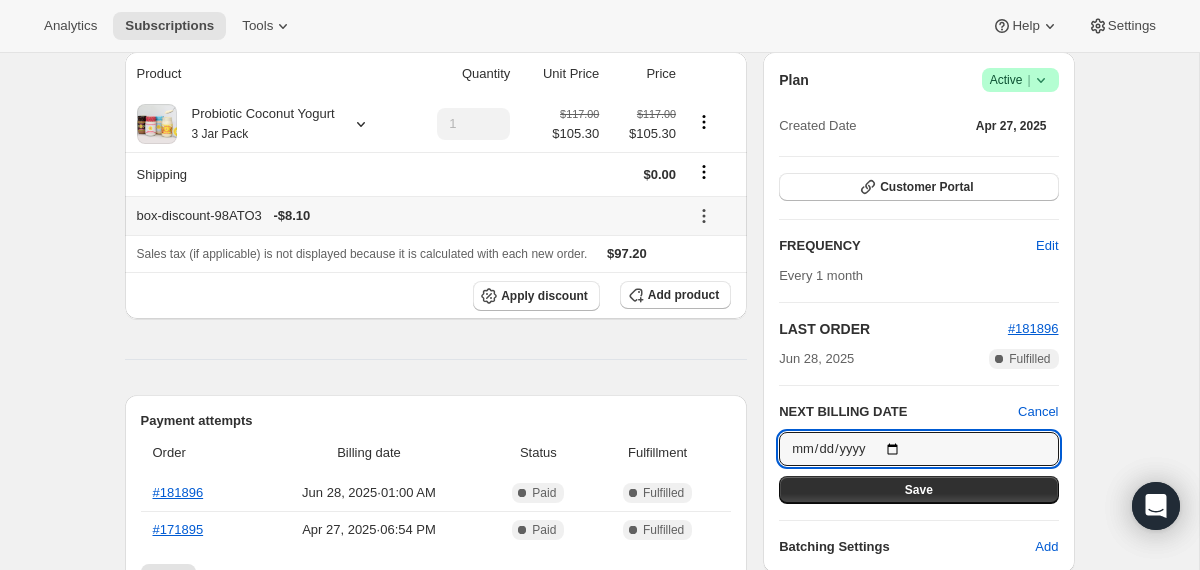 scroll, scrollTop: 178, scrollLeft: 0, axis: vertical 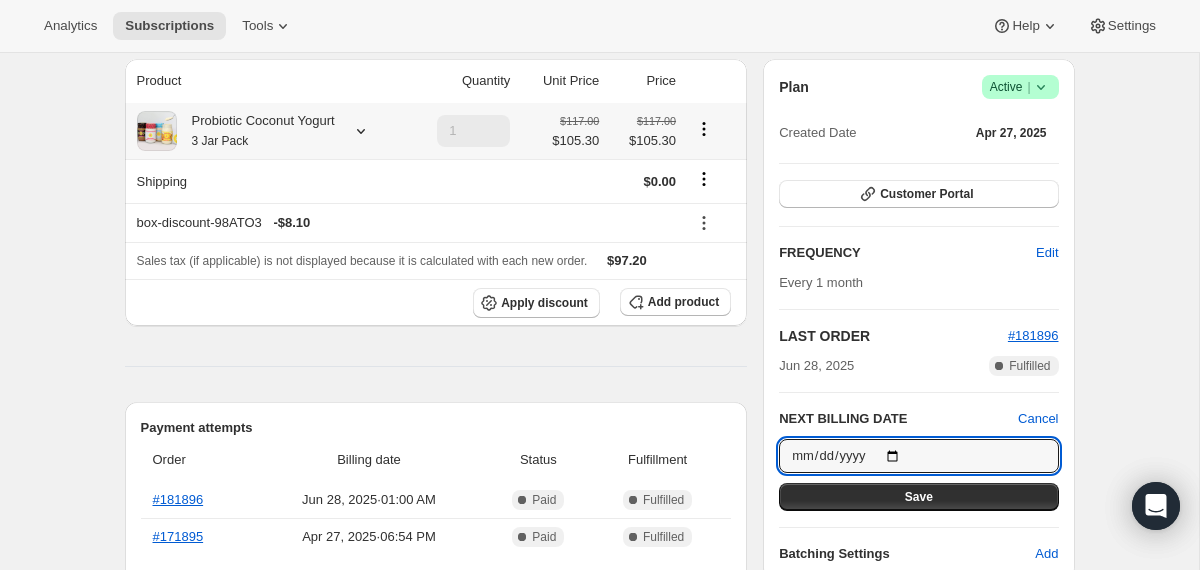 click on "Probiotic Coconut Yogurt 3  Jar Pack" at bounding box center [256, 131] 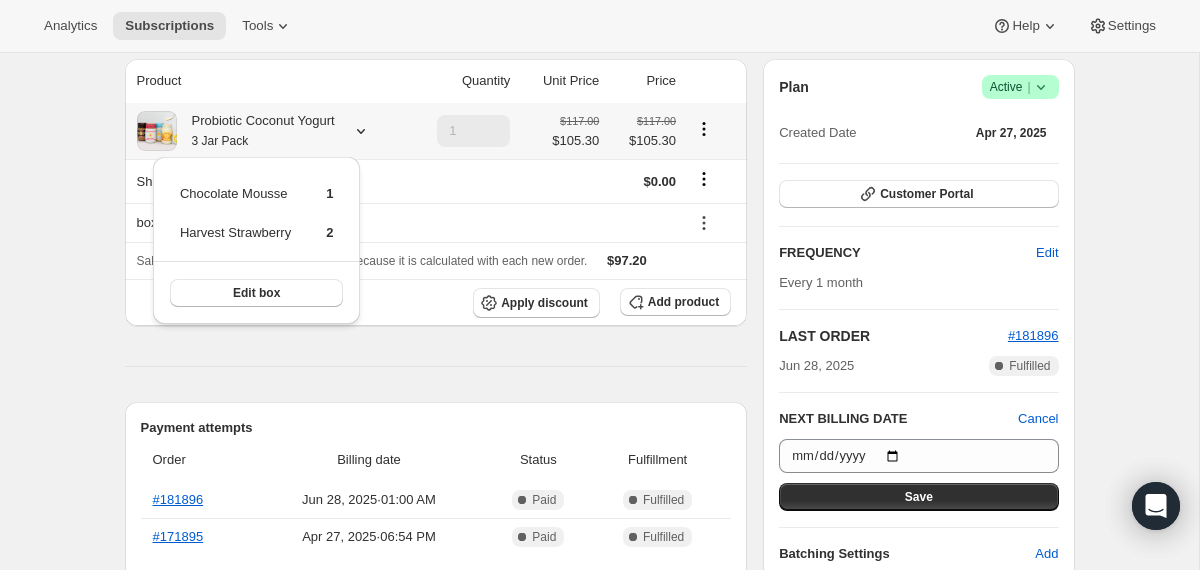 click on "Probiotic Coconut Yogurt 3  Jar Pack" at bounding box center (256, 131) 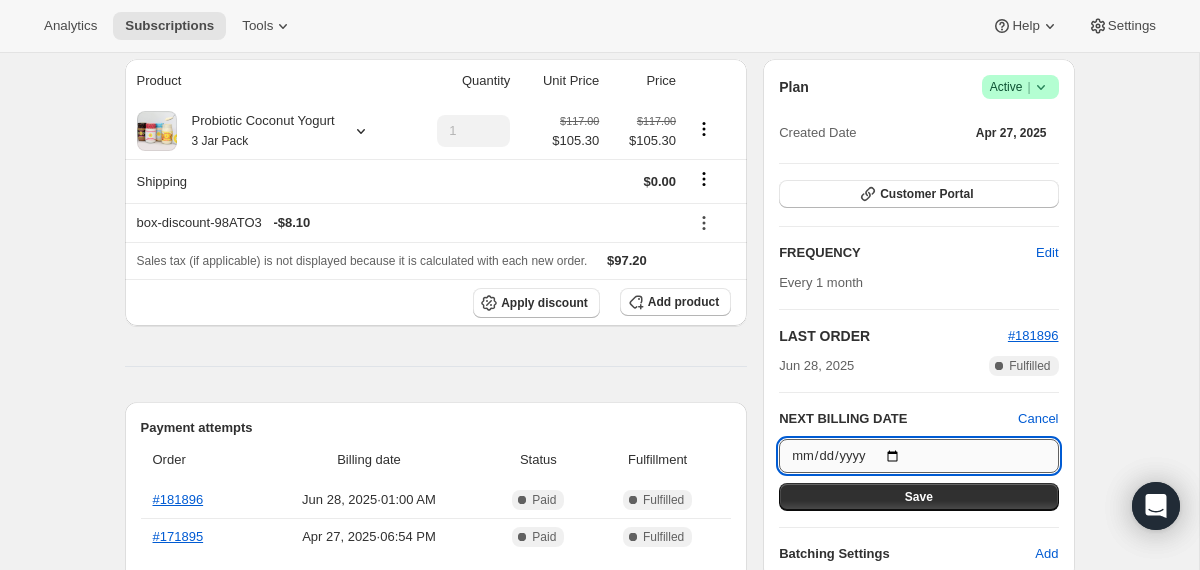 click on "2025-09-28" at bounding box center (918, 456) 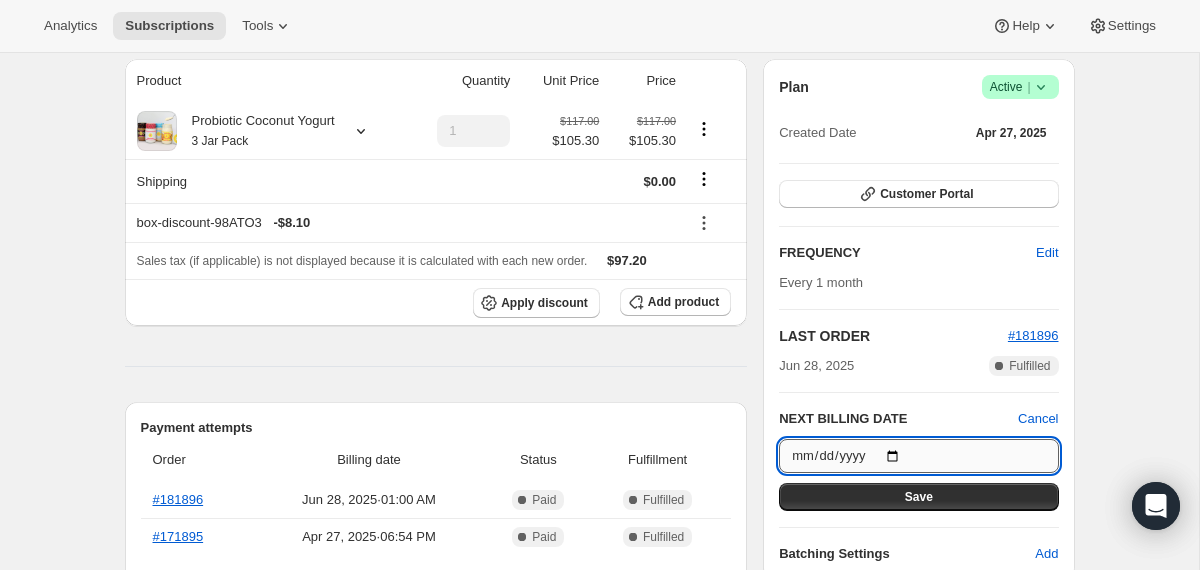 type on "2025-08-09" 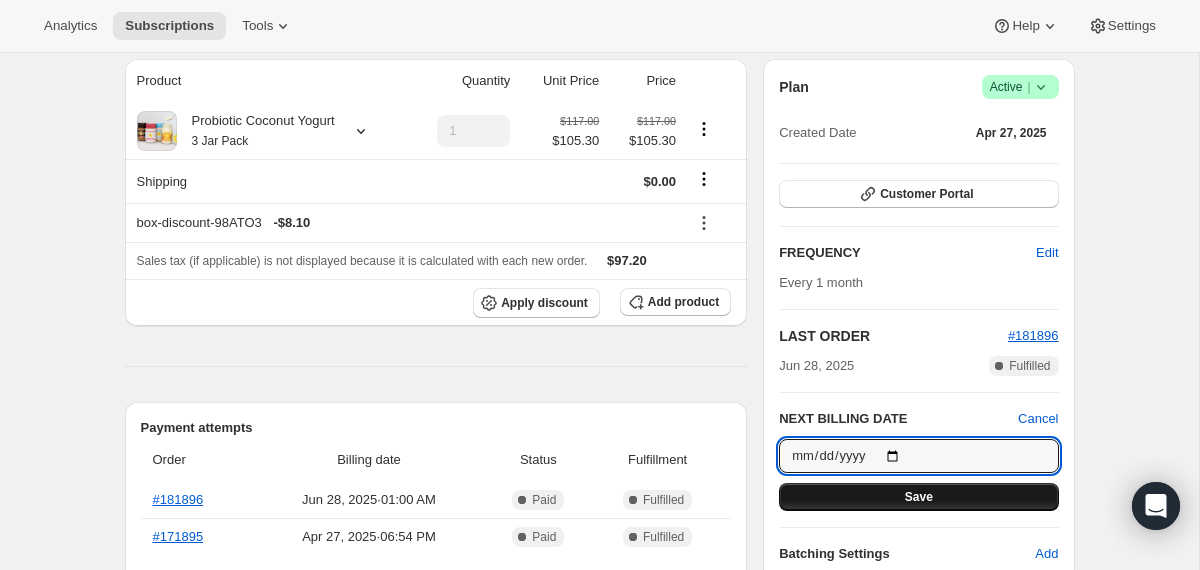click on "Save" at bounding box center [918, 497] 